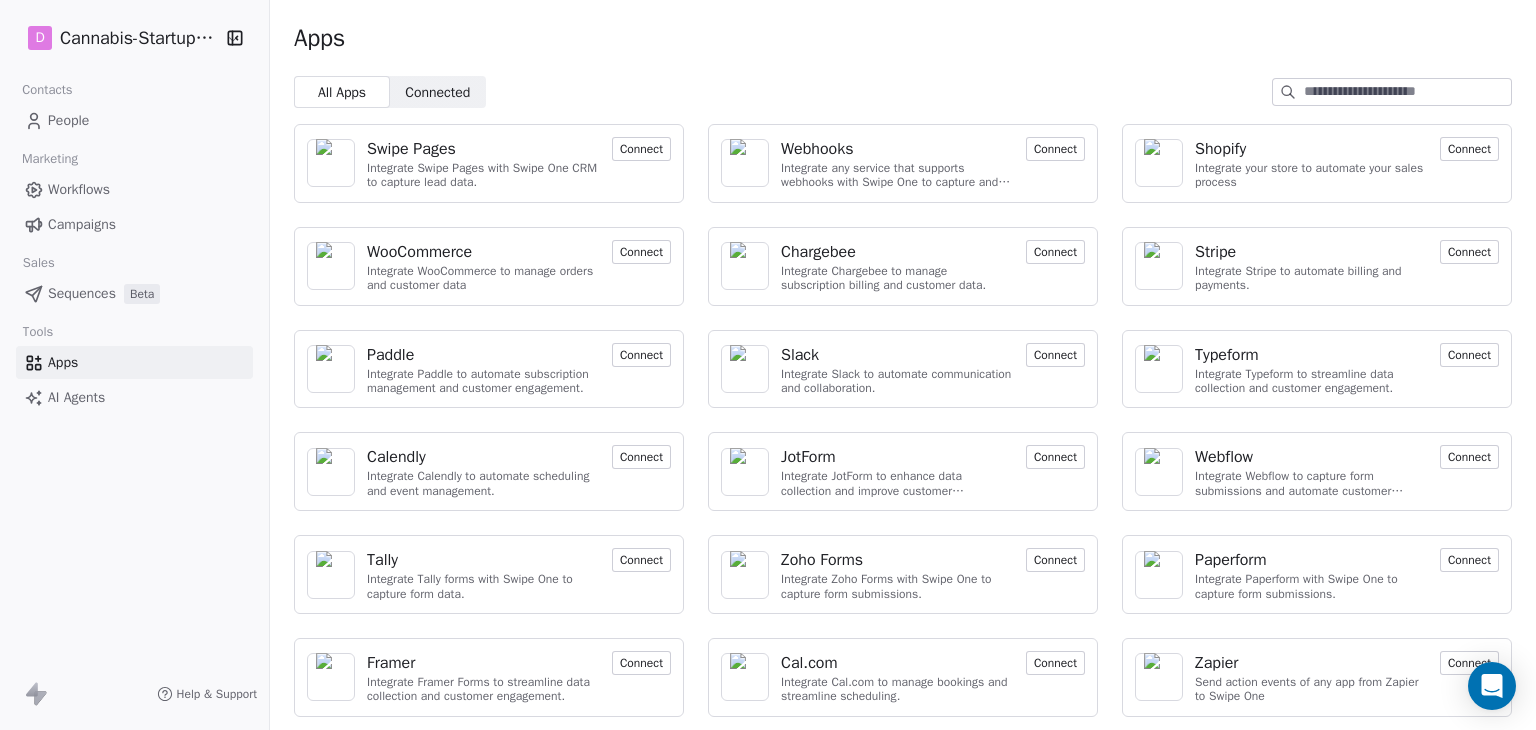 scroll, scrollTop: 0, scrollLeft: 0, axis: both 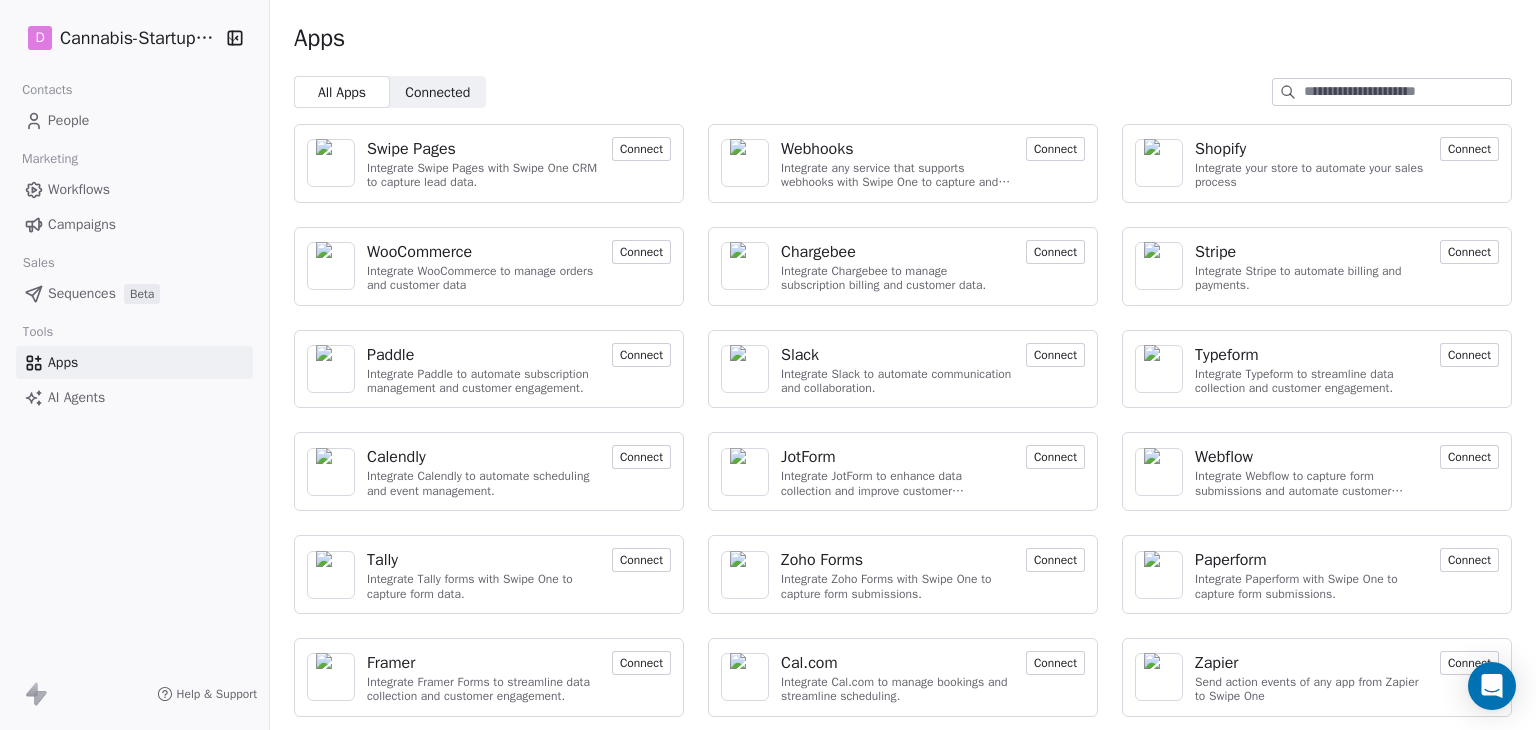 click on "Apps" at bounding box center [903, 38] 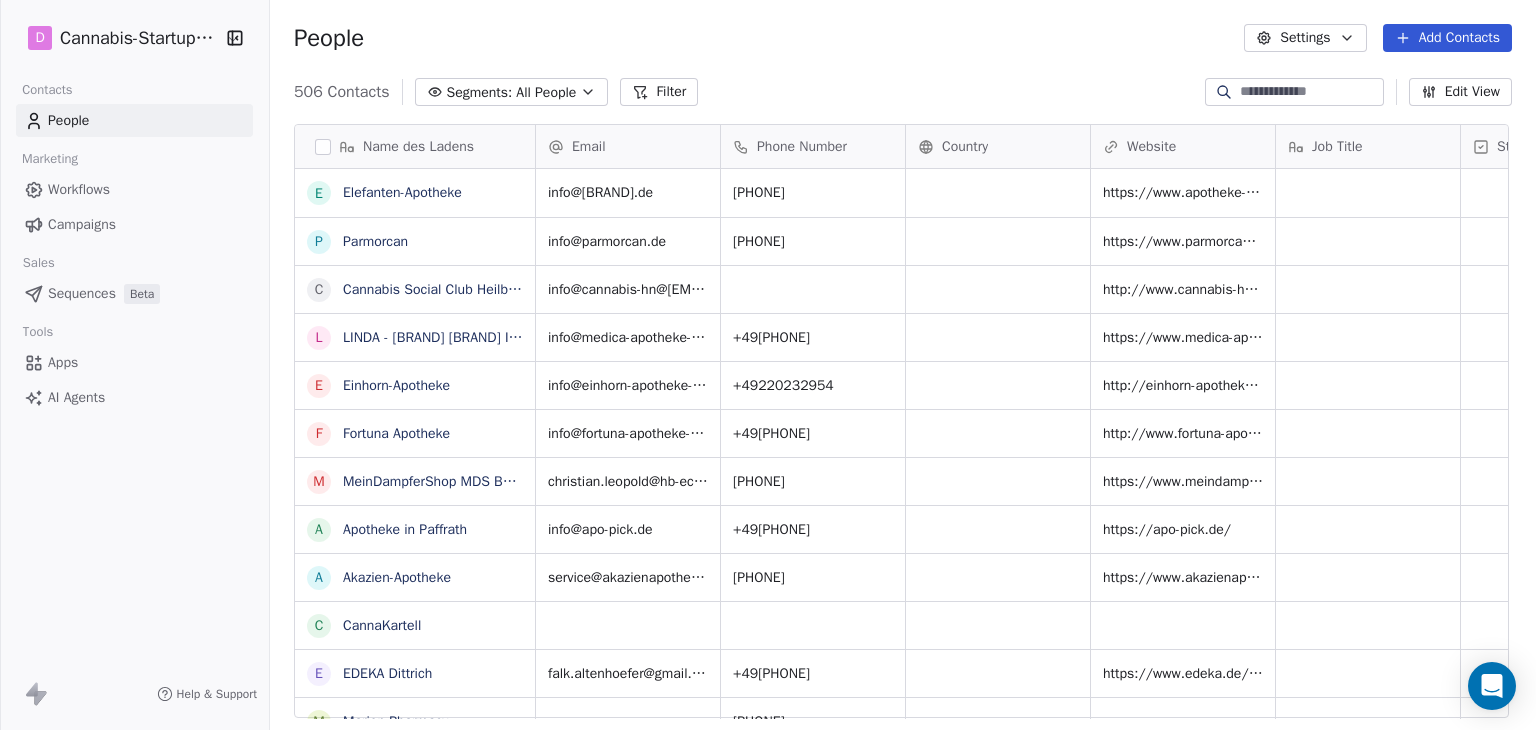 scroll, scrollTop: 16, scrollLeft: 16, axis: both 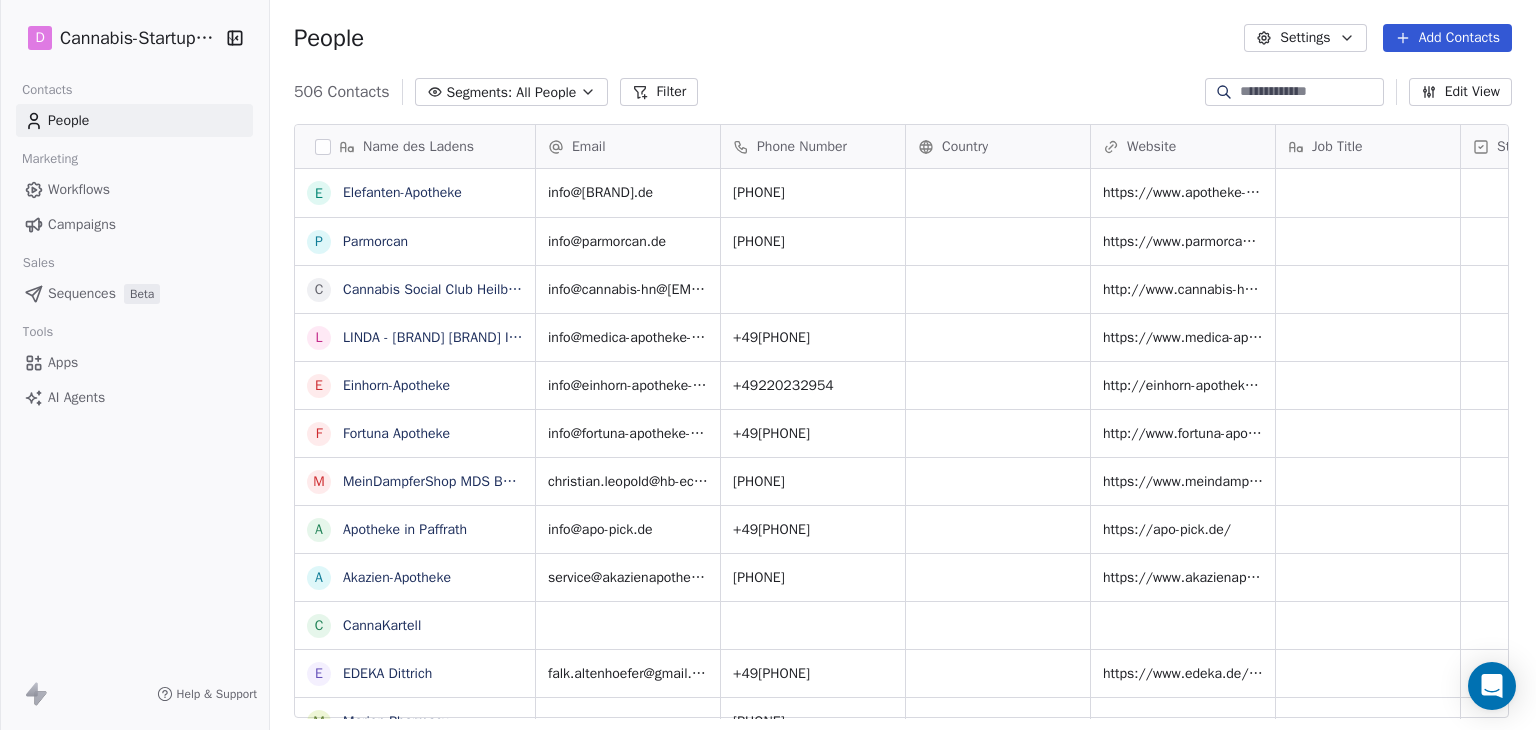click on "Add Contacts" at bounding box center [1447, 38] 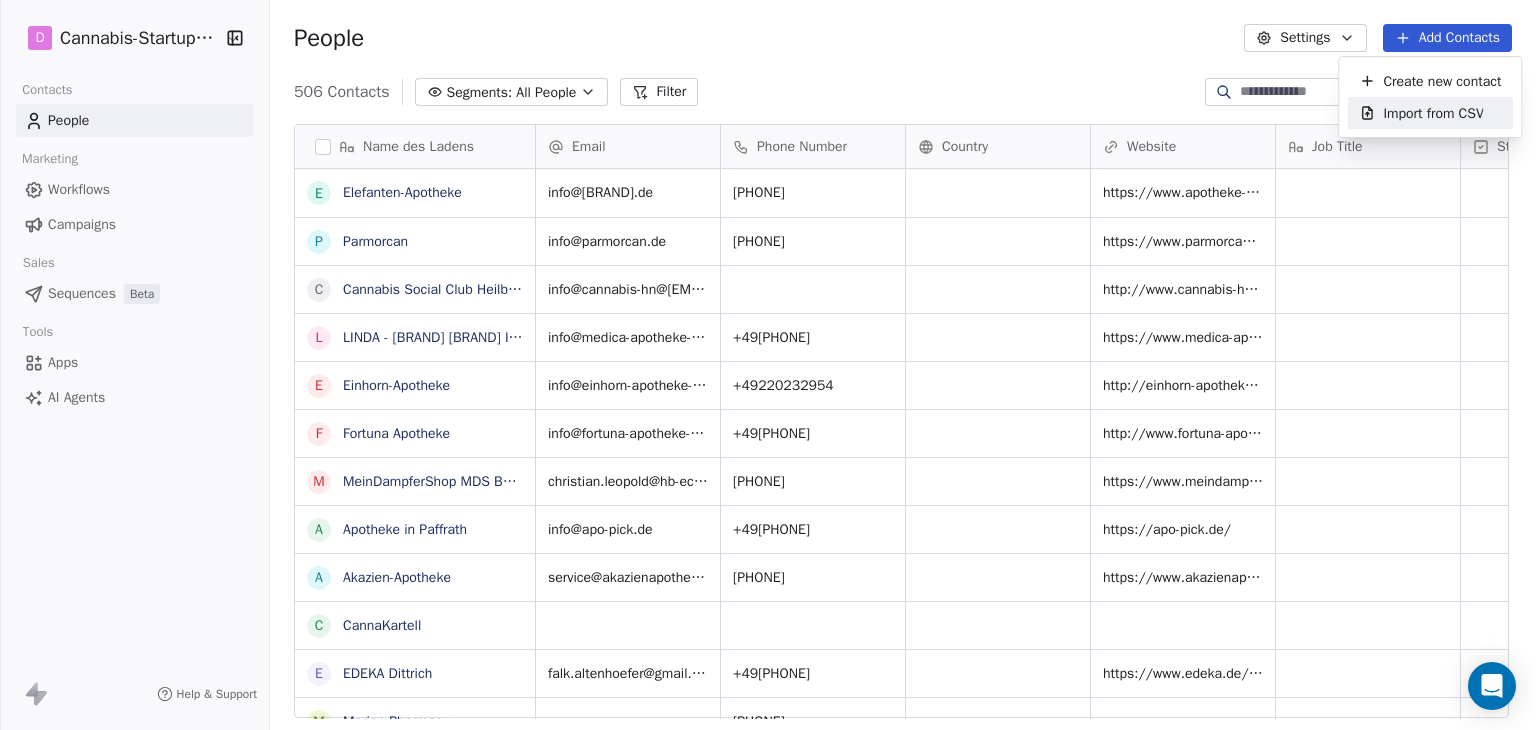 click on "Import from CSV" at bounding box center [1433, 113] 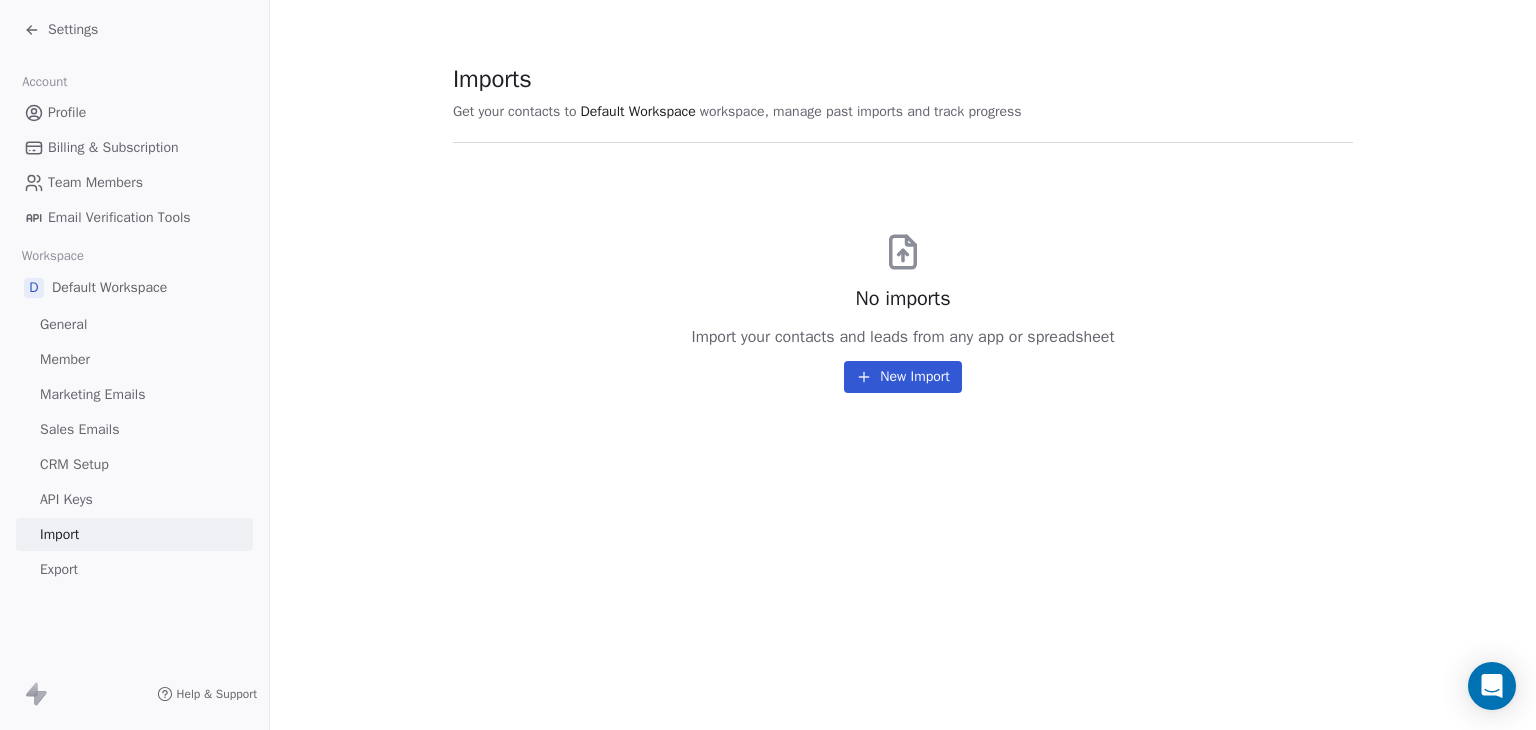 click on "New Import" at bounding box center (902, 377) 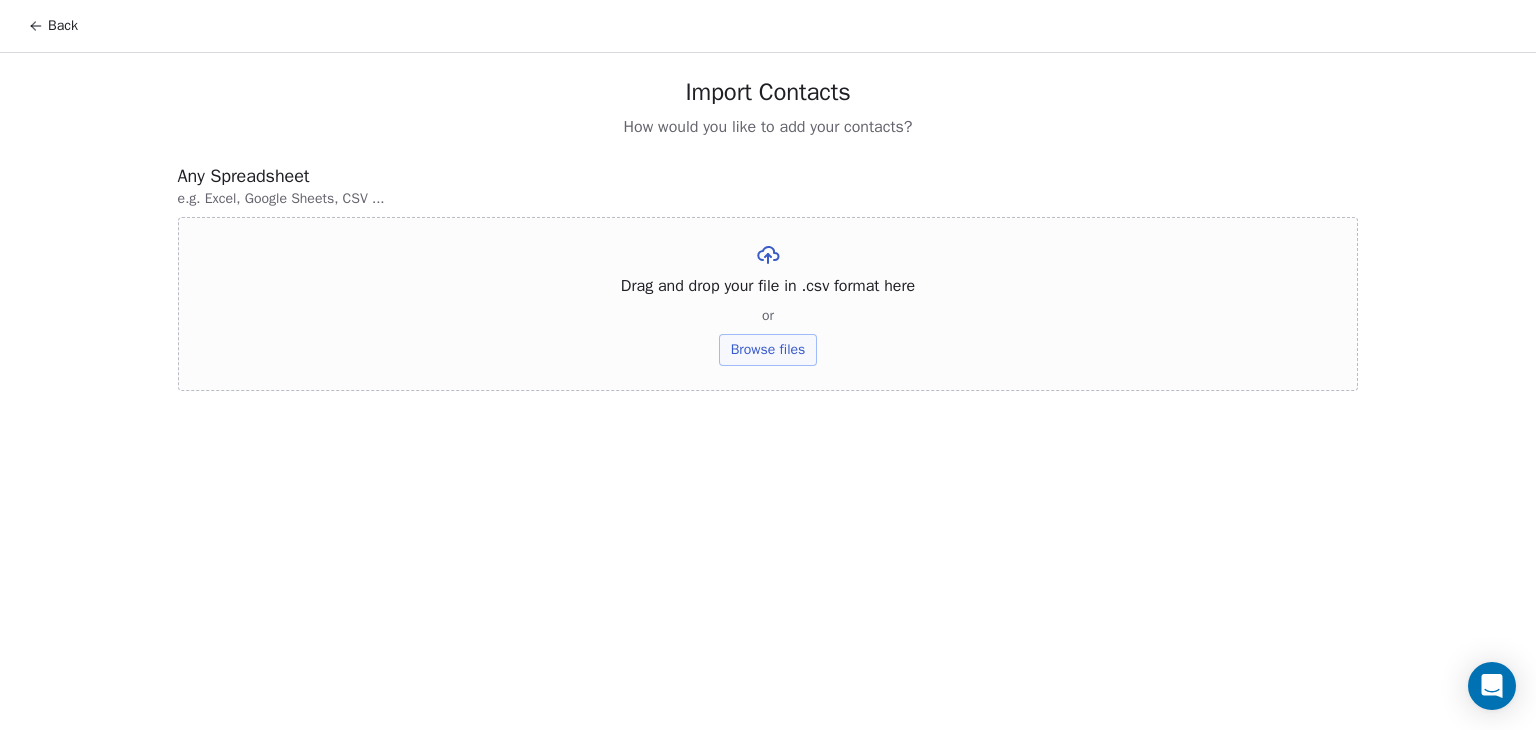 click on "Browse files" at bounding box center [768, 350] 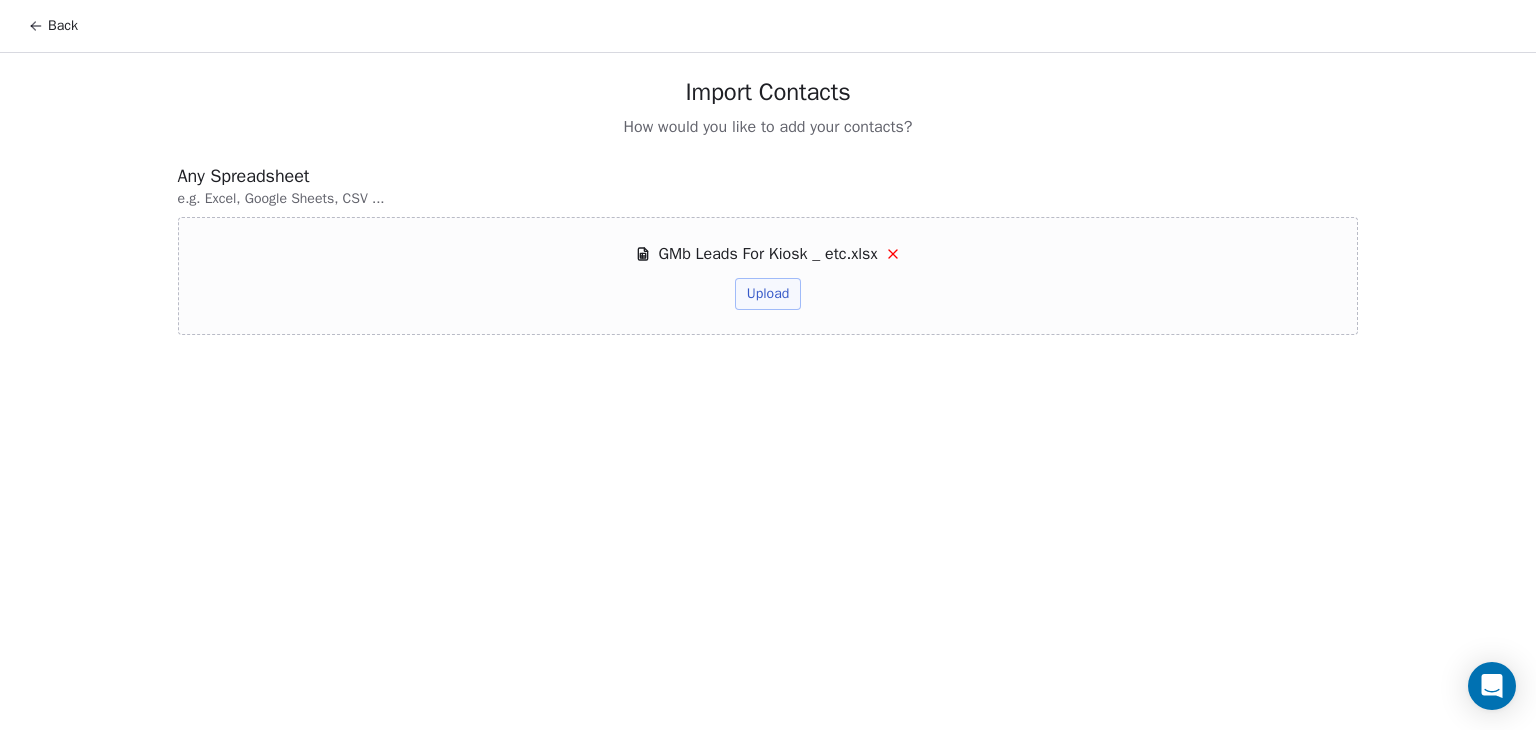 click on "Upload" at bounding box center [768, 294] 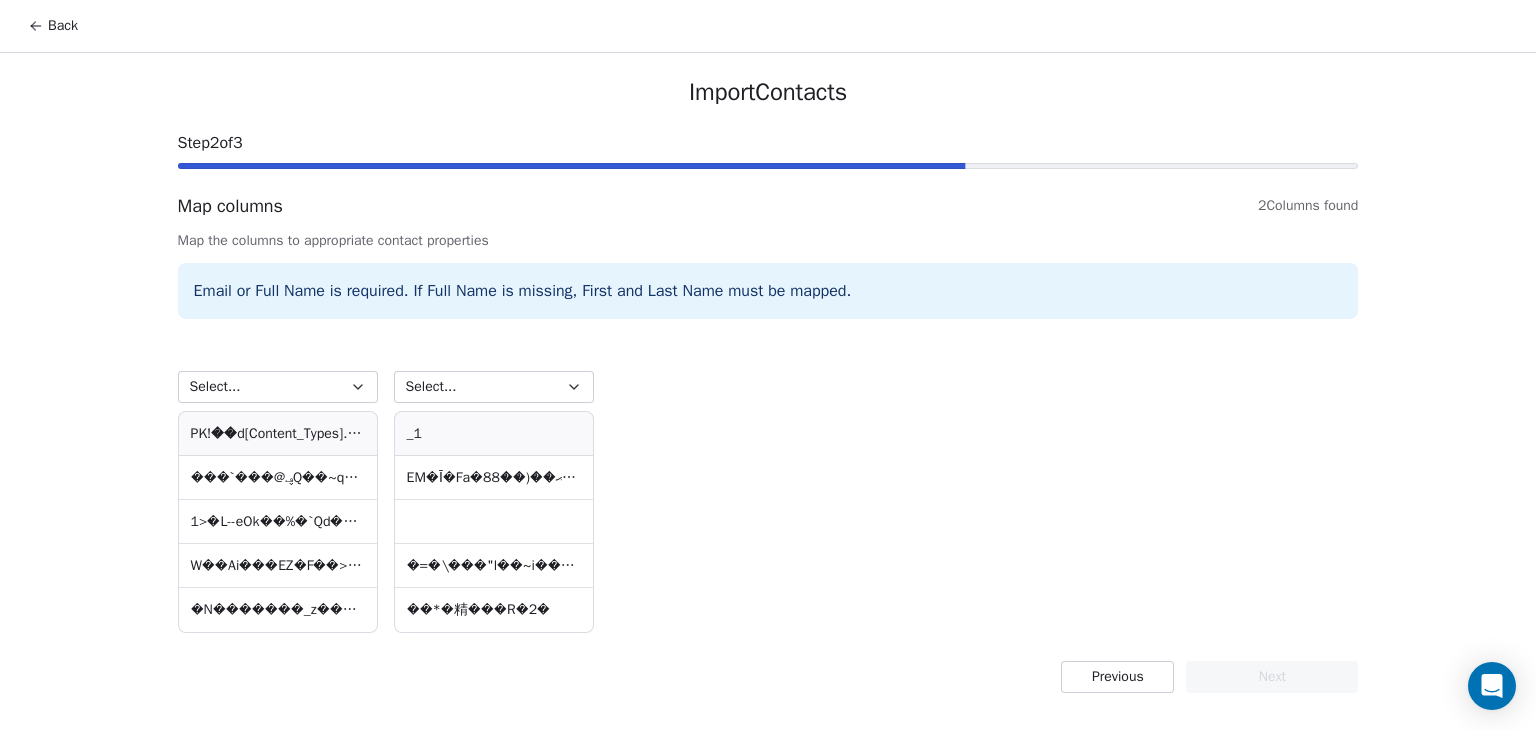 click on "Previous" at bounding box center [1117, 677] 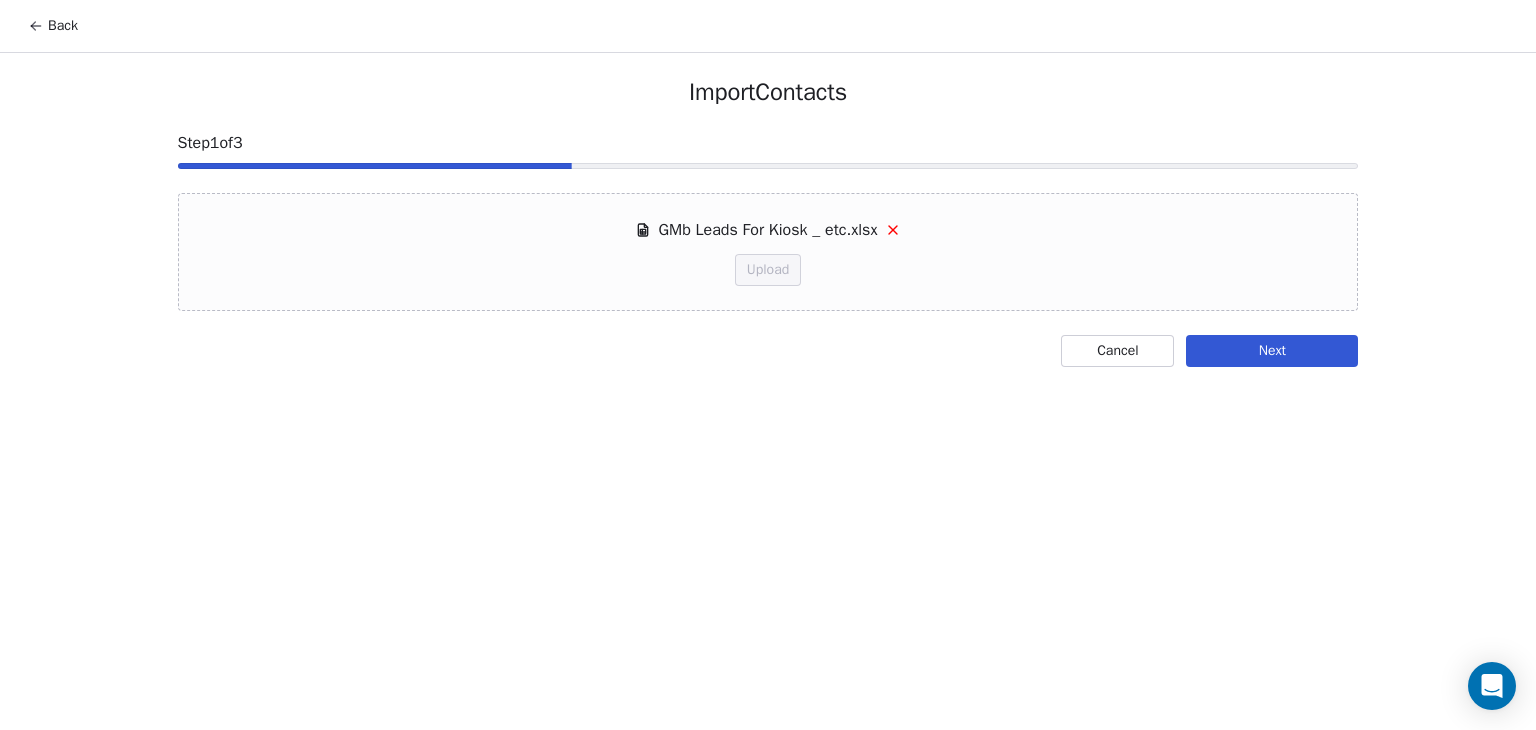 click on "Next" at bounding box center [1272, 351] 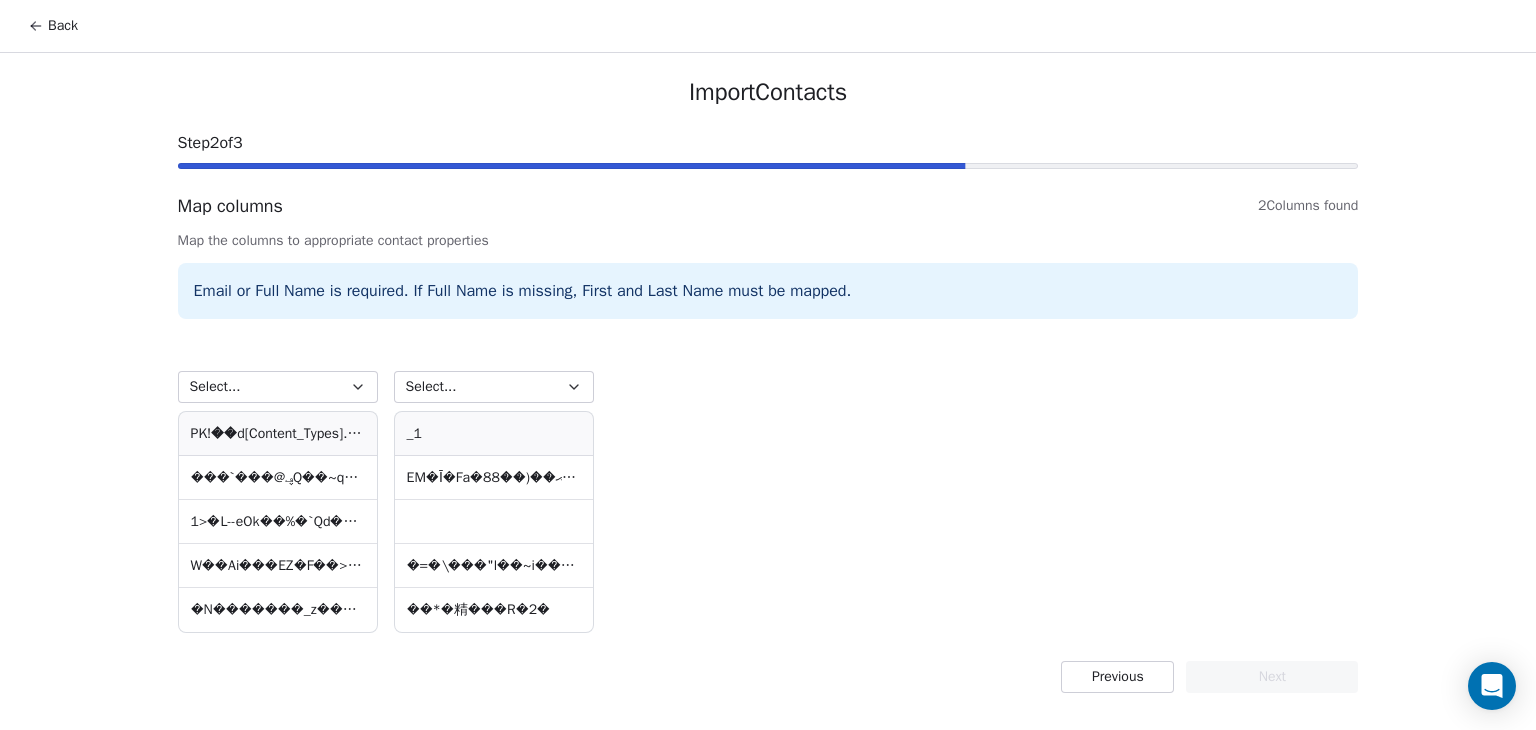 click on "Previous" at bounding box center [1117, 677] 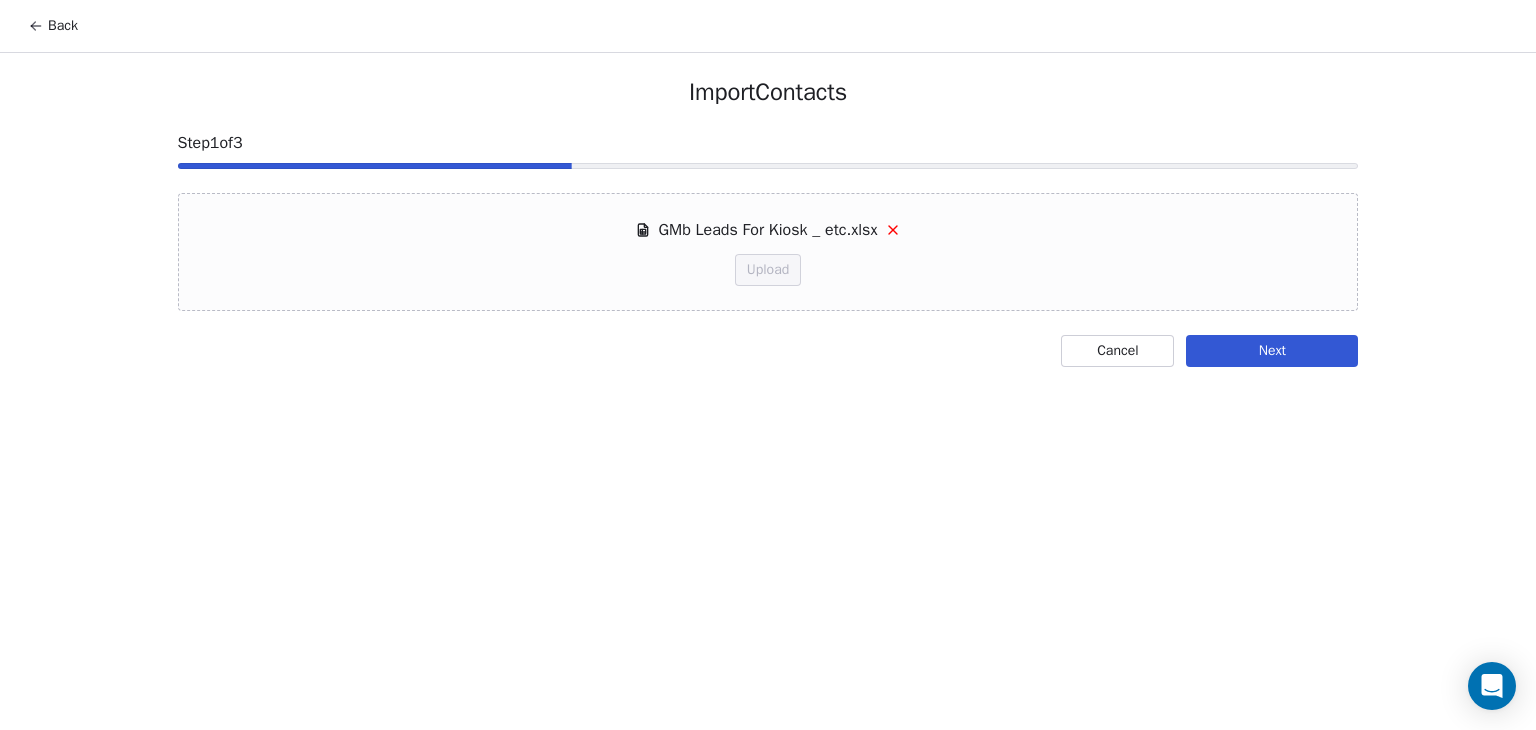 type 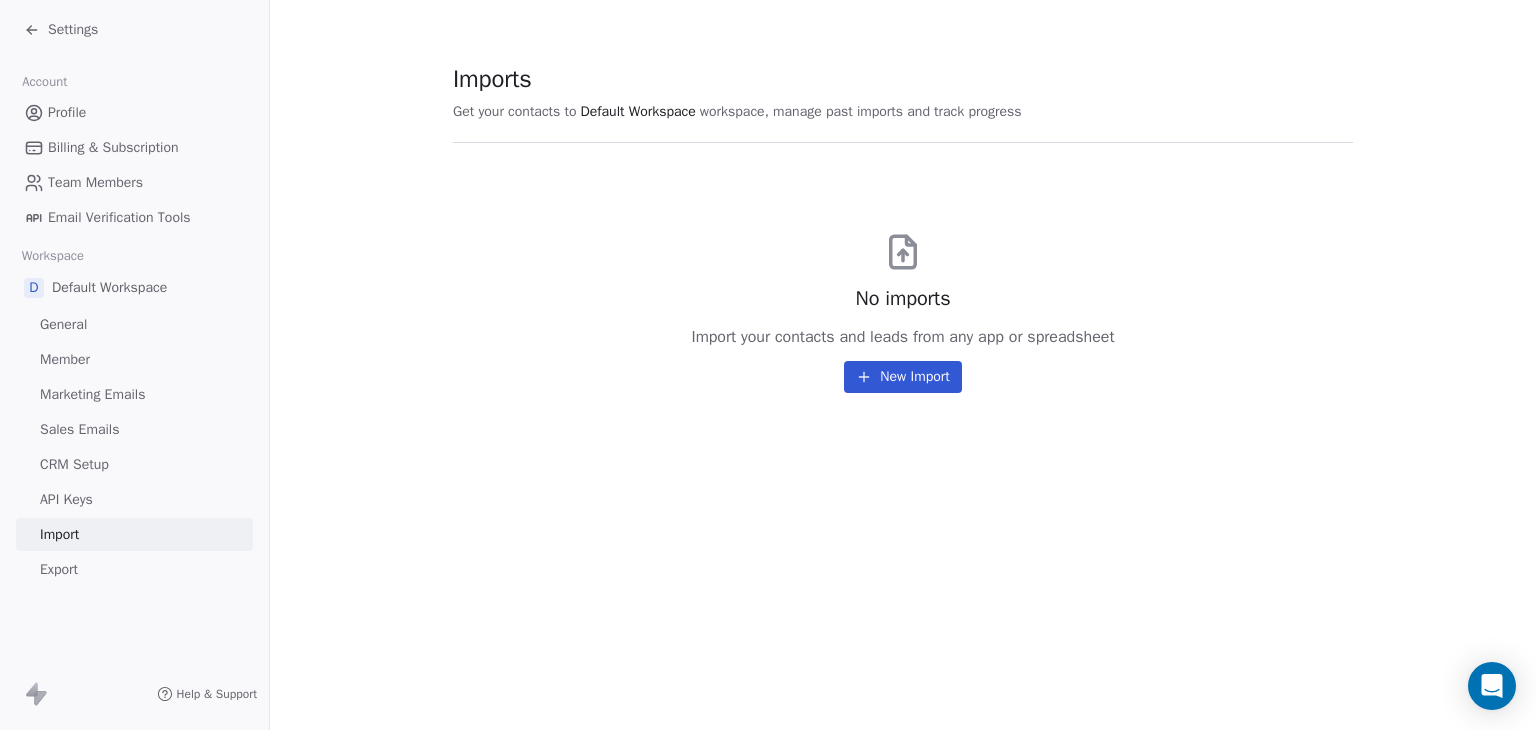 click on "New Import" at bounding box center [902, 377] 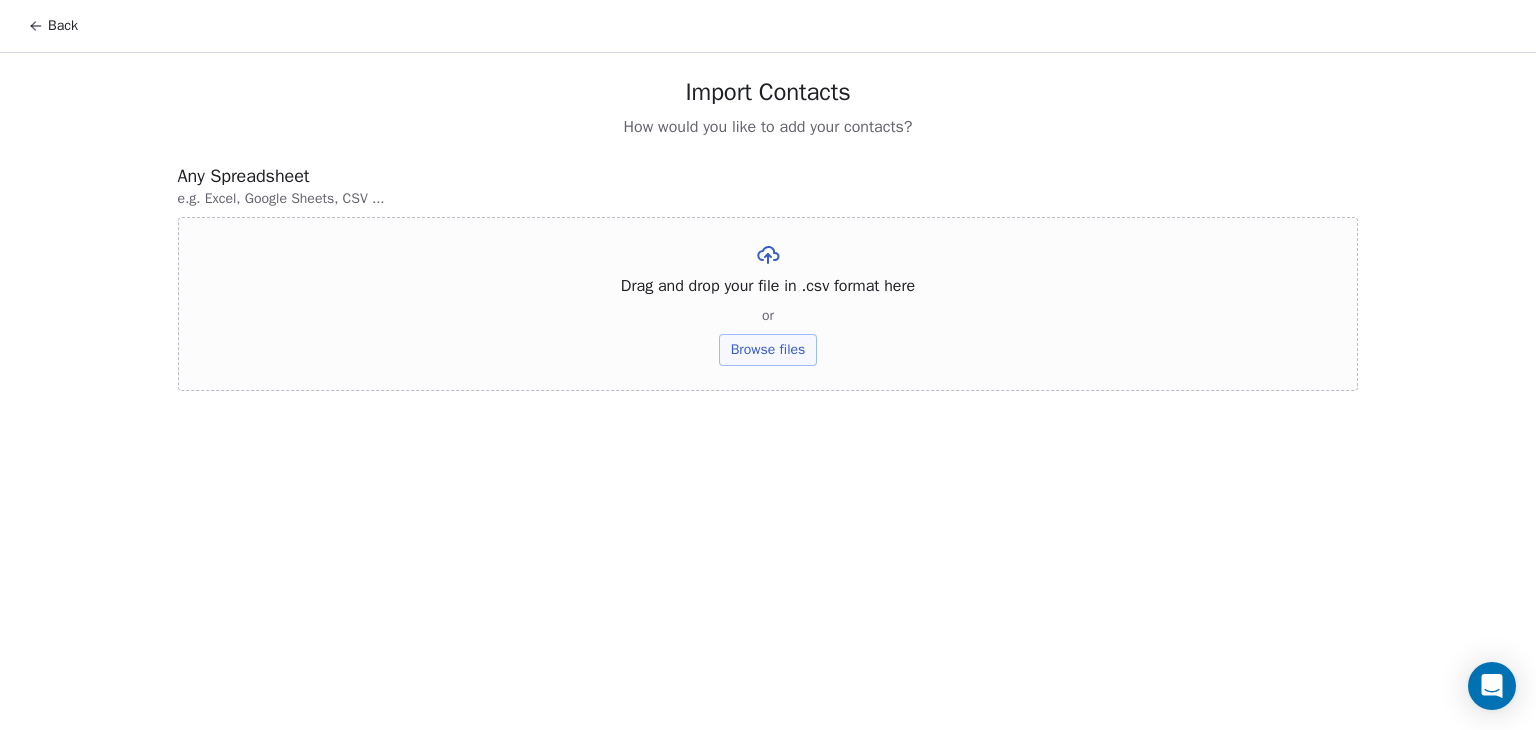 click on "Browse files" at bounding box center (768, 350) 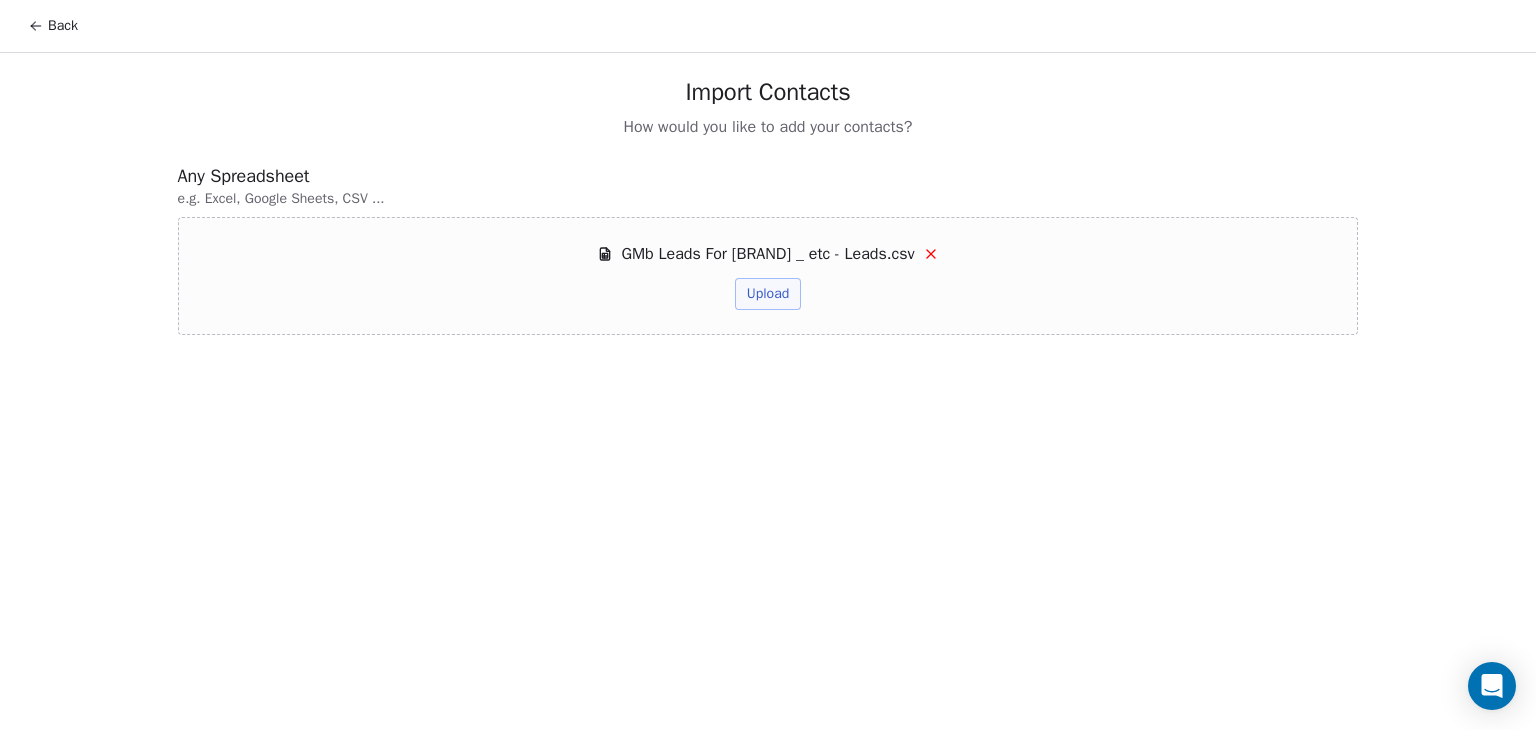 click on "Upload" at bounding box center [768, 294] 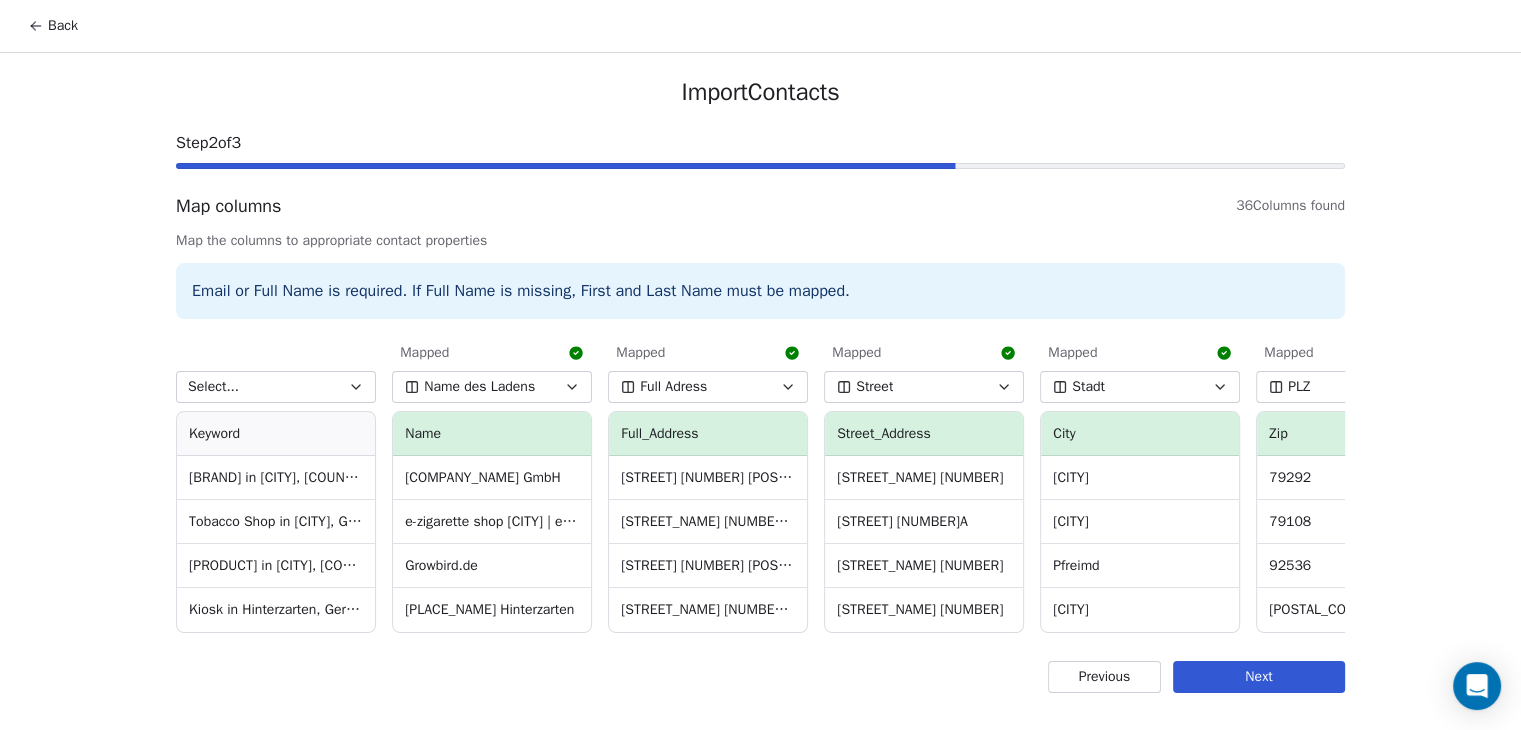click on "Select..." at bounding box center [213, 387] 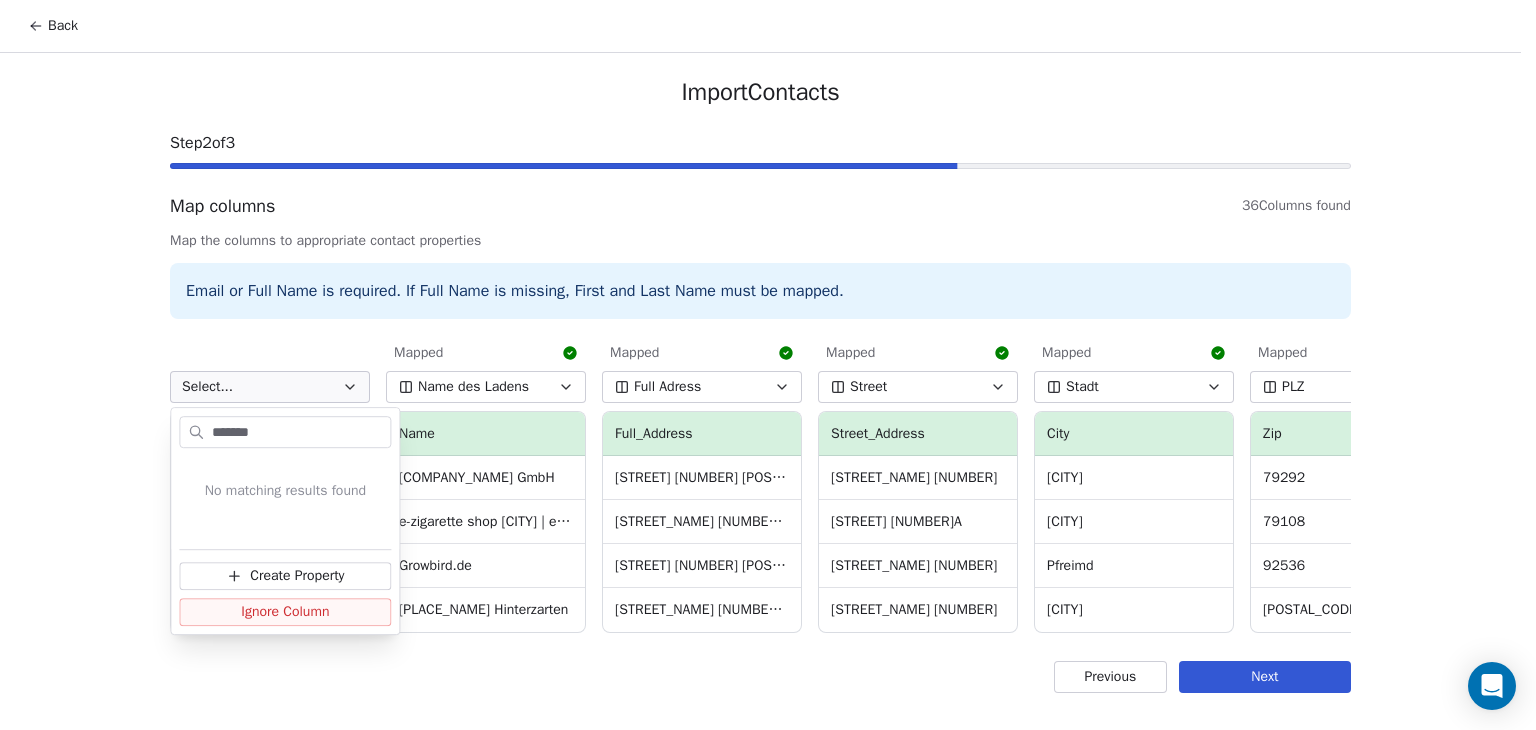type on "*******" 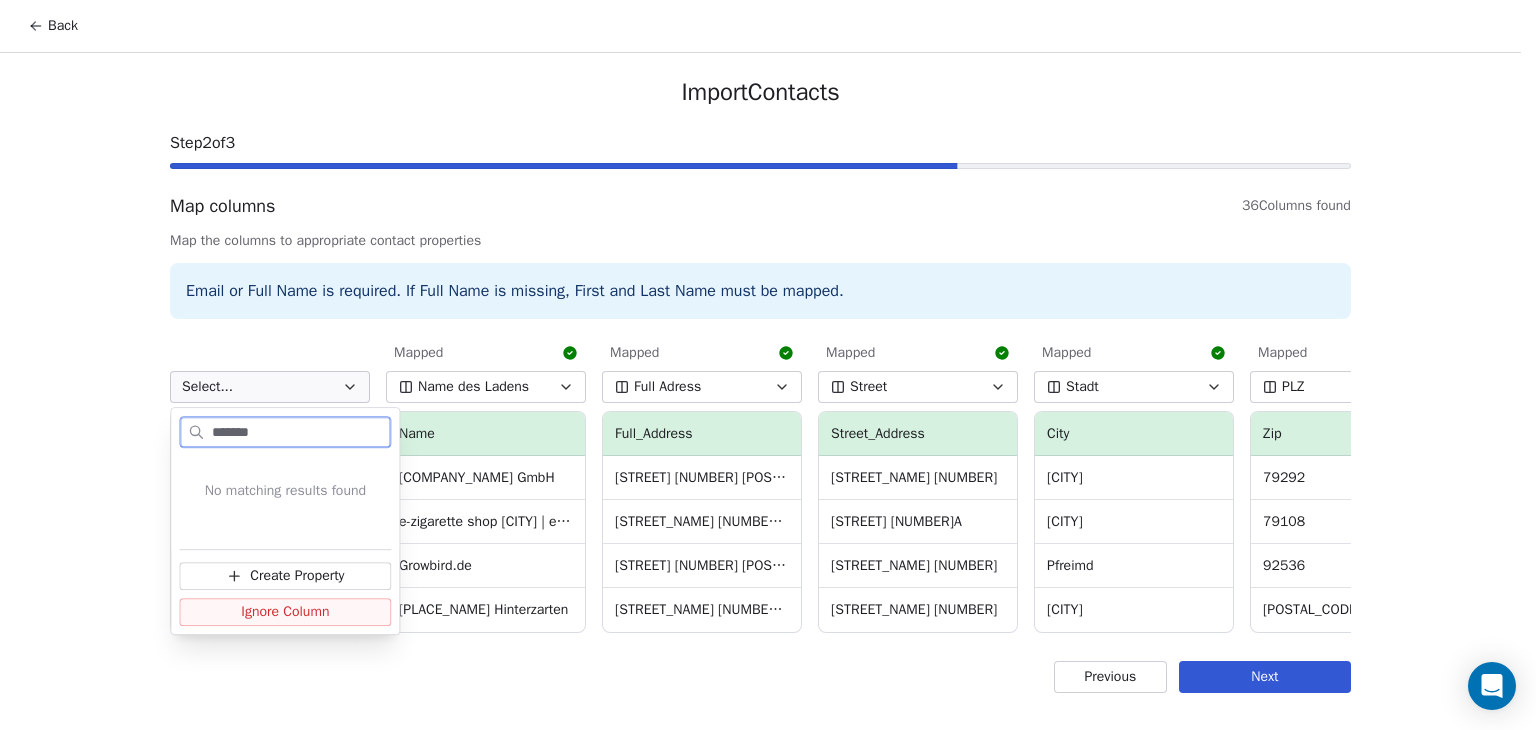 click on "Create Property" at bounding box center [297, 576] 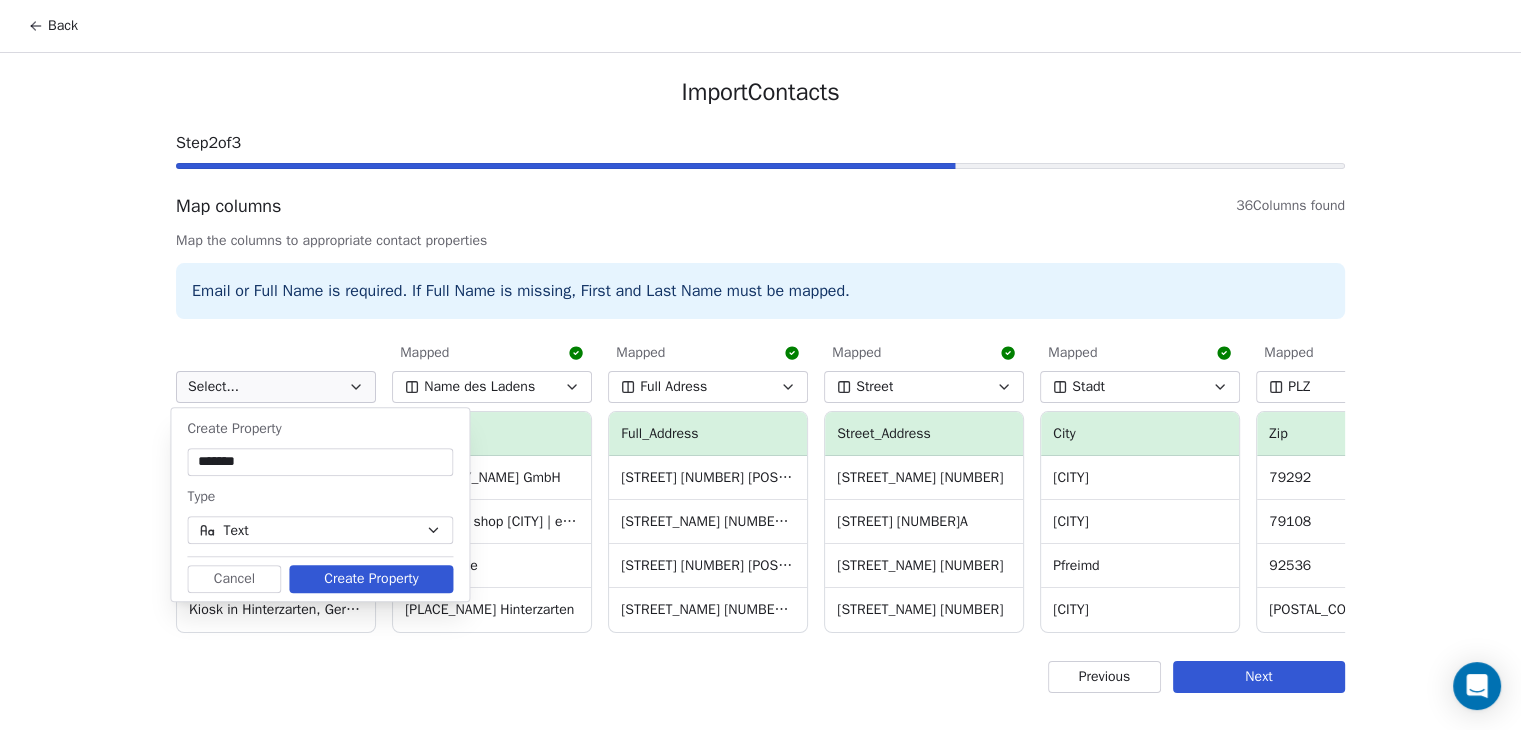 click on "*******" at bounding box center (320, 462) 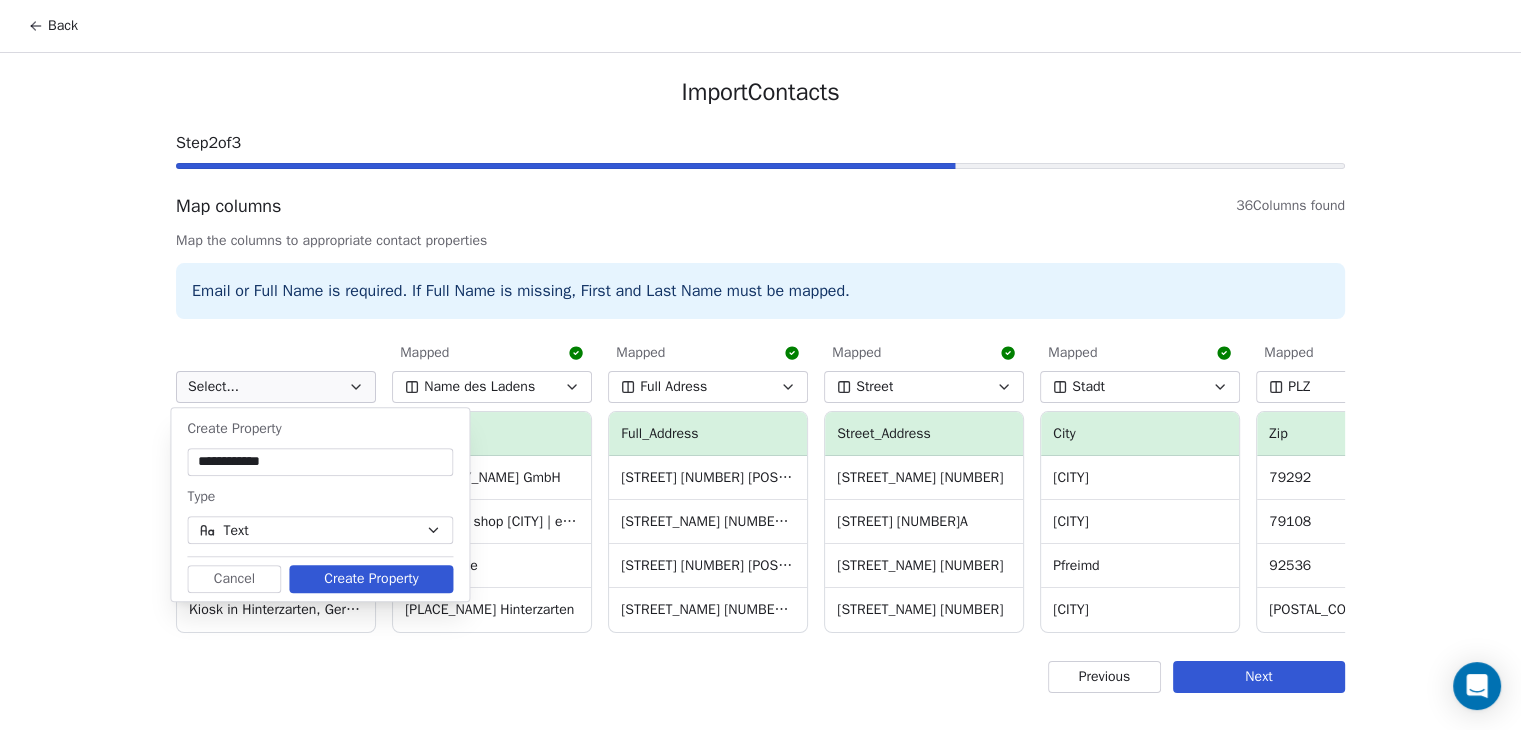 type on "**********" 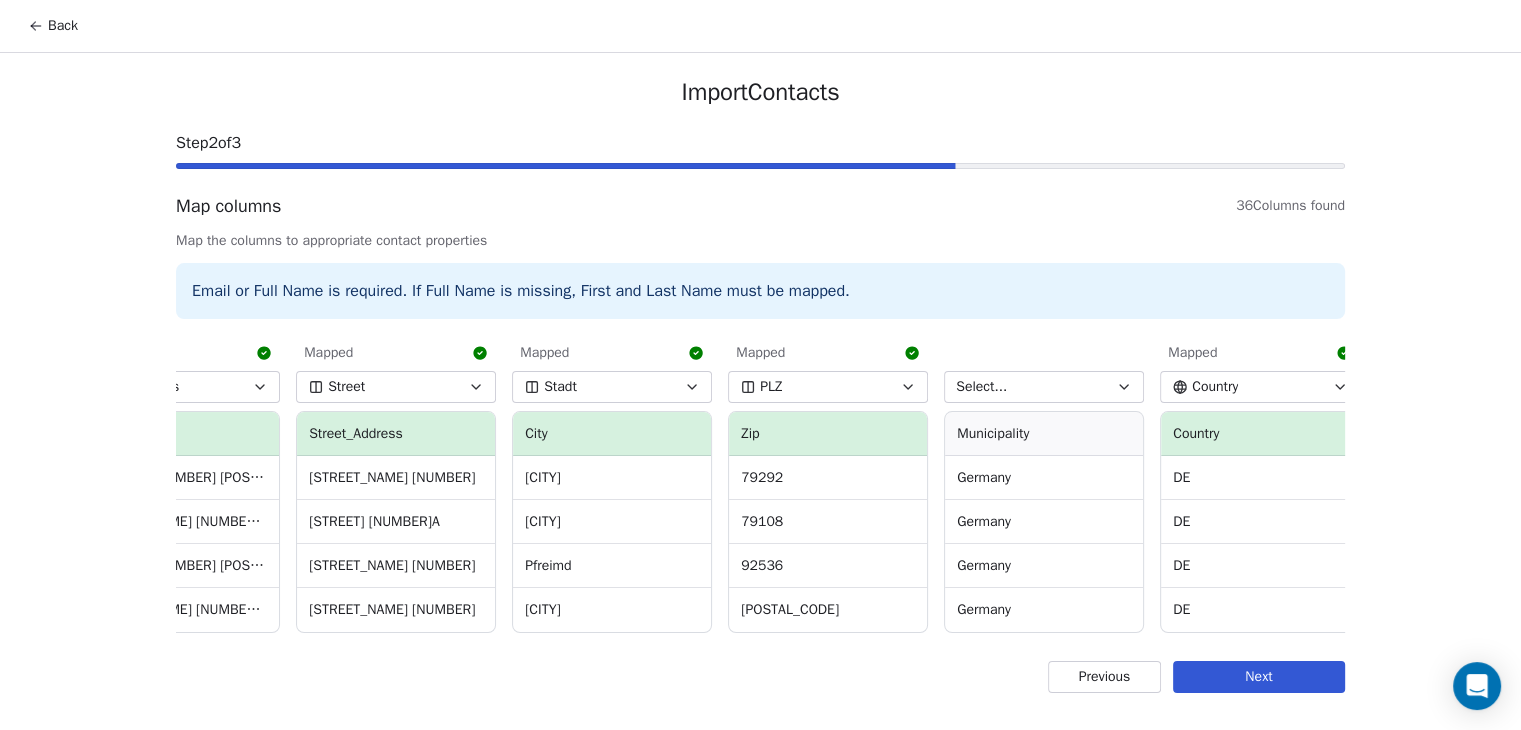 scroll, scrollTop: 0, scrollLeft: 672, axis: horizontal 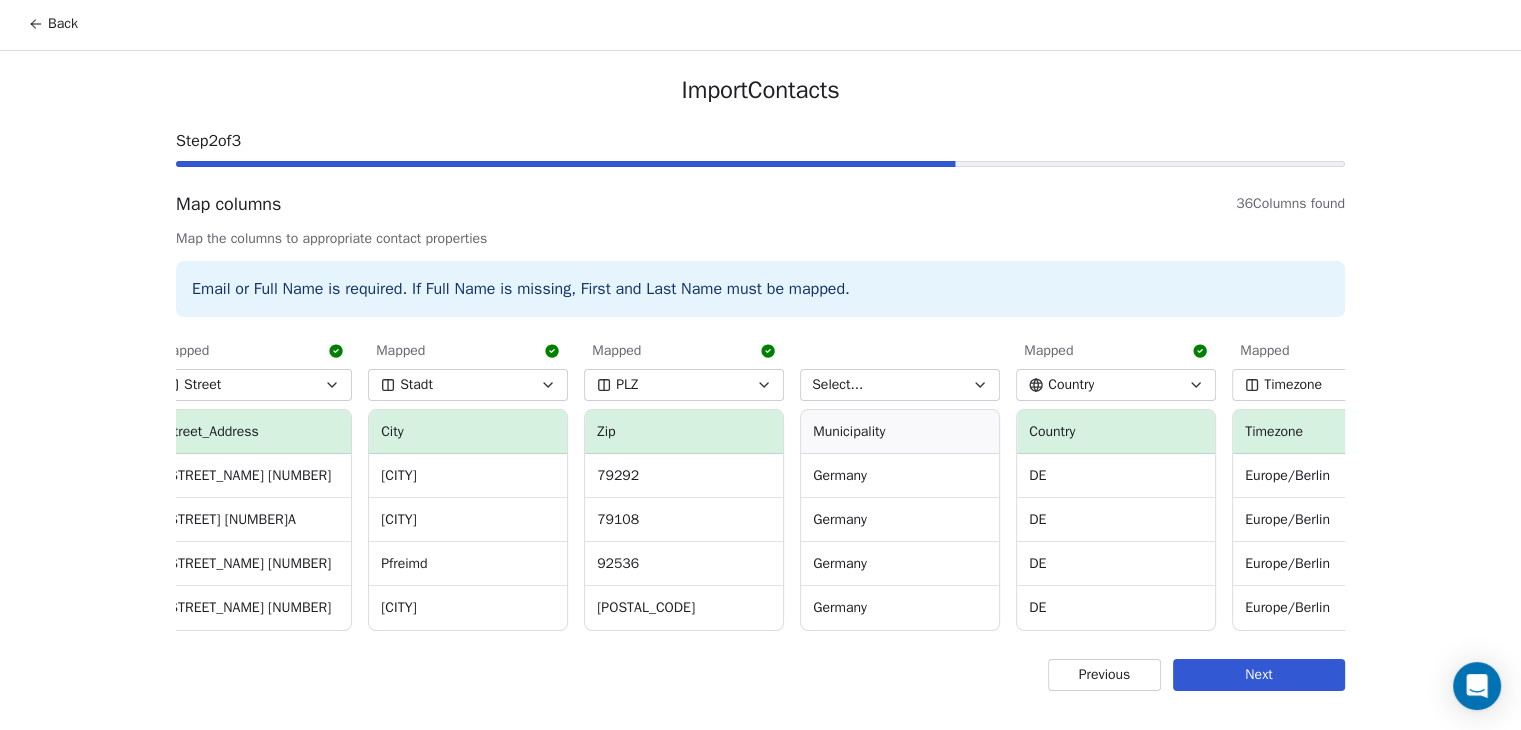 click on "Select..." at bounding box center (900, 385) 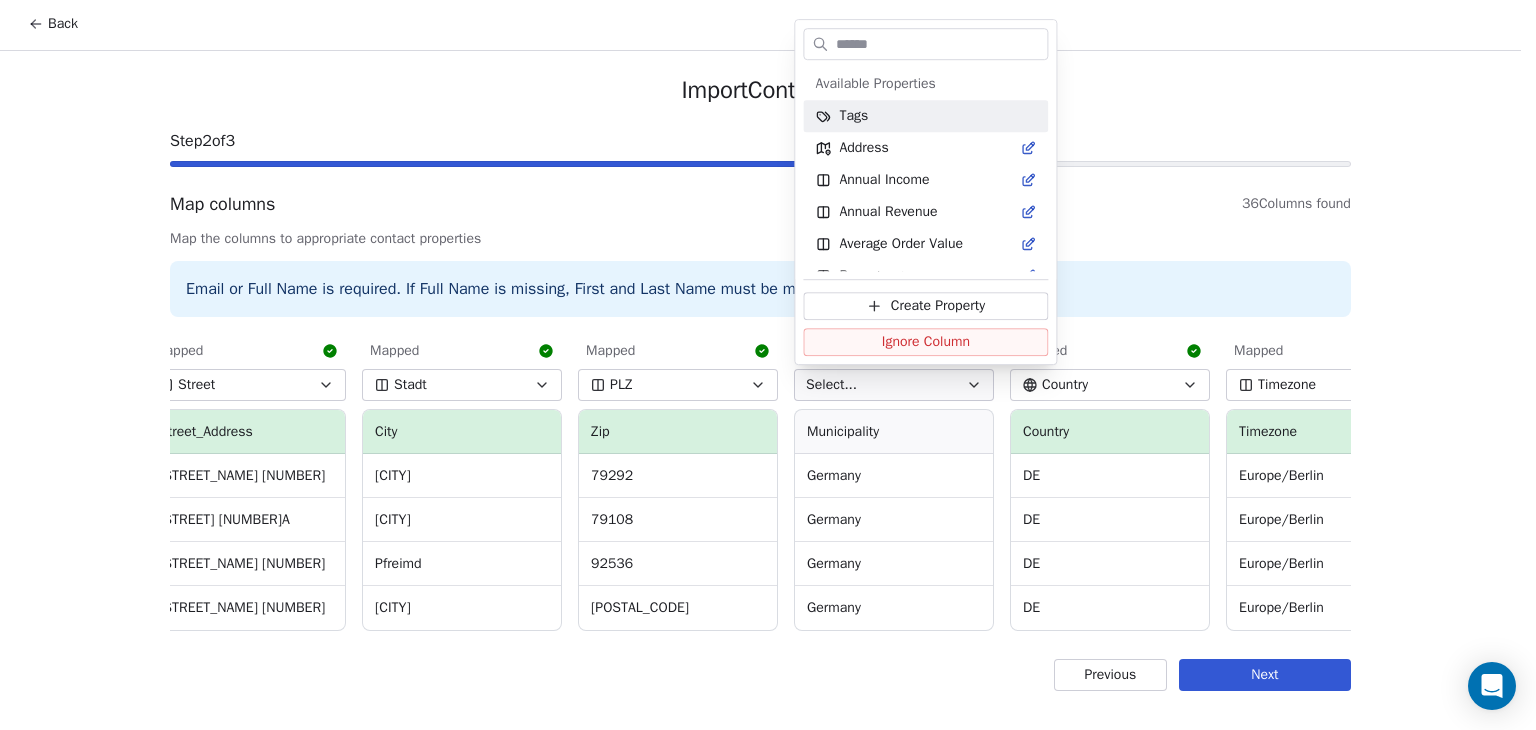 click on "Mapped keyword_FULL Keyword [BRAND] in [CITY], [COUNTRY] [BRAND] in [CITY], [COUNTRY] [PRODUCT] in [CITY], [COUNTRY] [BRAND] in [CITY], [COUNTRY]   Mapped Name des Ladens Name [BRAND] [BRAND] | [BRAND] - [BRAND]   Mapped Full Adress Full_Address [STREET_NAME] [NUMBER]  [POSTAL_CODE] [CITY] [COUNTRY] [STREET_NAME] [NUMBER]  [POSTAL_CODE] [CITY] [COUNTRY] [STREET_NAME] [NUMBER]  [POSTAL_CODE] [CITY] [COUNTRY] [STREET_NAME] [NUMBER]  [POSTAL_CODE] [CITY] [COUNTRY]   Mapped Street Street_Address [STREET_NAME] [NUMBER] [STREET_NAME] [NUMBER] [STREET_NAME] [NUMBER] [STREET_NAME] [NUMBER]   Mapped Stadt City [CITY] [CITY] [CITY] [CITY]   Mapped PLZ Zip [POSTAL_CODE] [POSTAL_CODE] [POSTAL_CODE] [POSTAL_CODE]   Select... Municipality [COUNTRY]" at bounding box center [768, 1234] 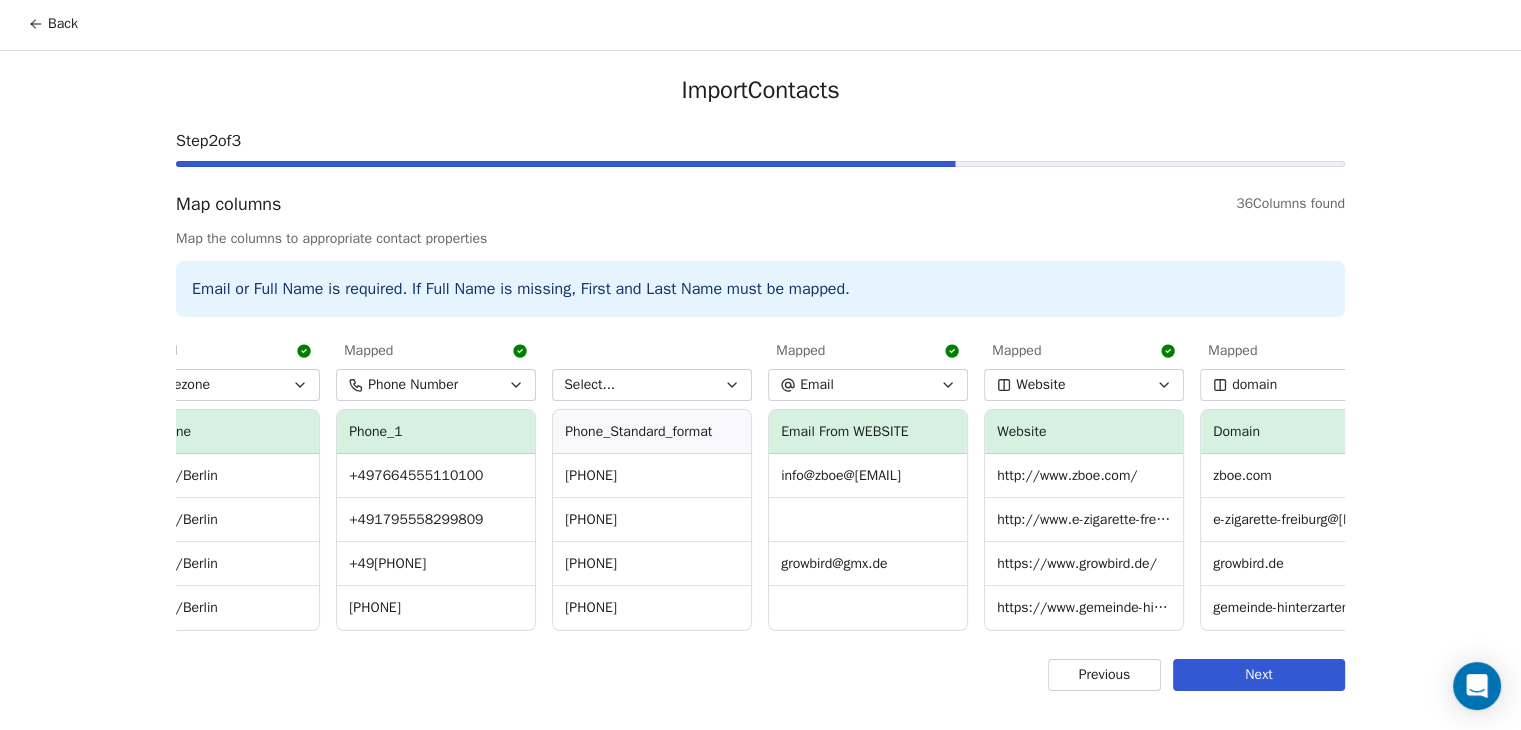 scroll, scrollTop: 0, scrollLeft: 1786, axis: horizontal 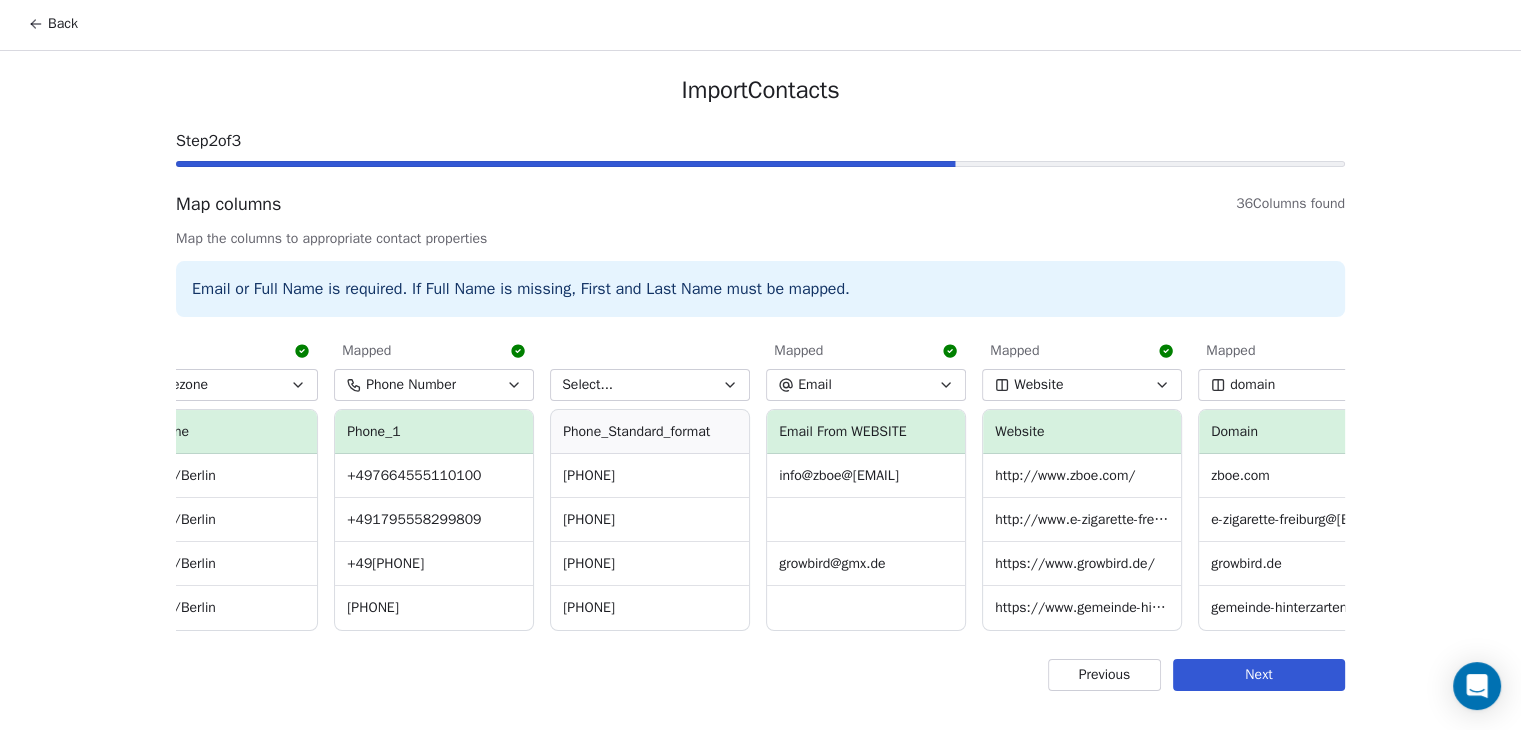 click on "Select..." at bounding box center (650, 385) 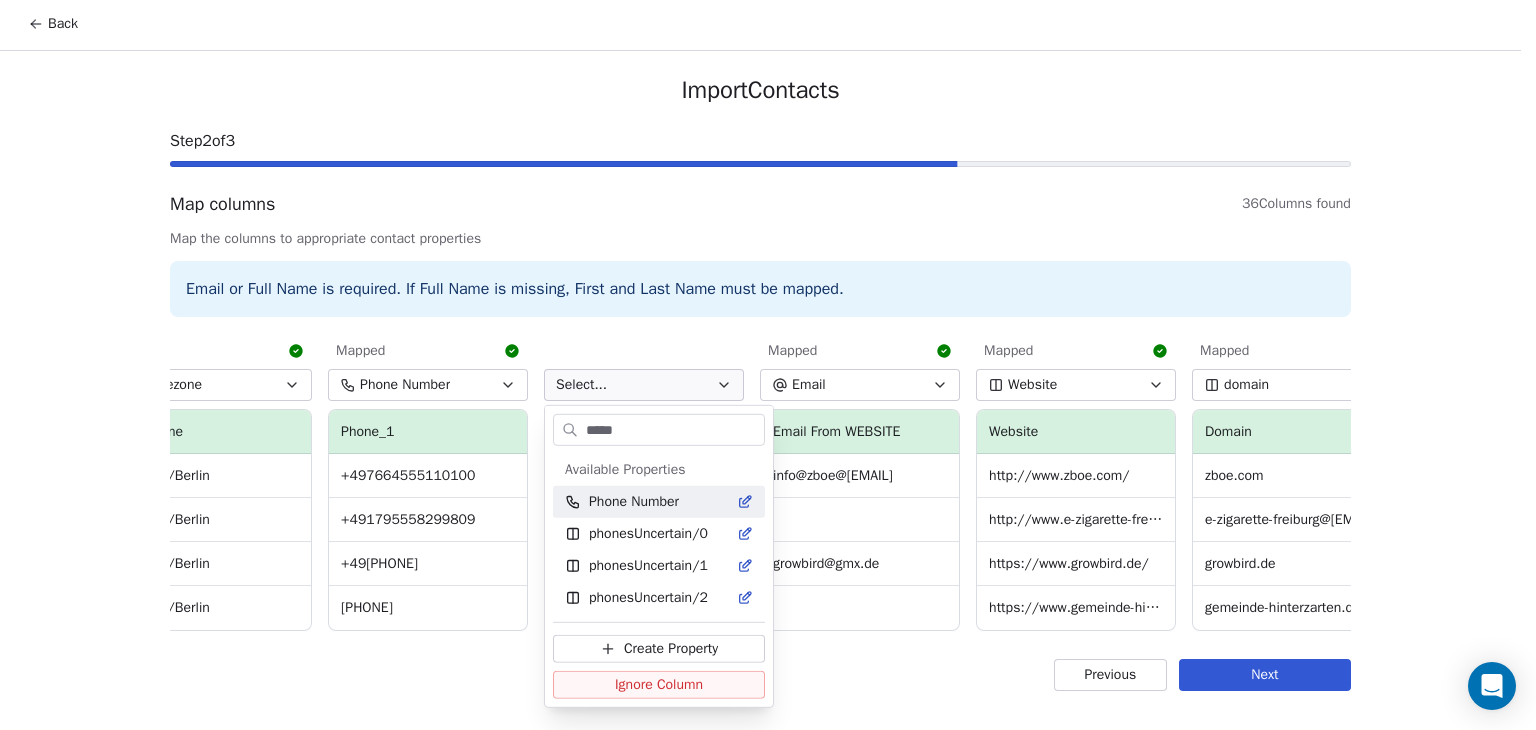 type on "*****" 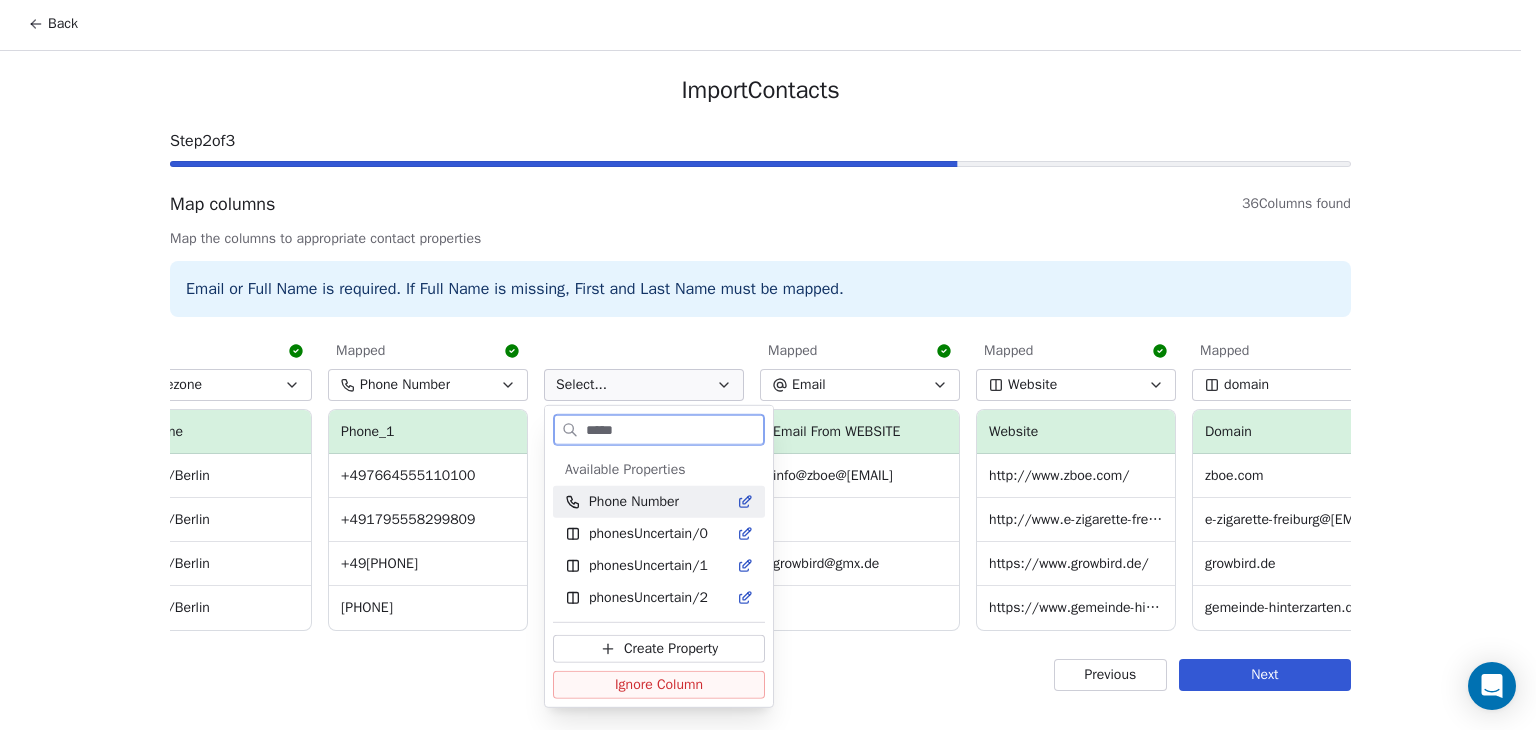 click on "Phone Number" at bounding box center [634, 502] 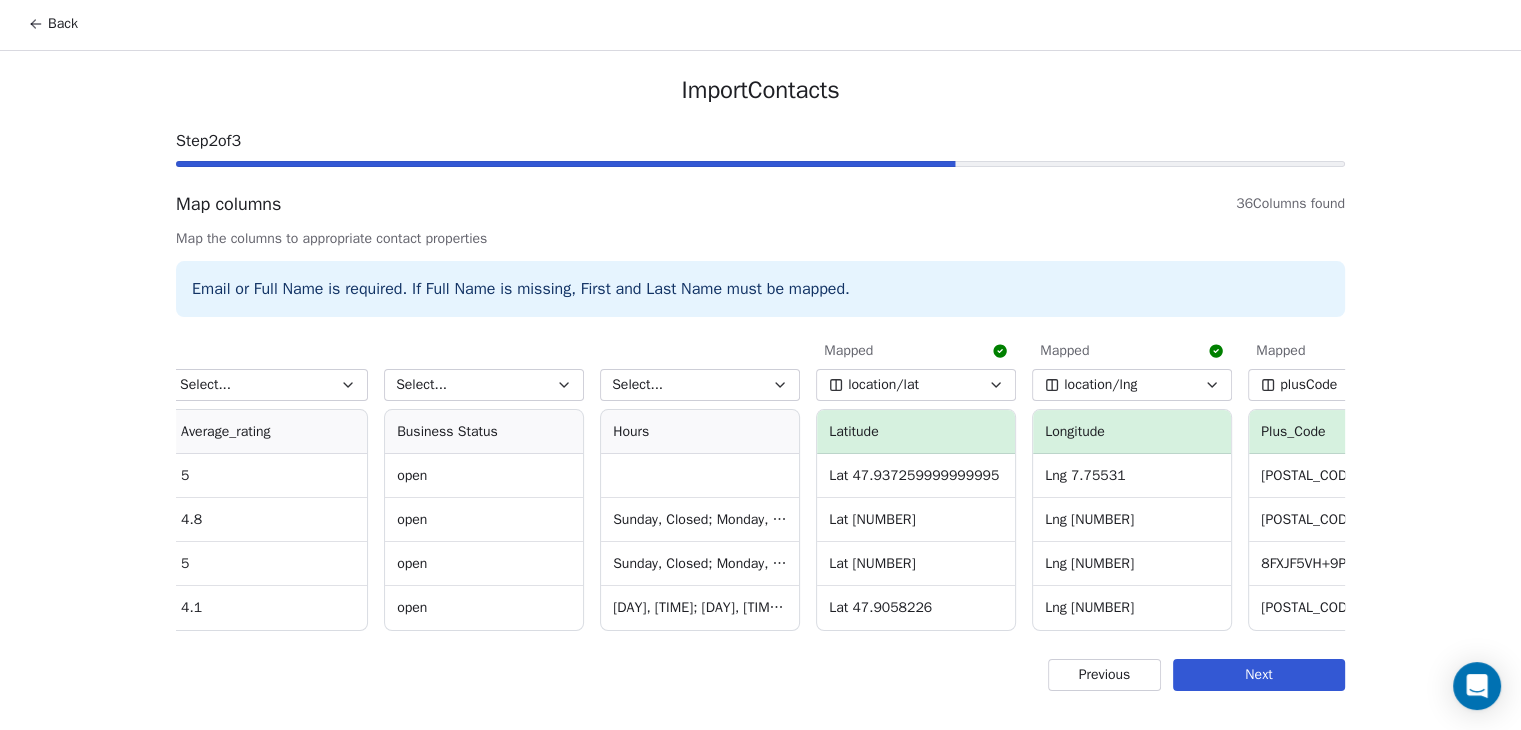 scroll, scrollTop: 0, scrollLeft: 3464, axis: horizontal 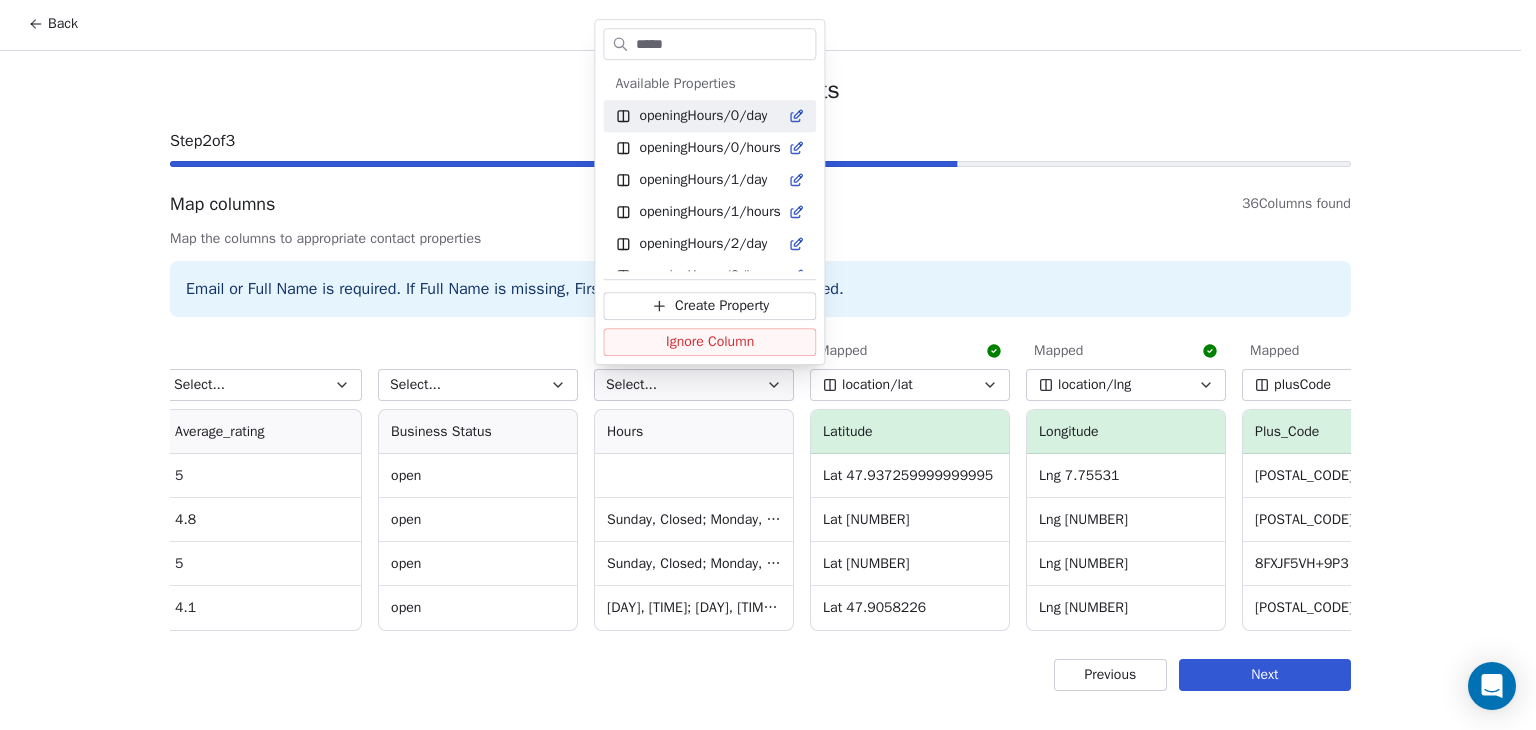 type on "*****" 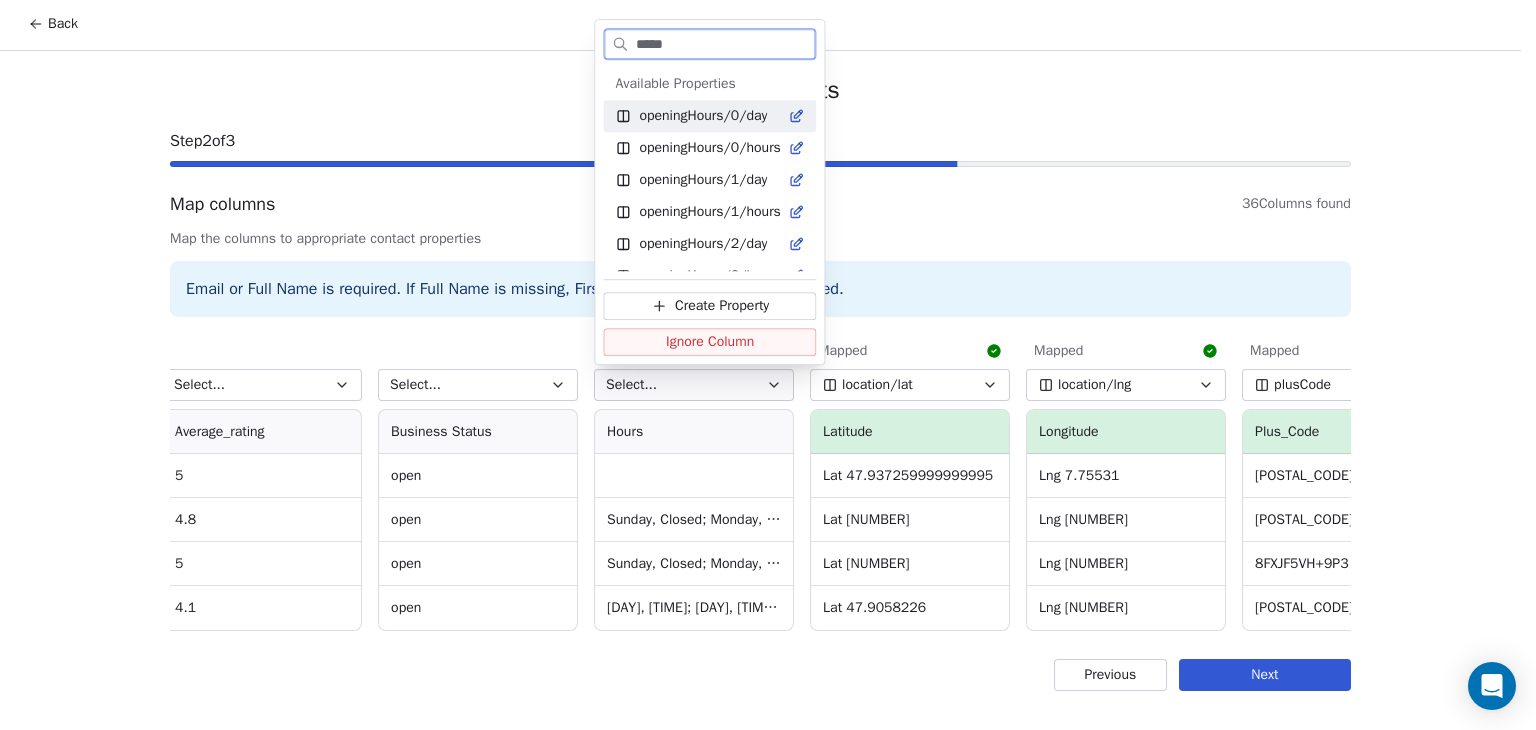 click on "openingHours/0/day" at bounding box center (709, 116) 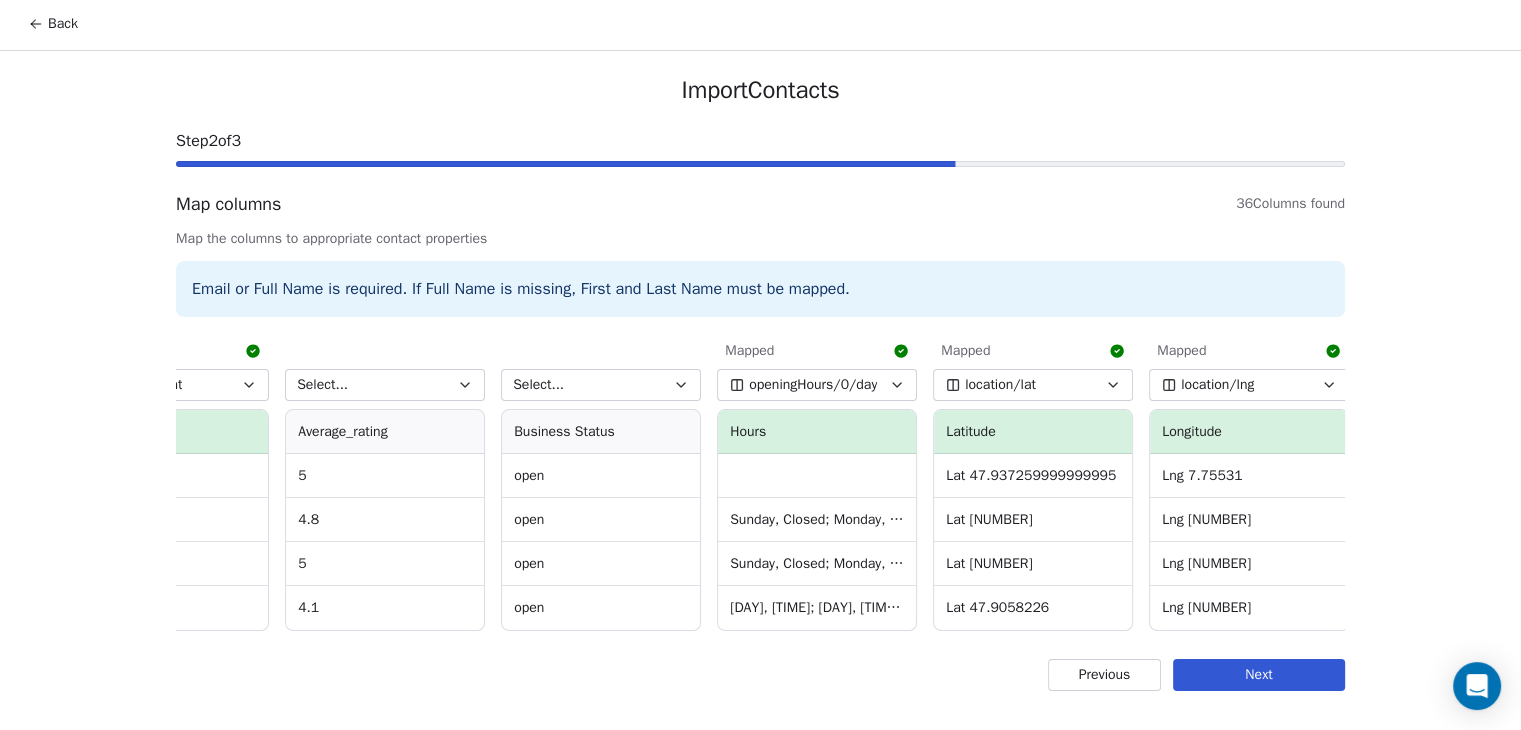 scroll, scrollTop: 0, scrollLeft: 3344, axis: horizontal 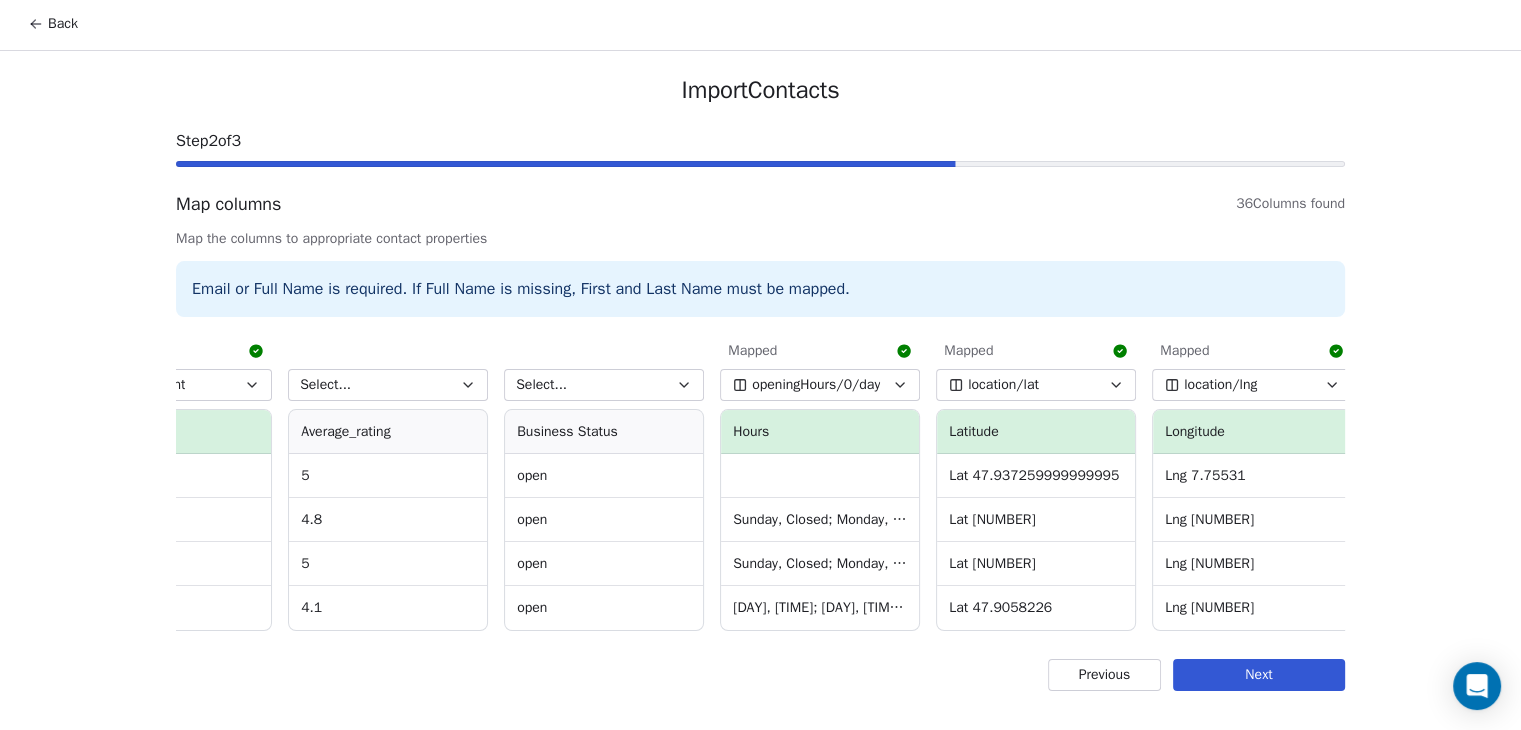 click on "Select..." at bounding box center (388, 385) 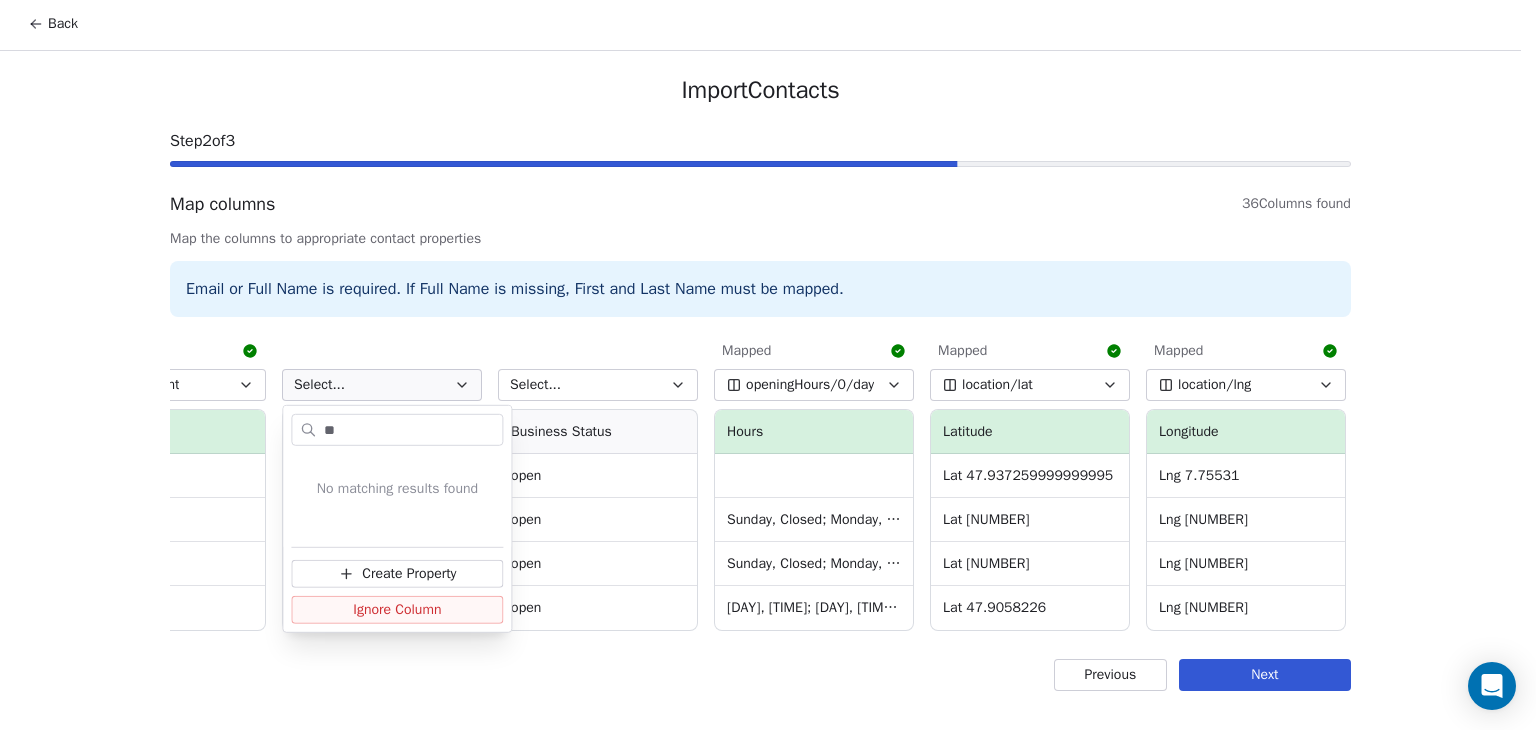 type on "*" 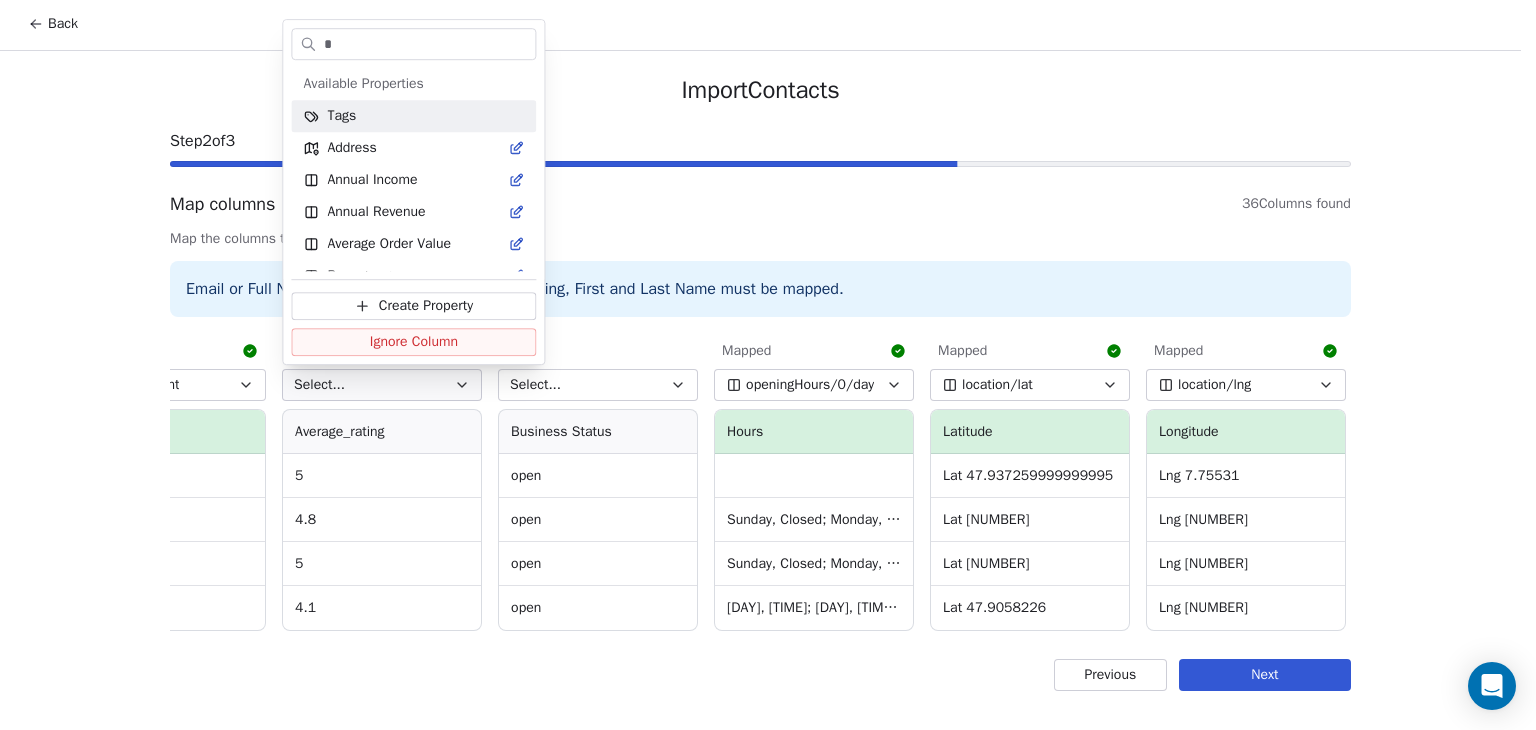 type 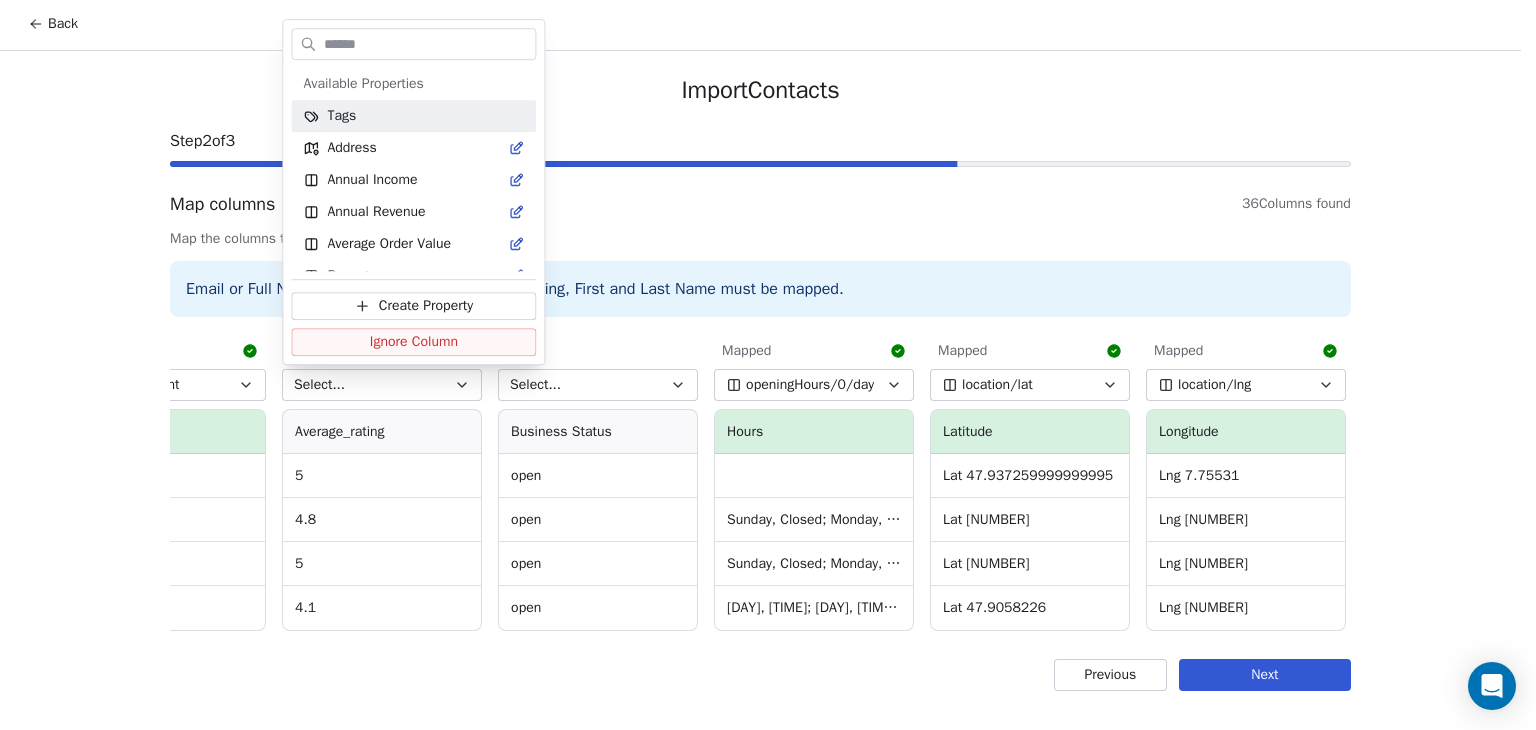 click on "Mapped keyword_FULL Keyword [BRAND] in [CITY], [COUNTRY] [BRAND] in [CITY], [COUNTRY] [PRODUCT] in [CITY], [COUNTRY] [BRAND] in [CITY], [COUNTRY]   Mapped Name des Ladens Name [BRAND] [BRAND] | [BRAND] - [BRAND]   Mapped Full Adress Full_Address [STREET_NAME] [NUMBER]  [POSTAL_CODE] [CITY] [COUNTRY] [STREET_NAME] [NUMBER]  [POSTAL_CODE] [CITY] [COUNTRY] [STREET_NAME] [NUMBER]  [POSTAL_CODE] [CITY] [COUNTRY] [STREET_NAME] [NUMBER]  [POSTAL_CODE] [CITY] [COUNTRY]   Mapped Street Street_Address [STREET_NAME] [NUMBER] [STREET_NAME] [NUMBER] [STREET_NAME] [NUMBER] [STREET_NAME] [NUMBER]   Mapped Stadt City [CITY] [CITY] [CITY] [CITY]   Mapped PLZ Zip [POSTAL_CODE] [POSTAL_CODE] [POSTAL_CODE] [POSTAL_CODE]   Select... Municipality [COUNTRY]" at bounding box center [768, 1234] 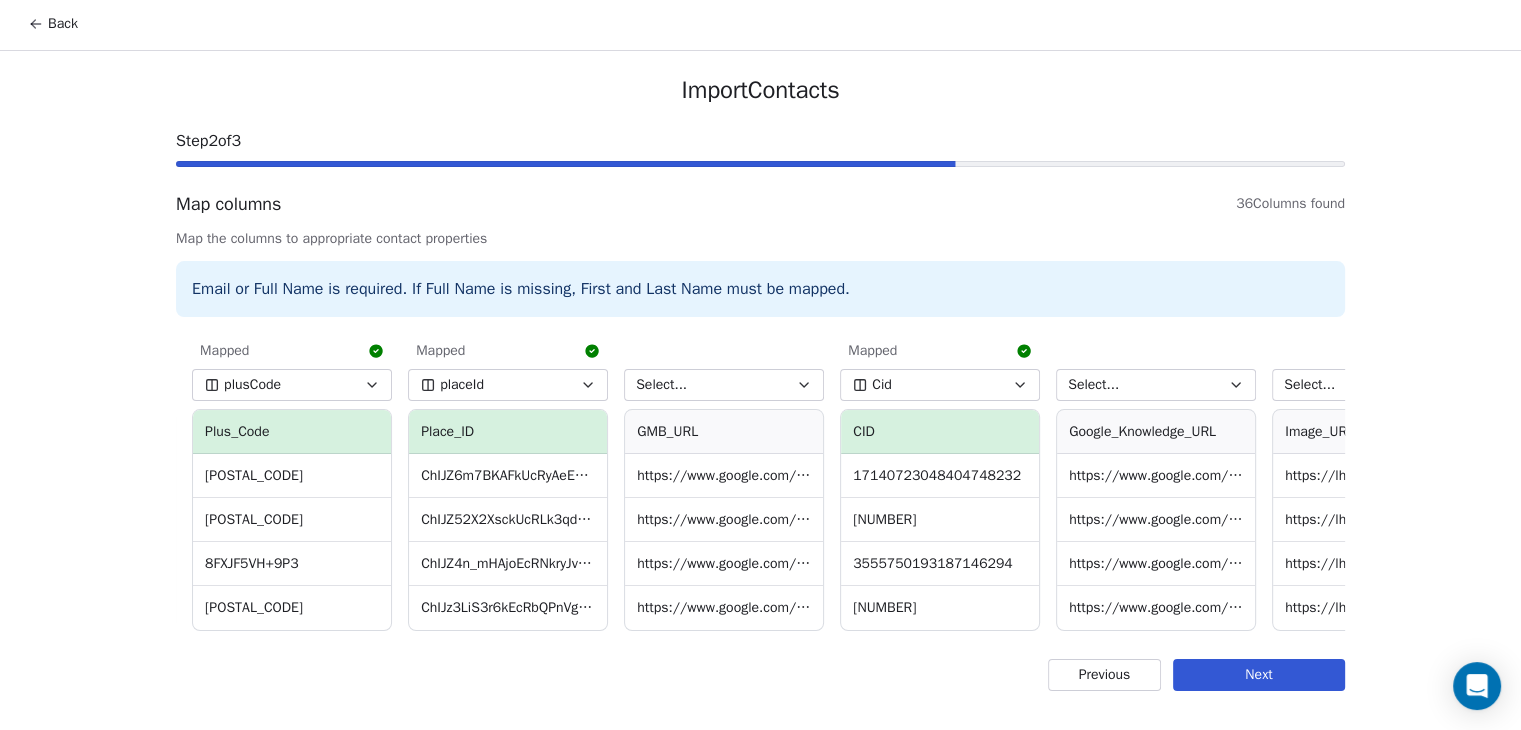 scroll, scrollTop: 0, scrollLeft: 4519, axis: horizontal 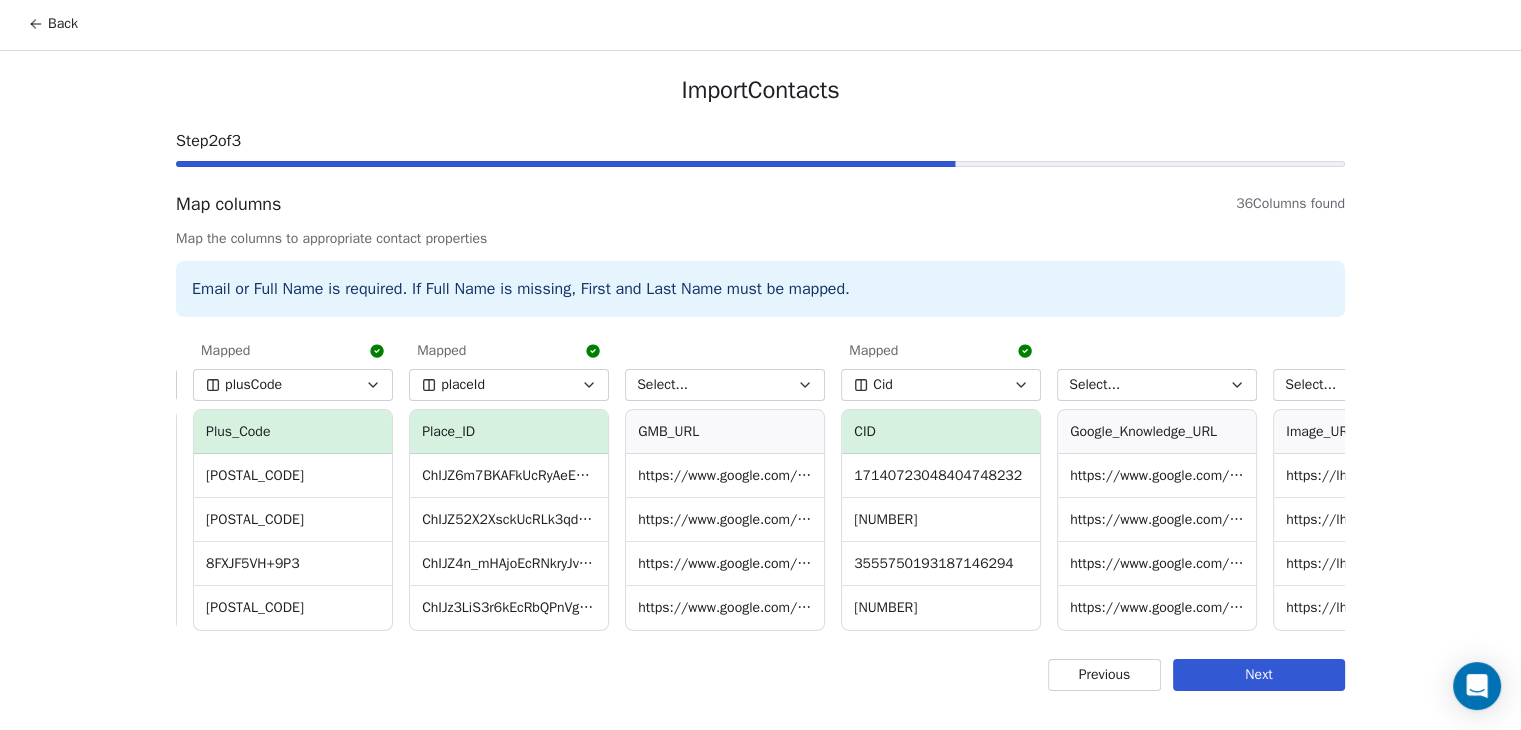 click on "Select..." at bounding box center (725, 385) 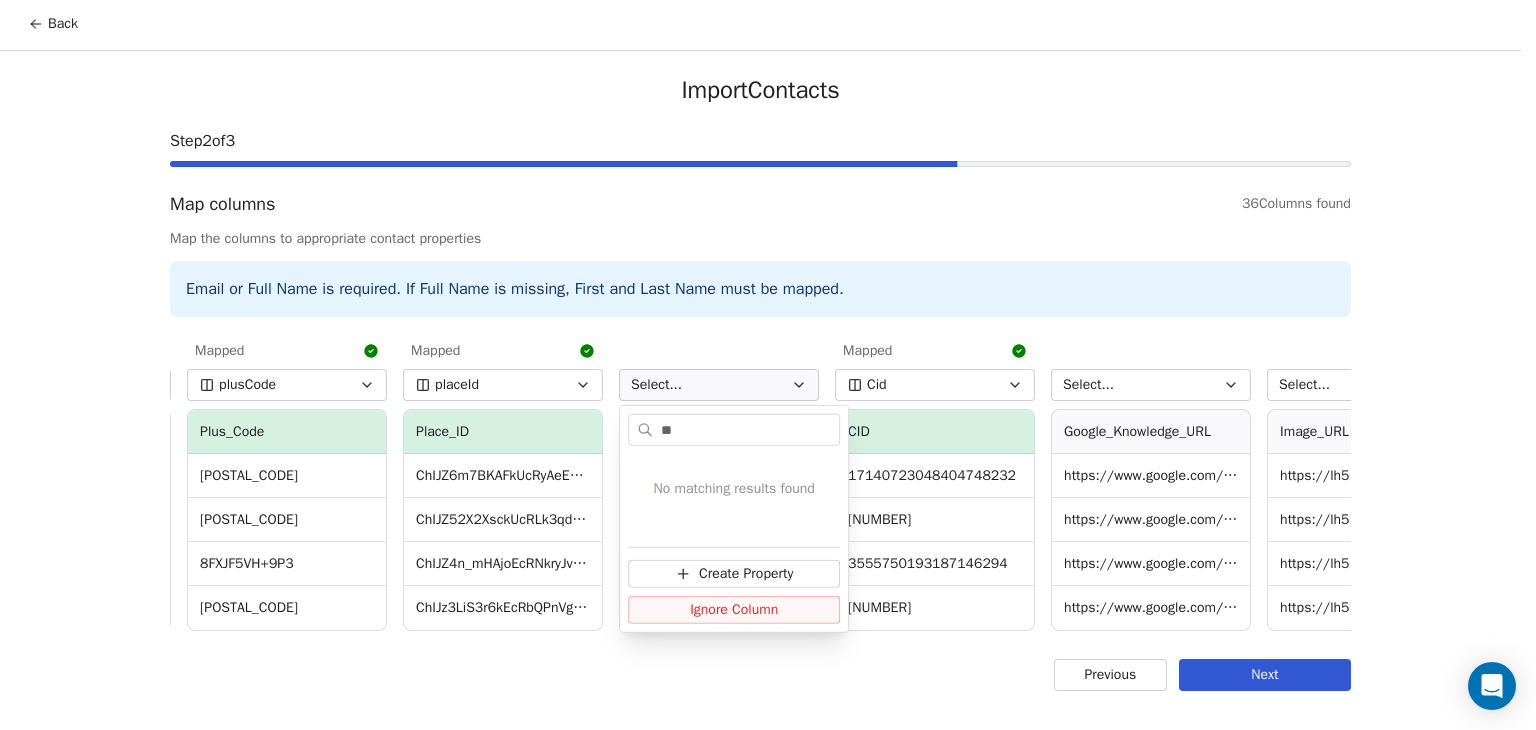 type on "*" 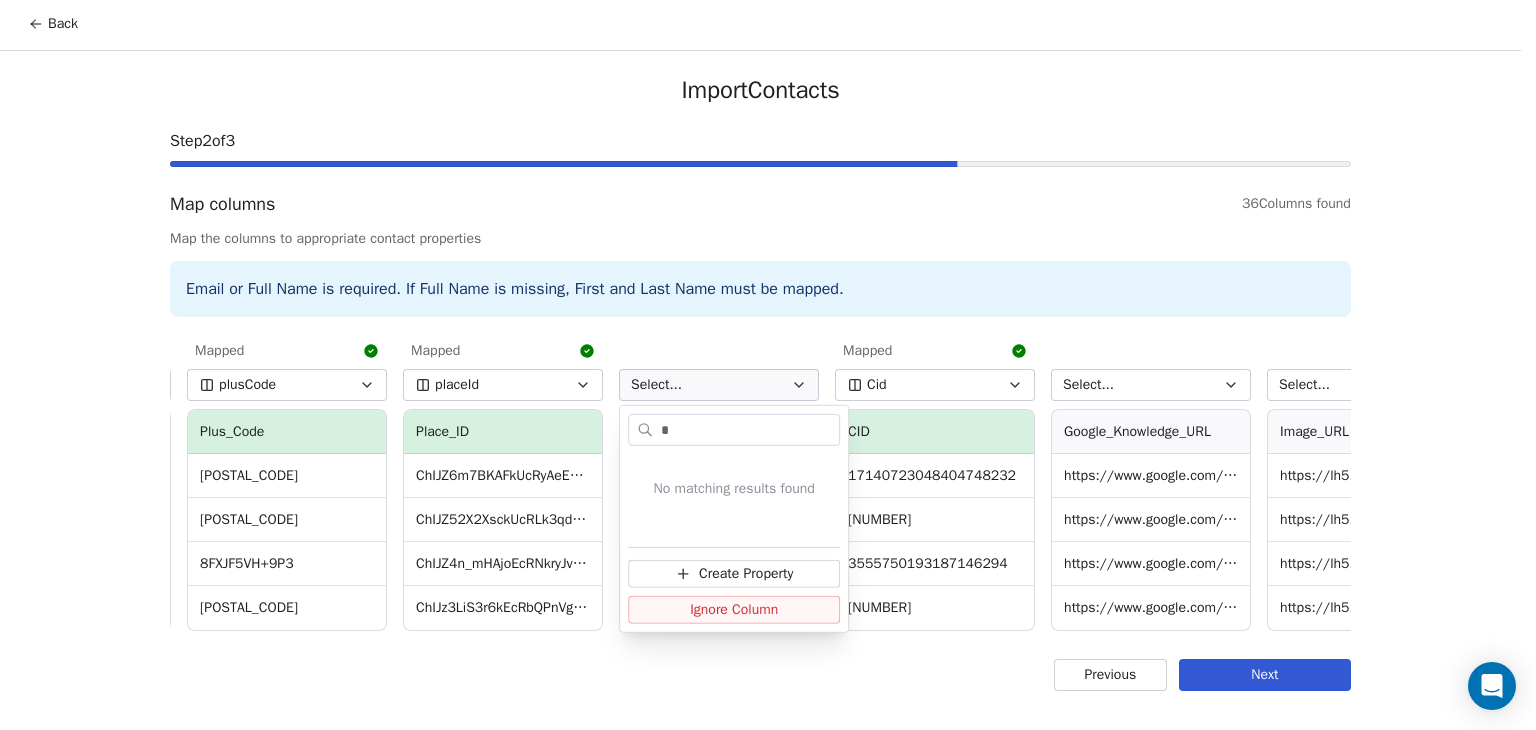 type 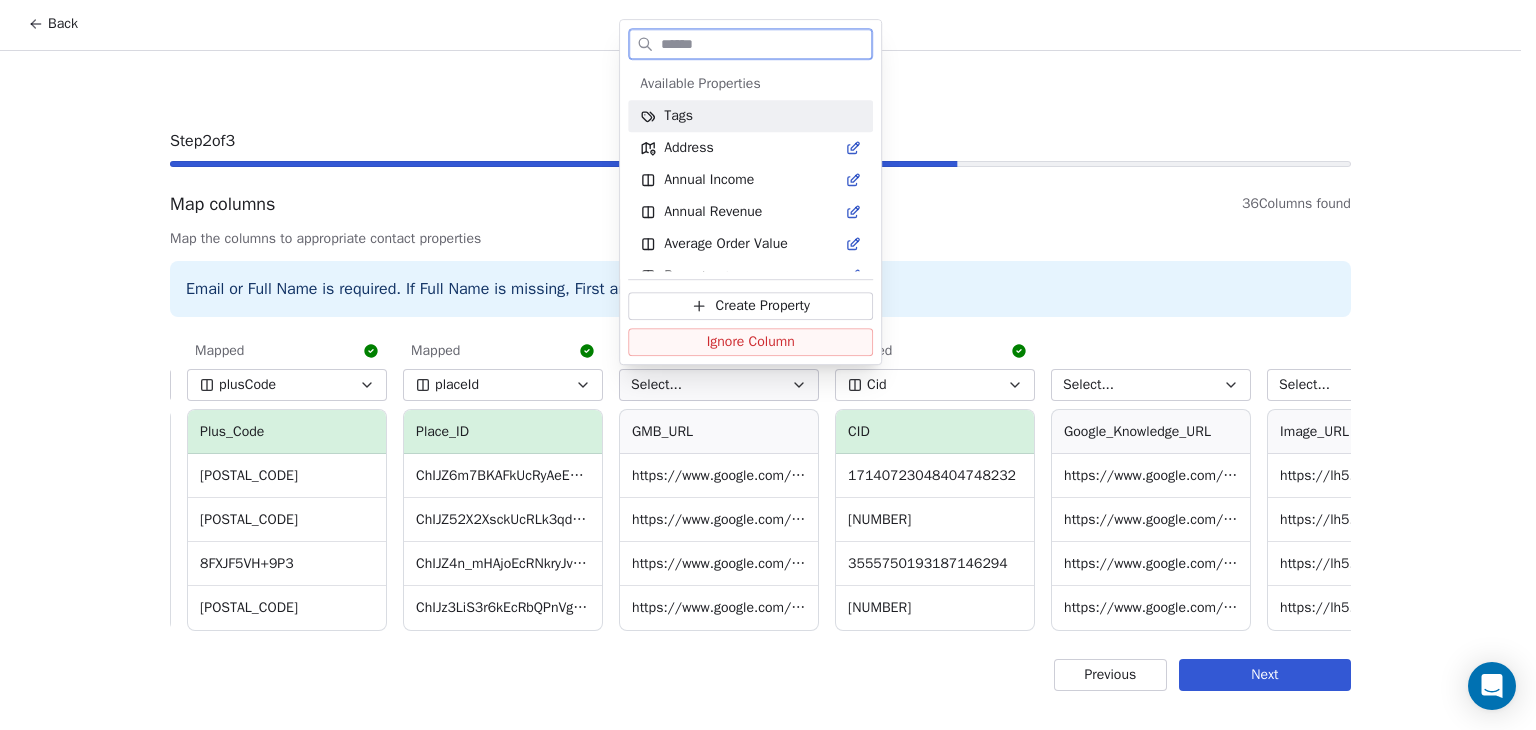 click on "Create Property" at bounding box center (763, 306) 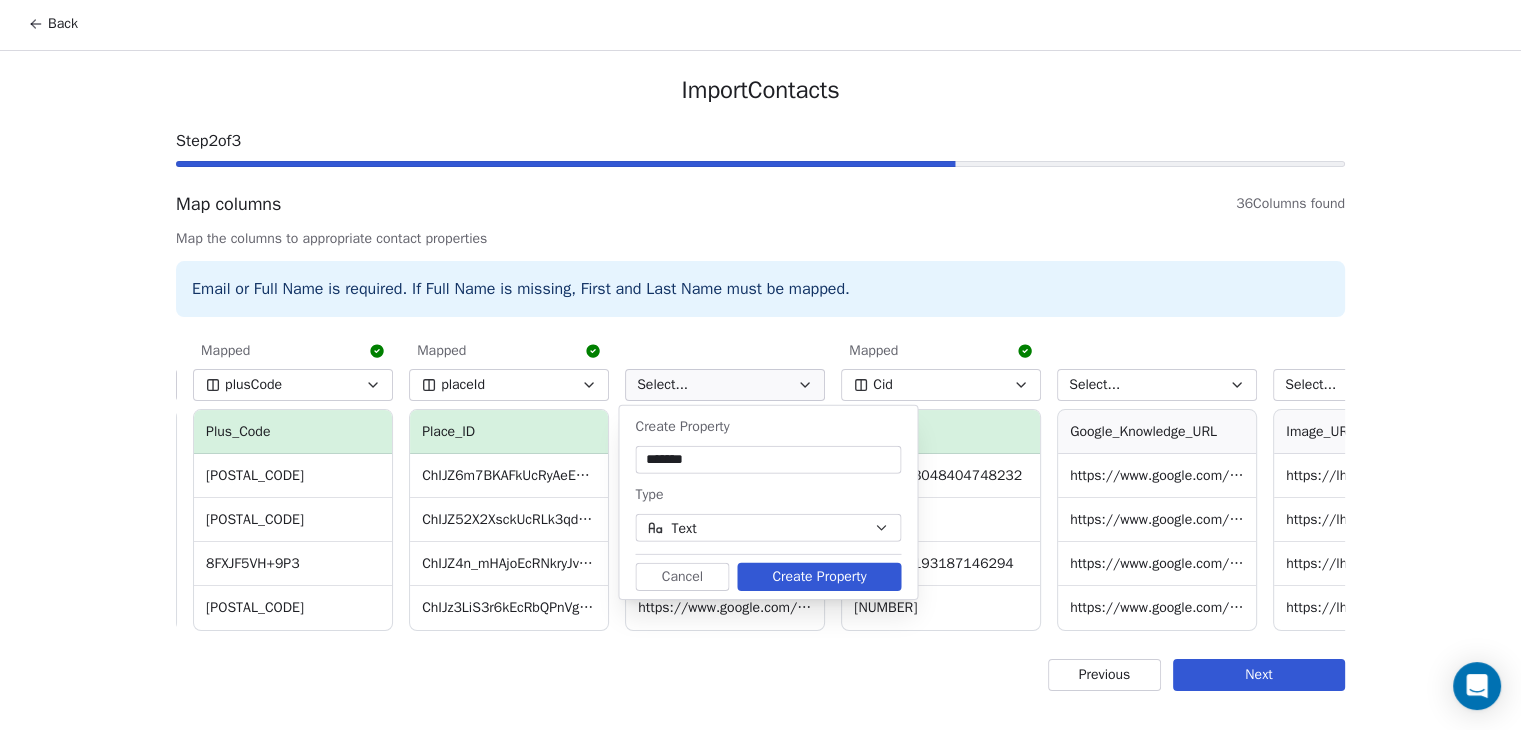click on "Create Property" at bounding box center [819, 577] 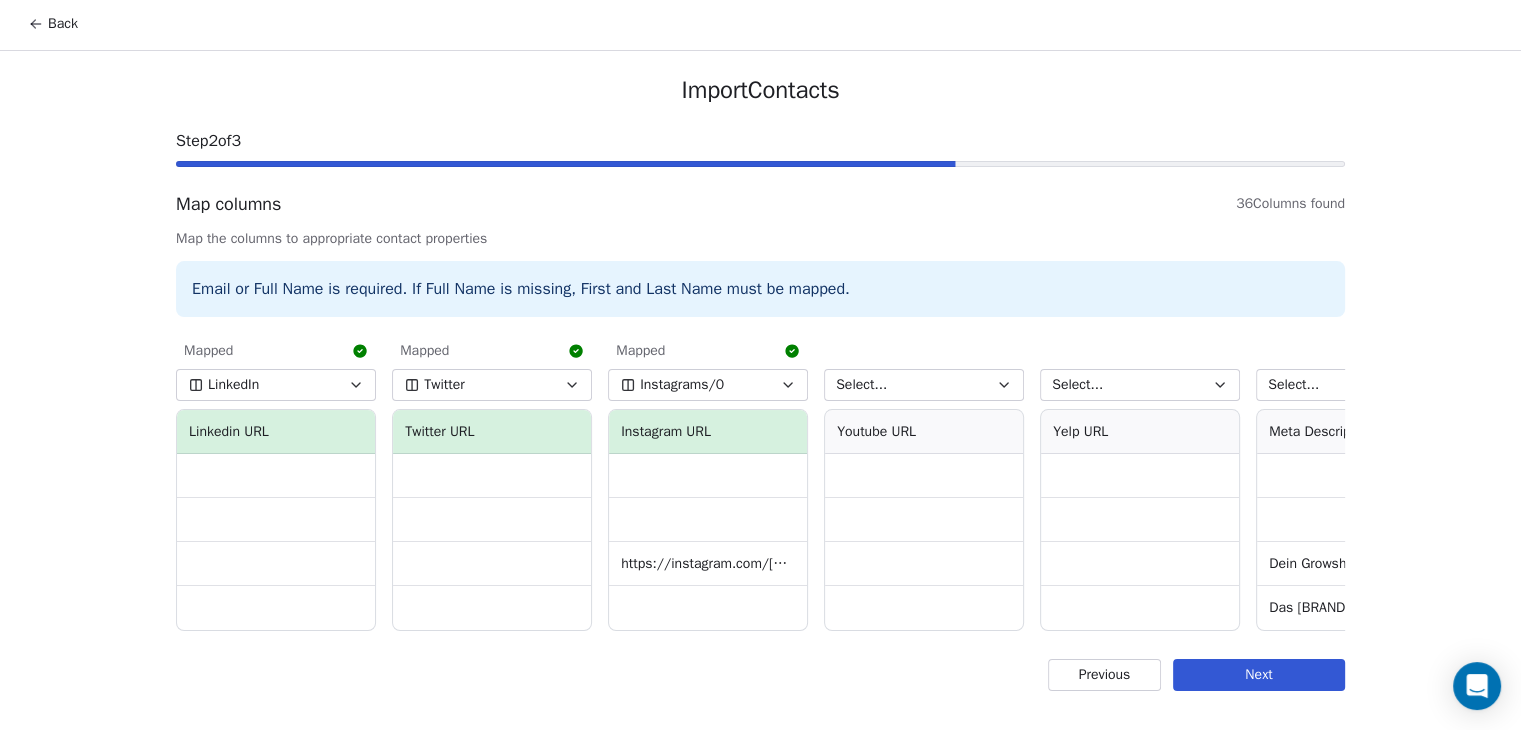 scroll, scrollTop: 0, scrollLeft: 6579, axis: horizontal 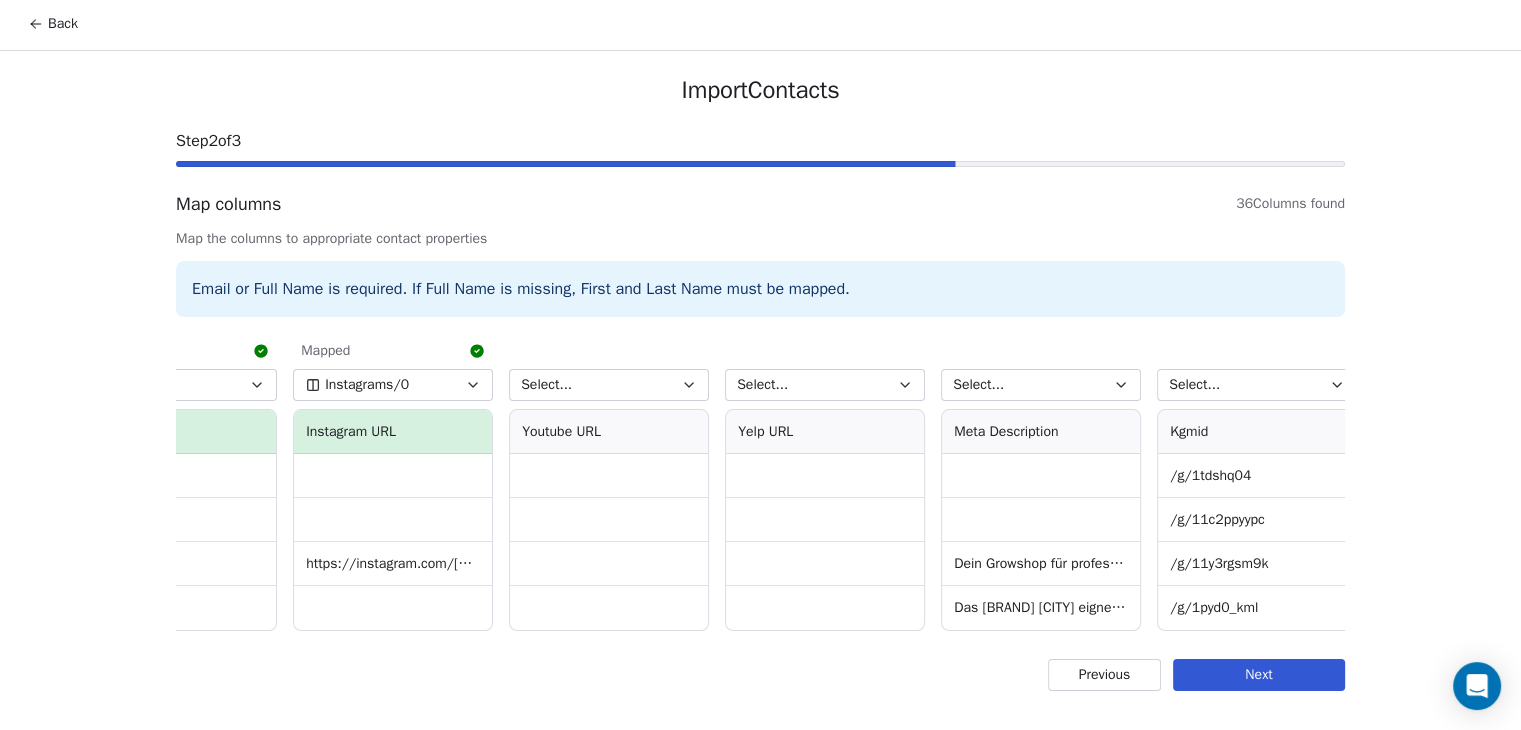 click on "Select..." at bounding box center (1041, 385) 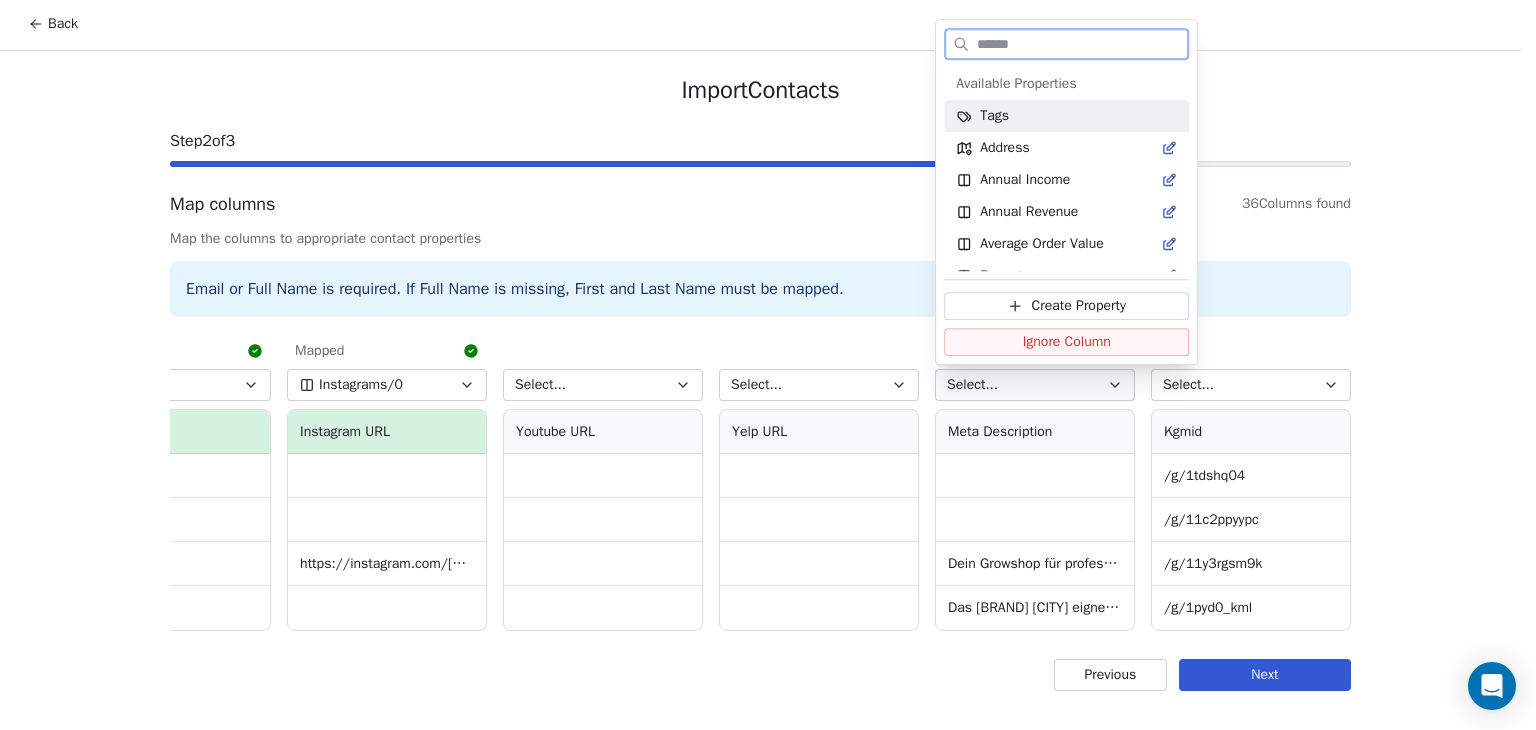 click on "Create Property" at bounding box center [1079, 306] 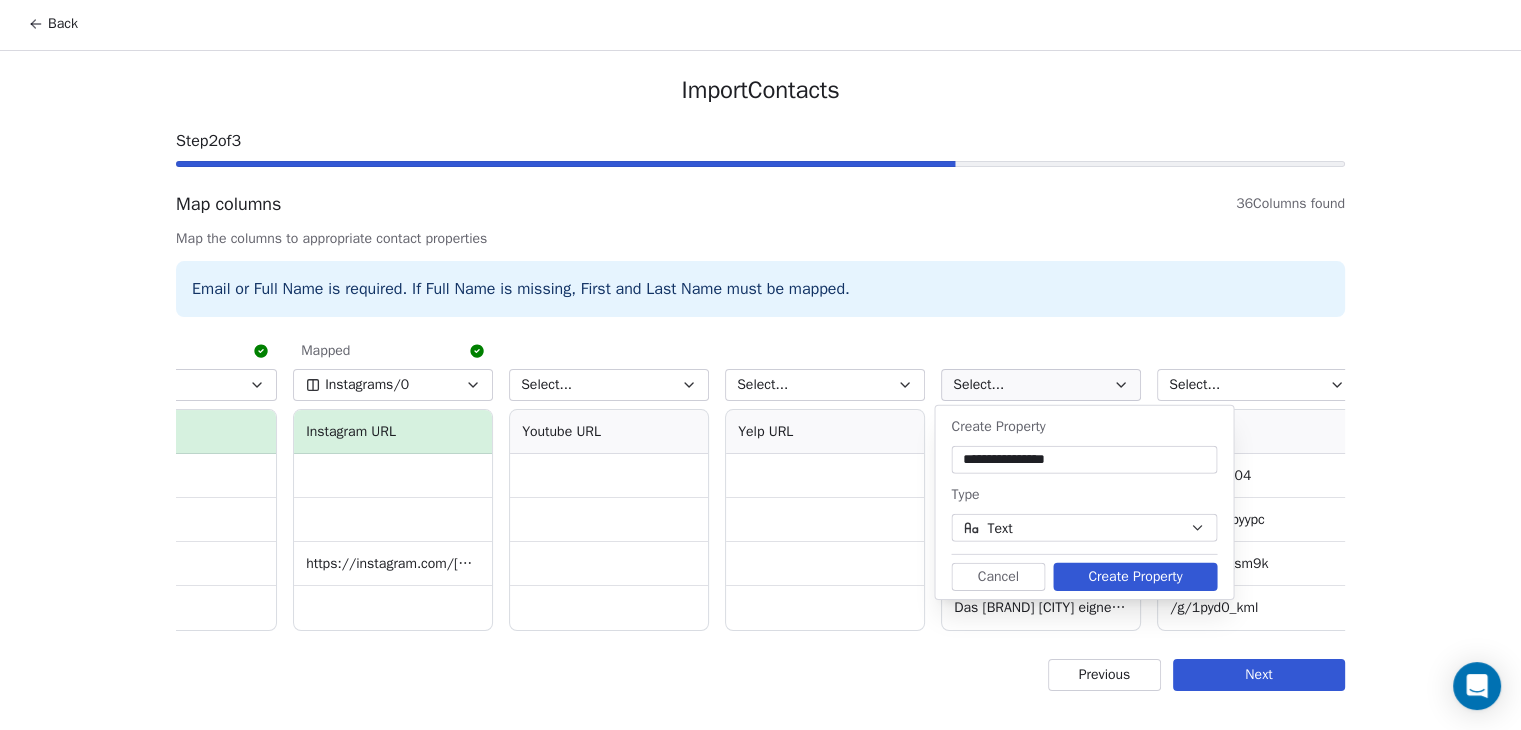 click on "Create Property" at bounding box center (1135, 577) 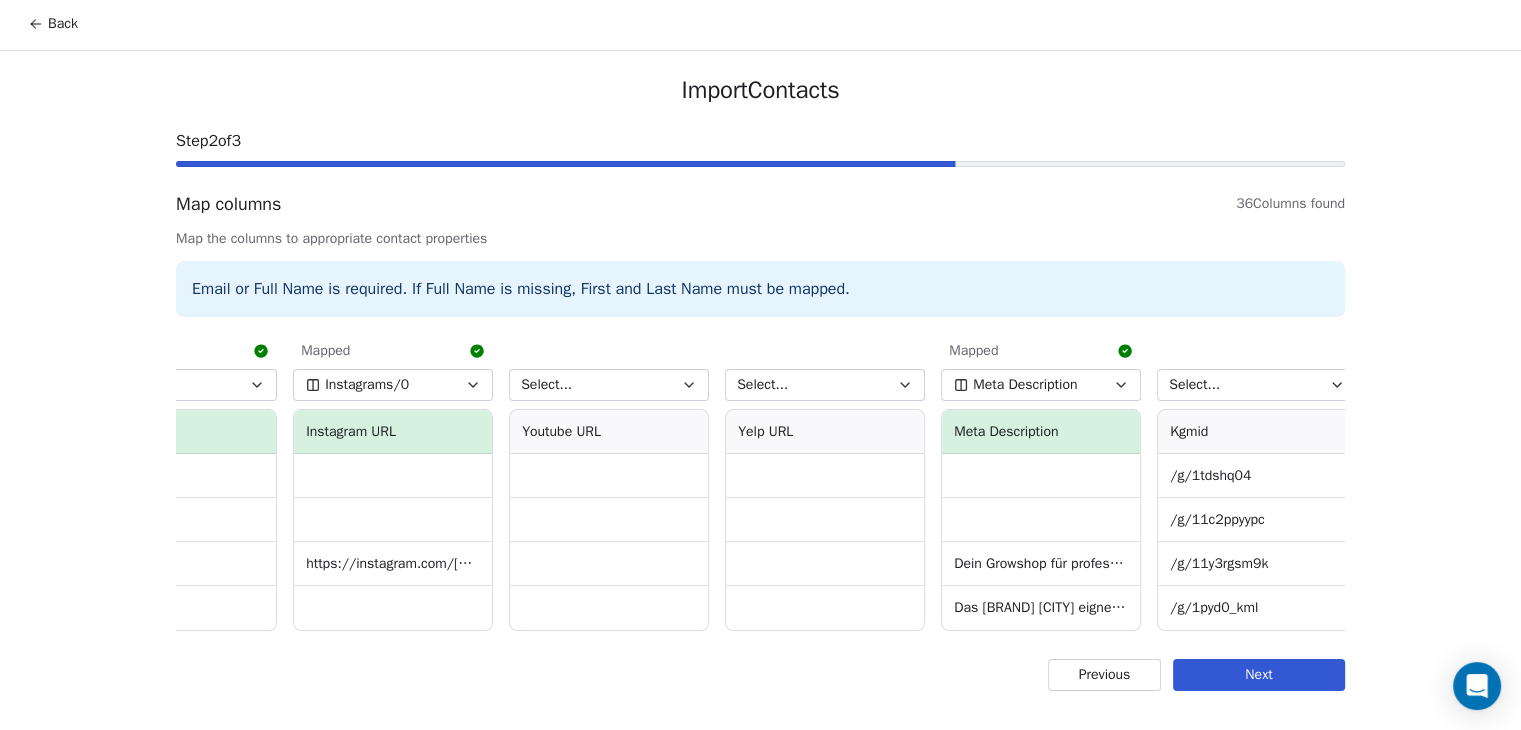 click on "Next" at bounding box center [1259, 675] 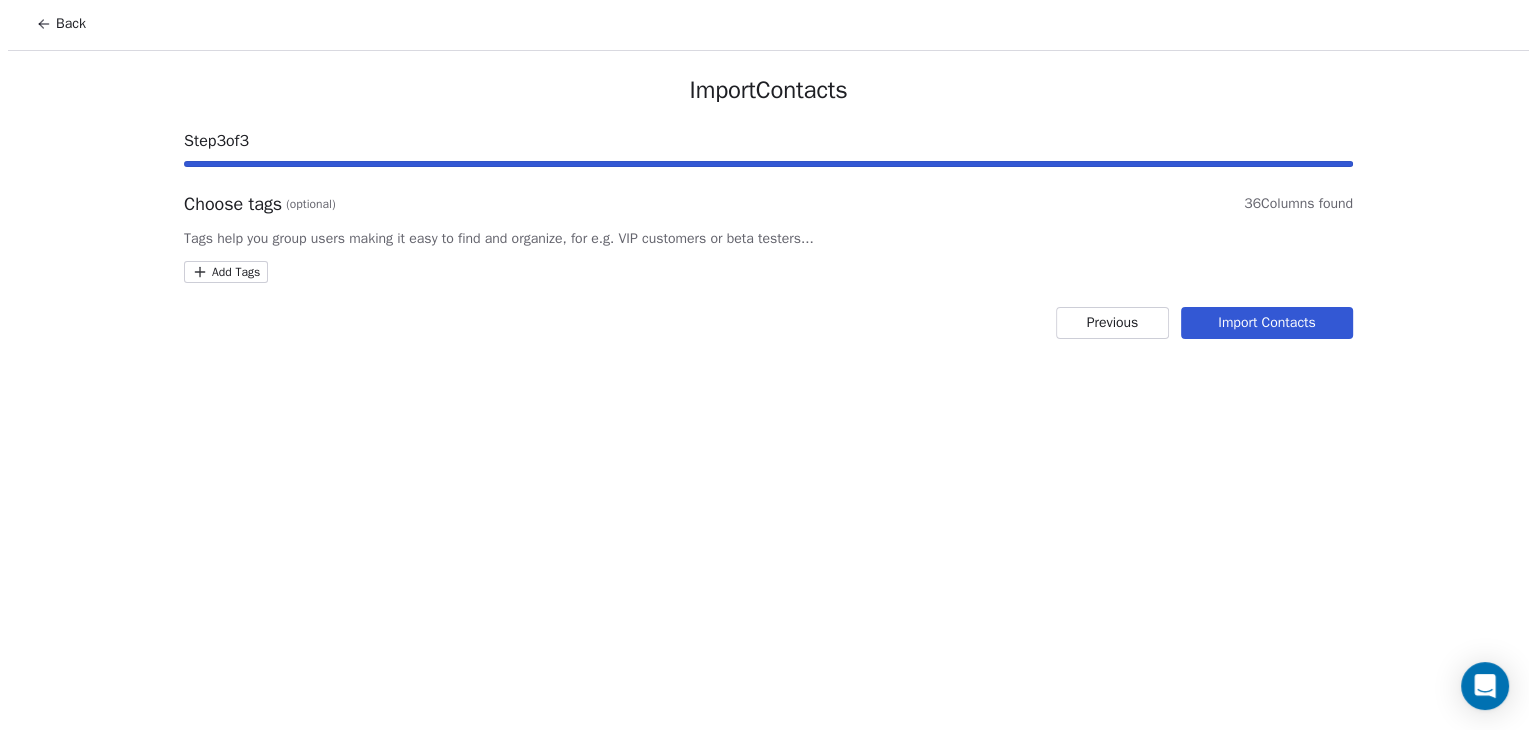 scroll, scrollTop: 0, scrollLeft: 0, axis: both 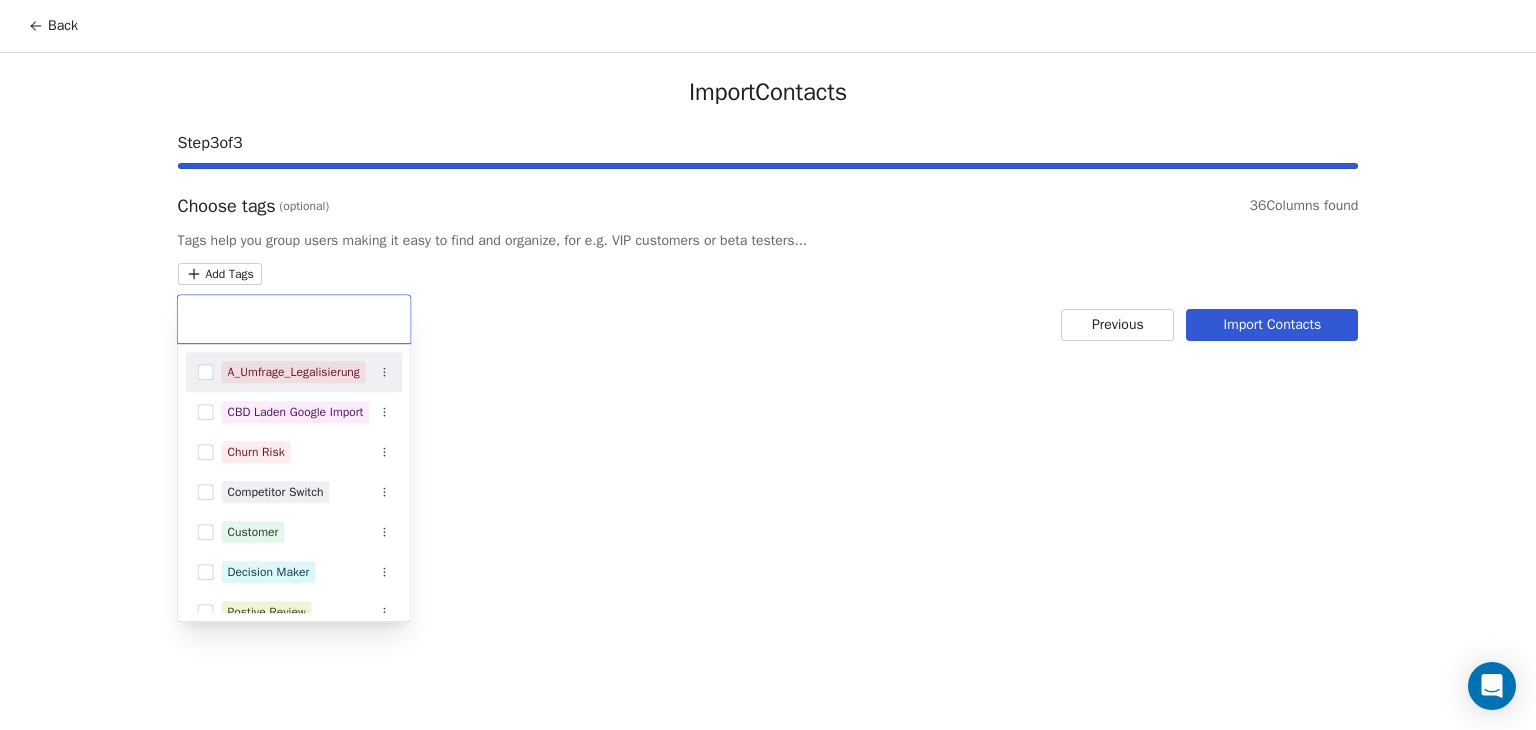 click on "**********" at bounding box center [768, 1236] 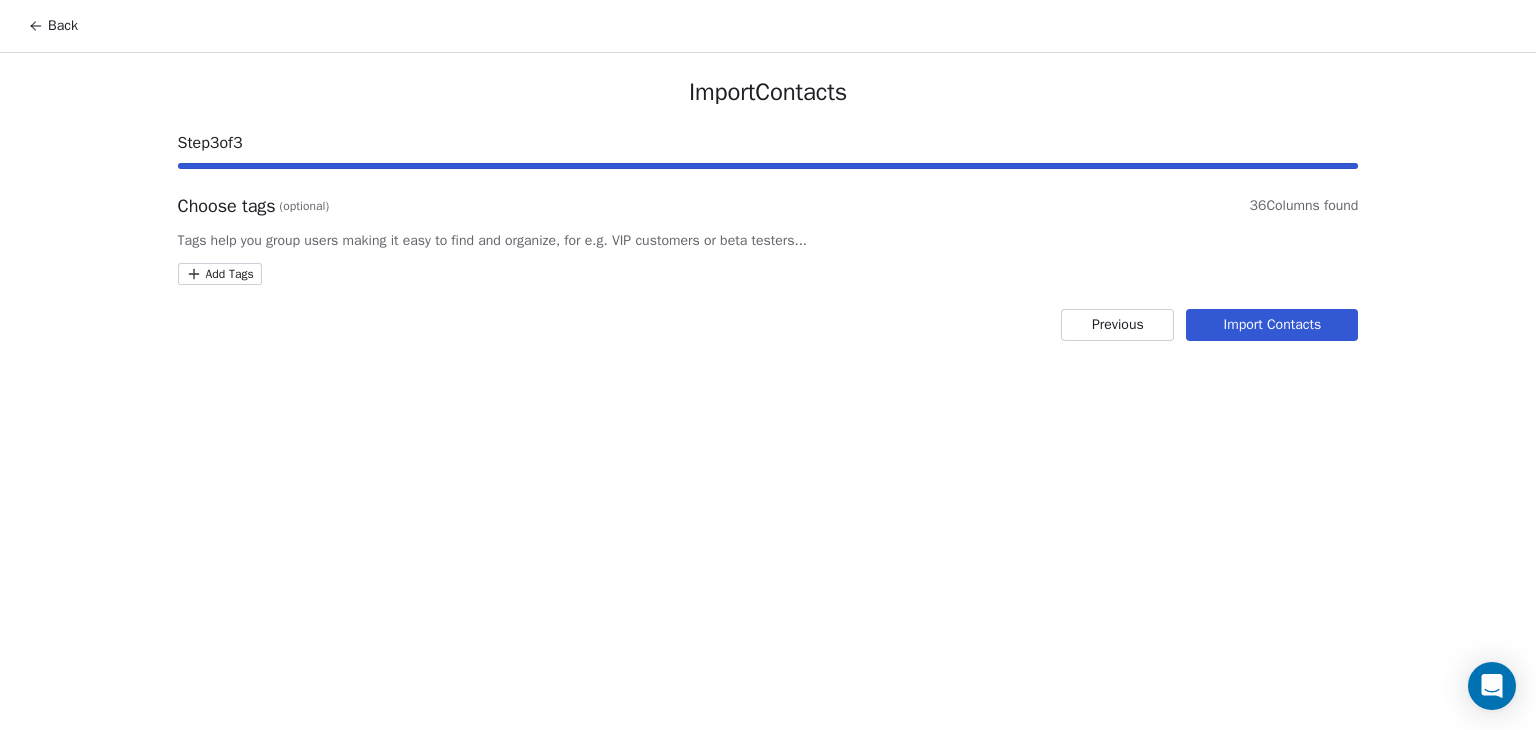 click on "**********" at bounding box center (768, 1236) 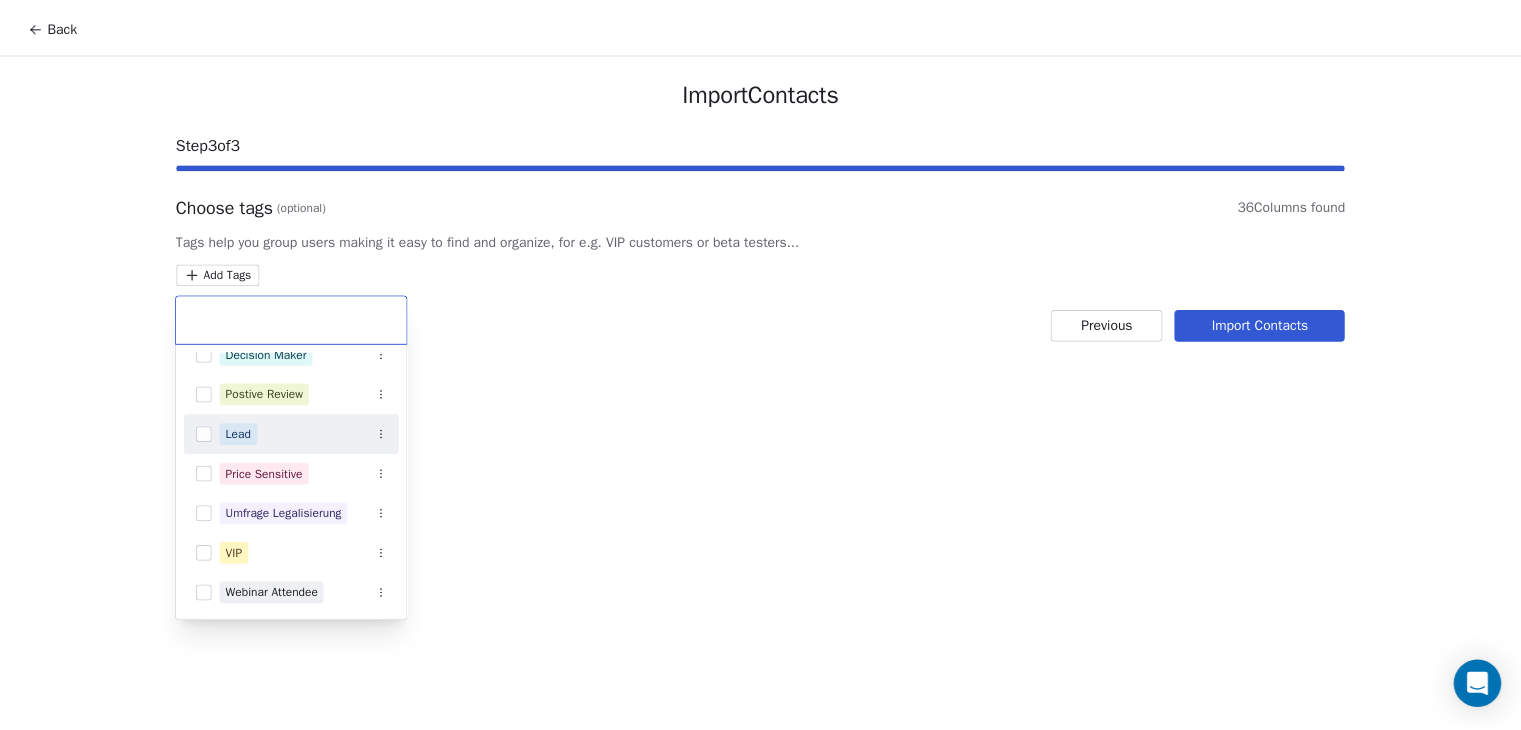 scroll, scrollTop: 0, scrollLeft: 0, axis: both 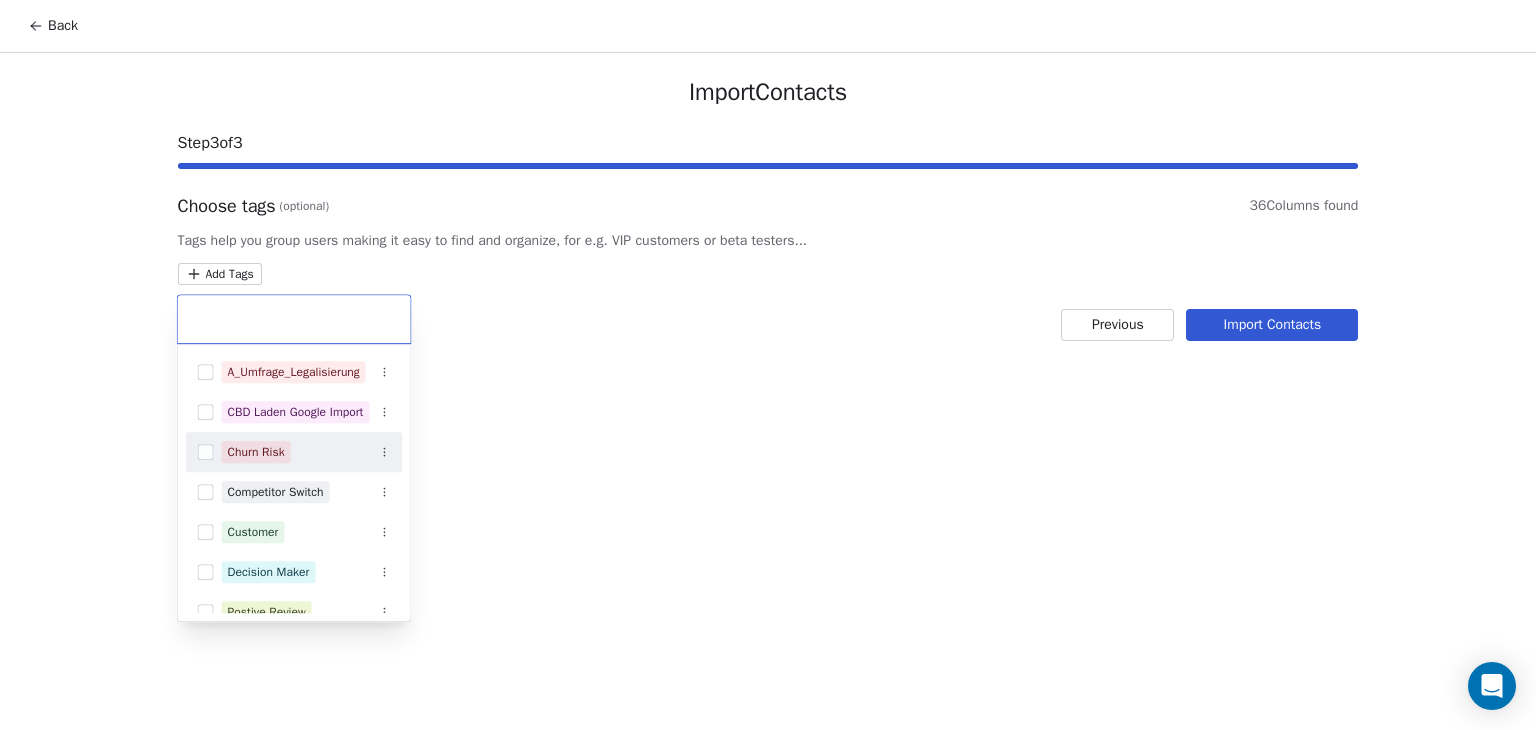 click on "**********" at bounding box center [768, 1236] 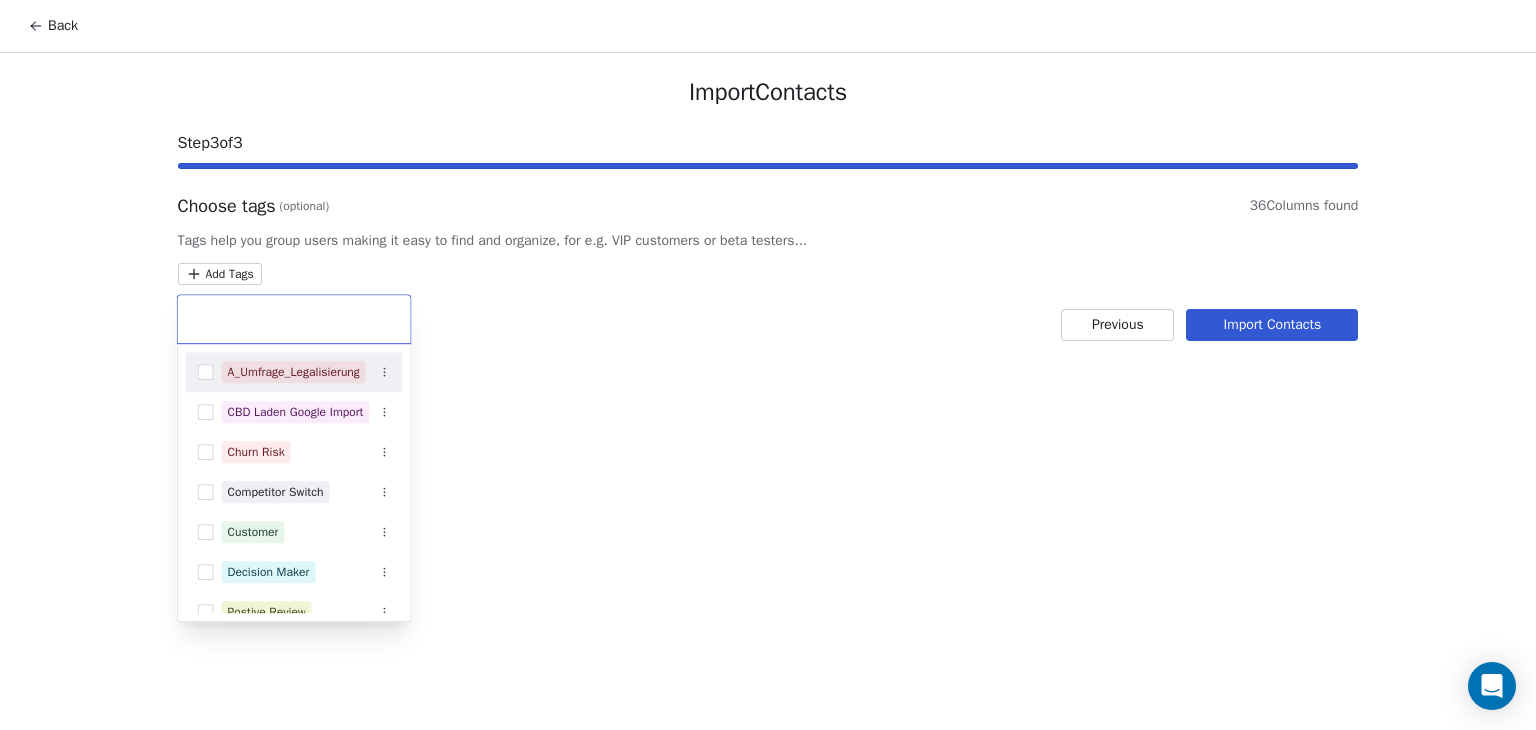 click on "**********" at bounding box center [768, 1236] 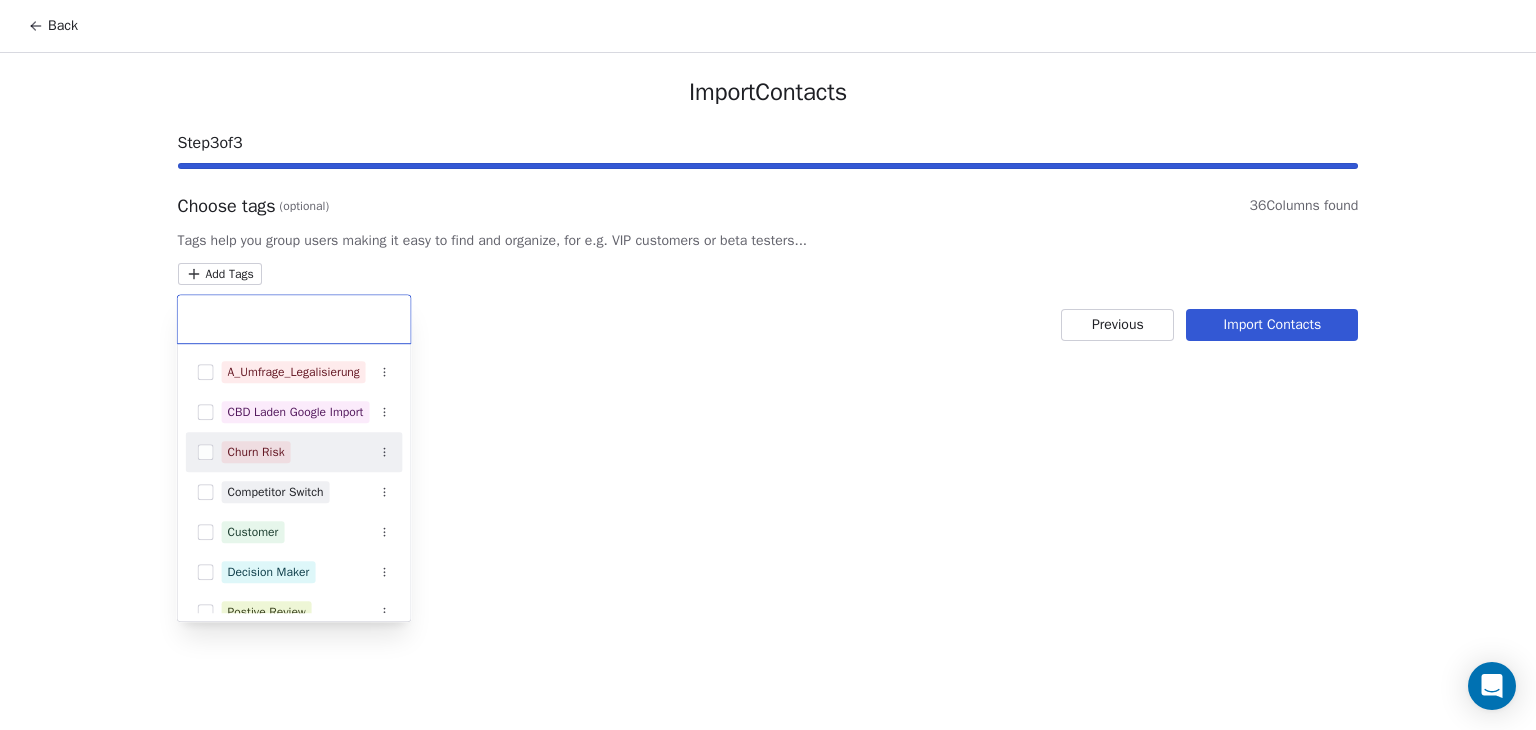 click on "**********" at bounding box center [768, 1236] 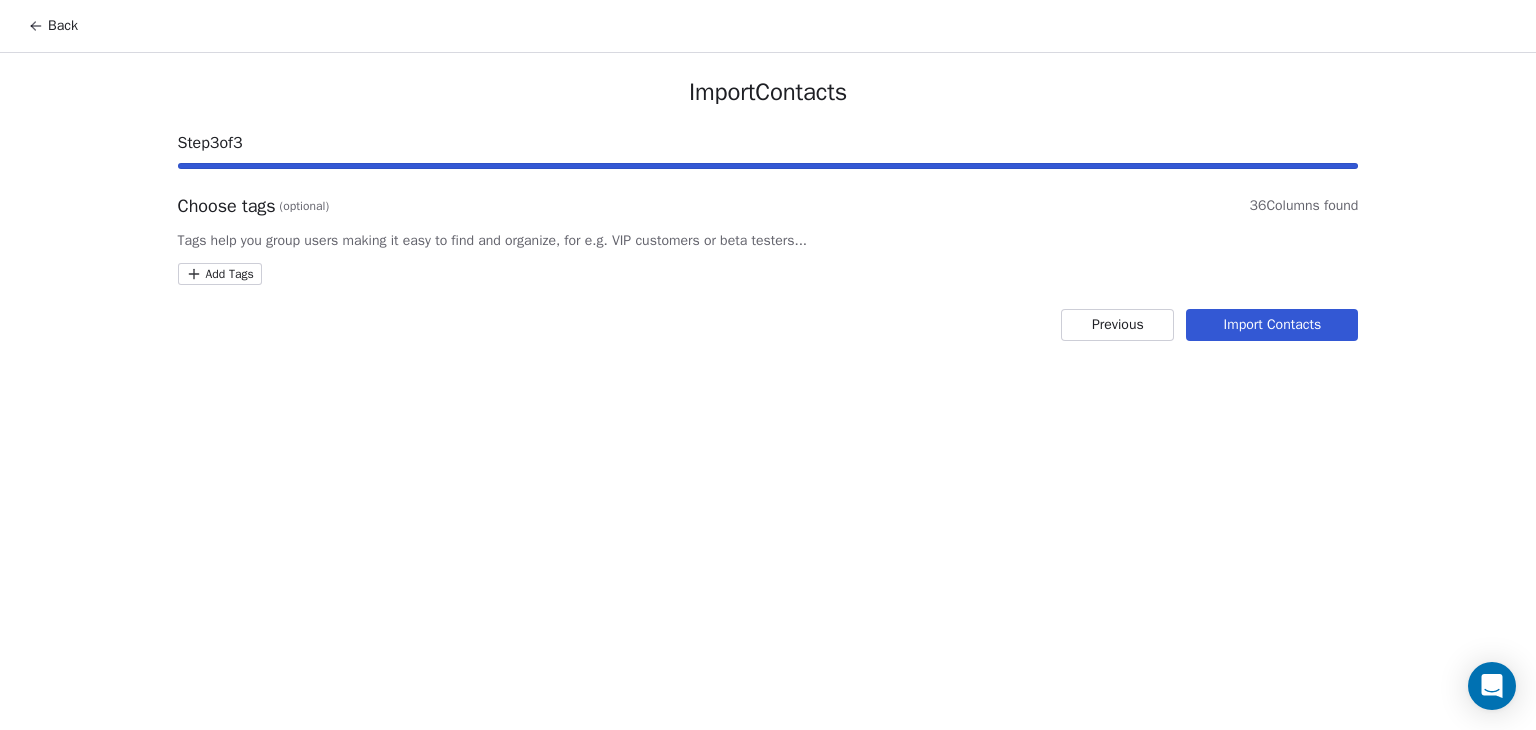 click on "Previous" at bounding box center [1117, 325] 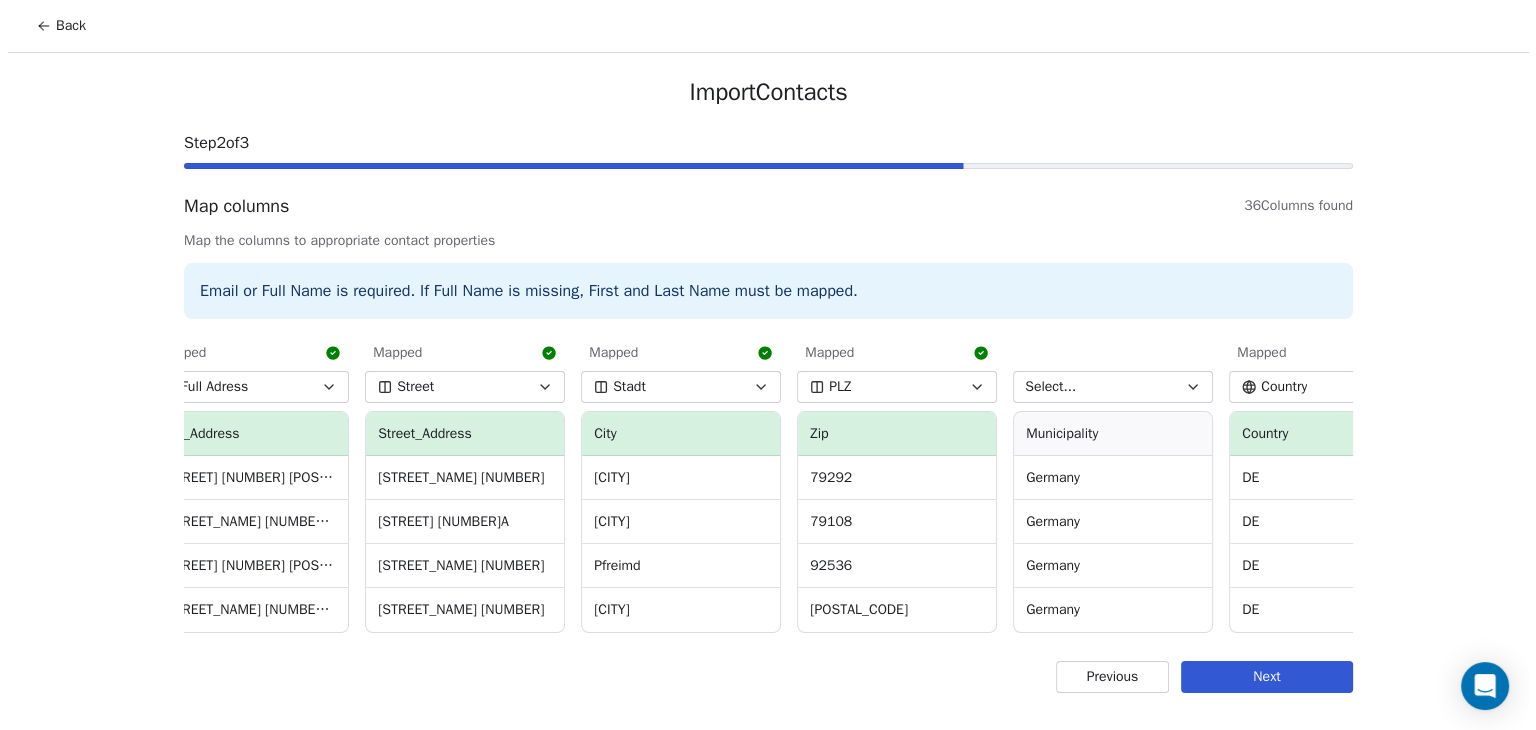 scroll, scrollTop: 0, scrollLeft: 468, axis: horizontal 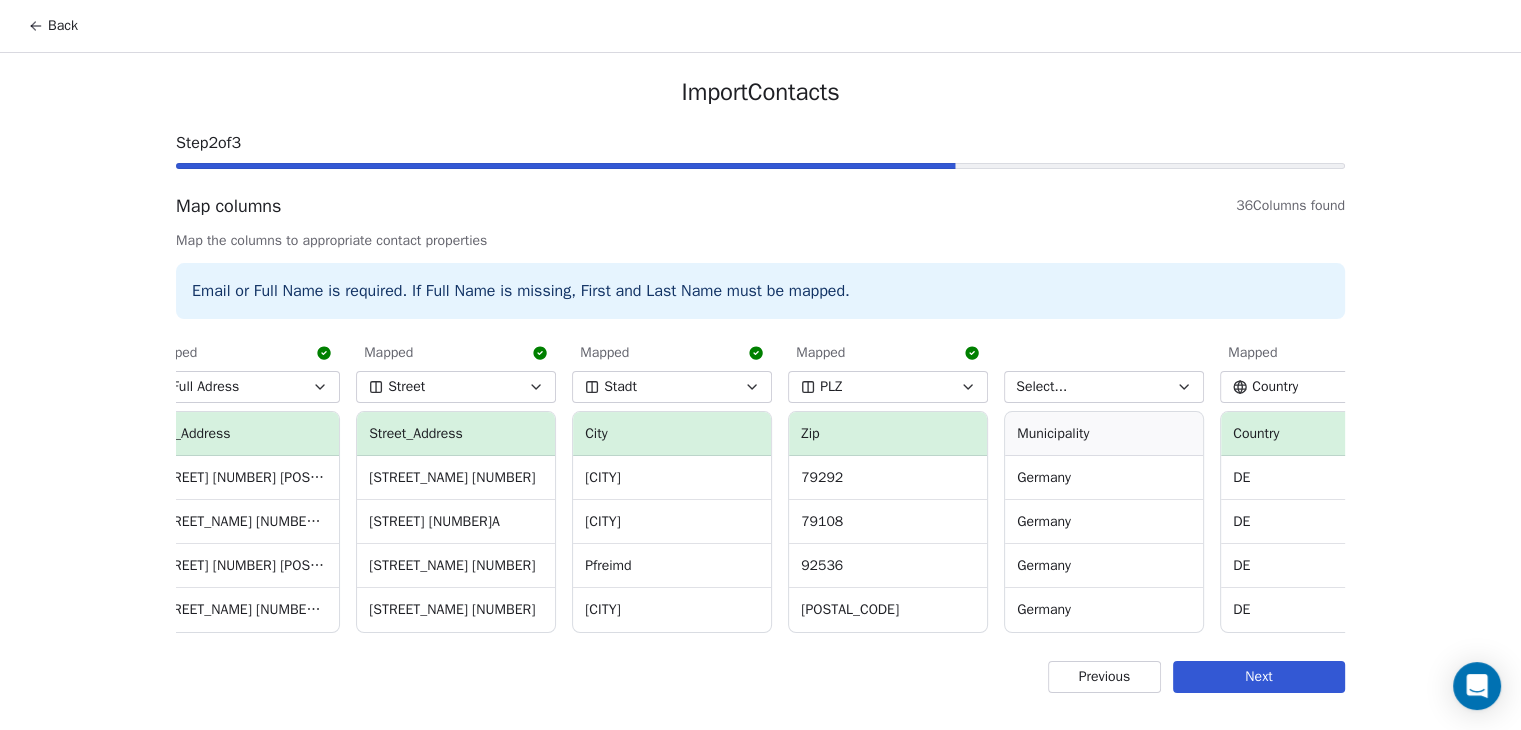 click on "Next" at bounding box center (1259, 677) 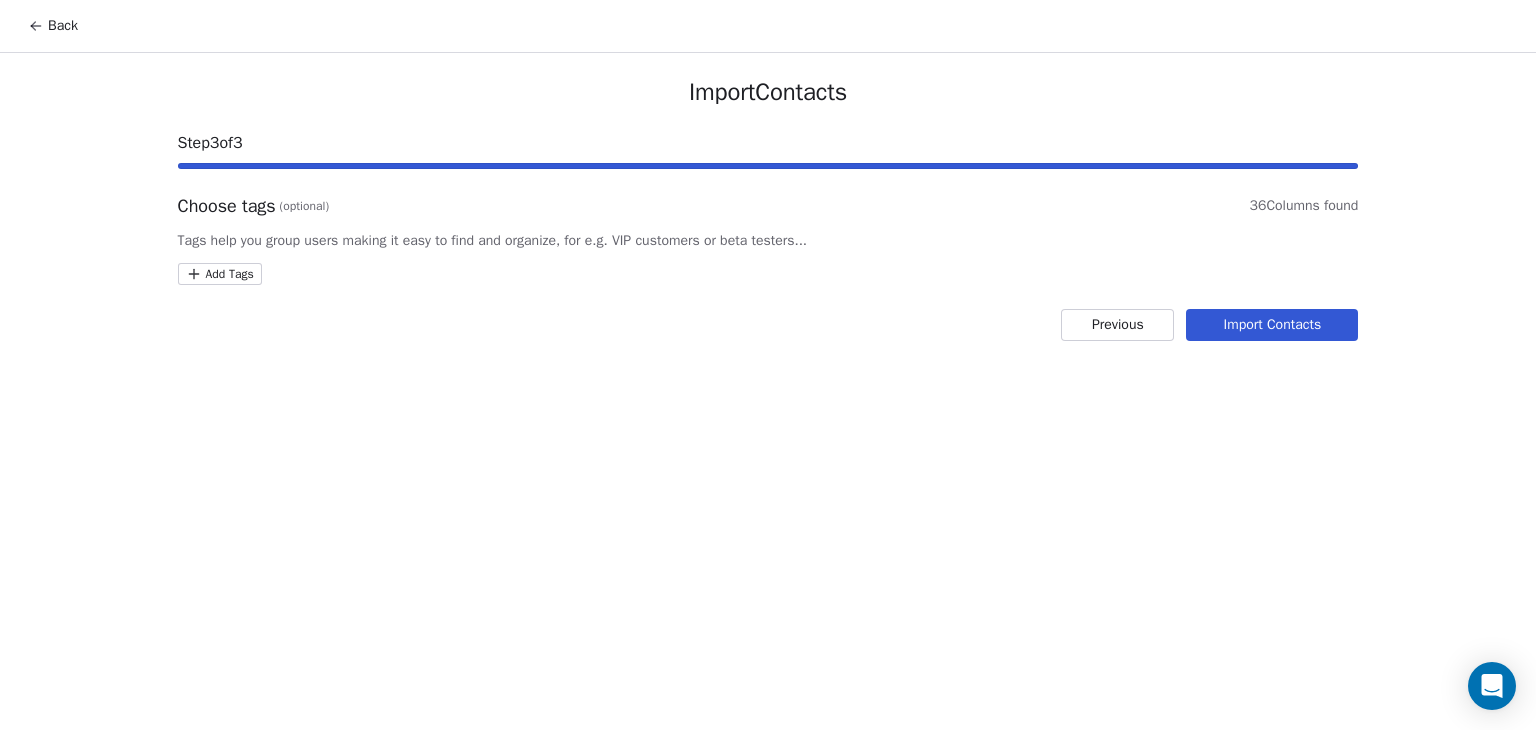 click on "**********" at bounding box center [768, 1236] 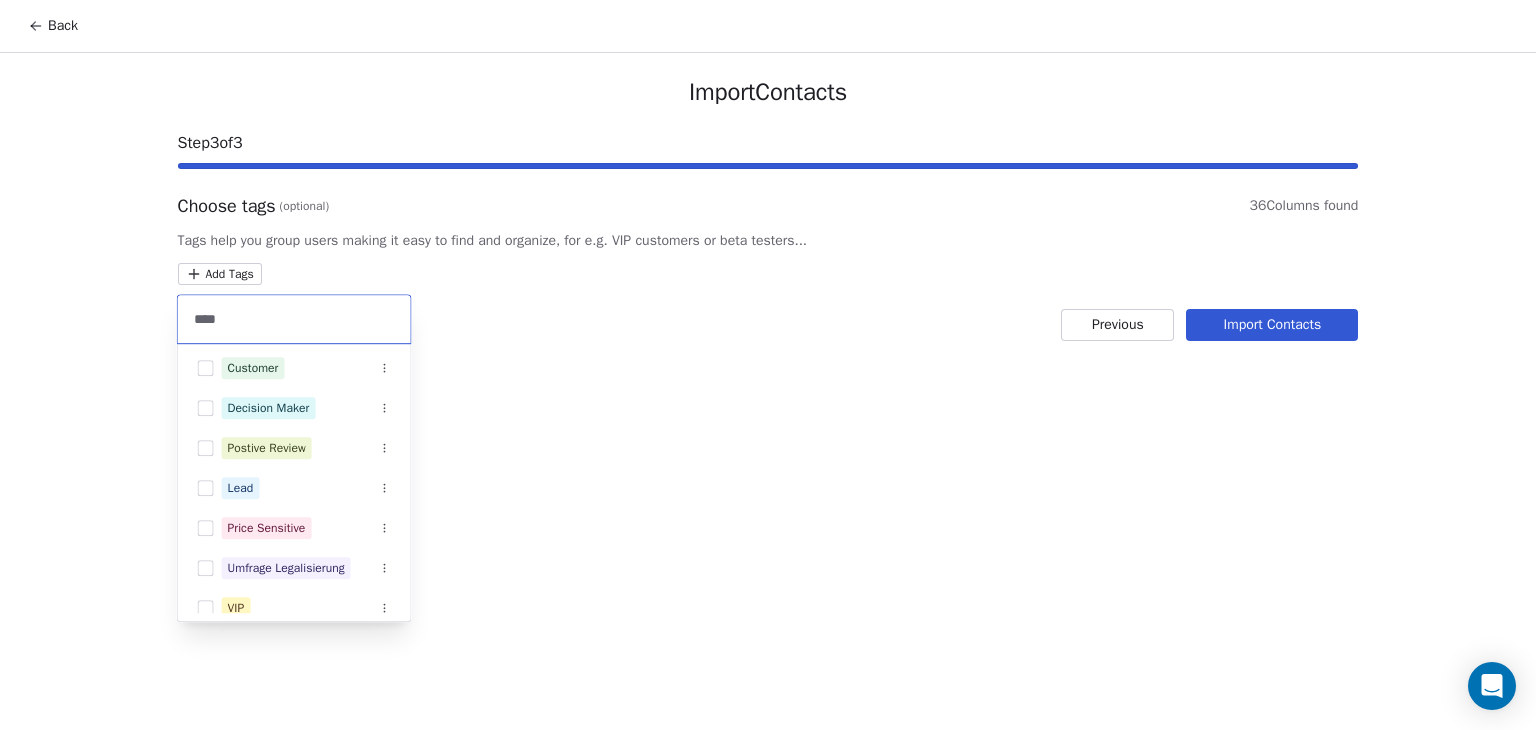 scroll, scrollTop: 0, scrollLeft: 0, axis: both 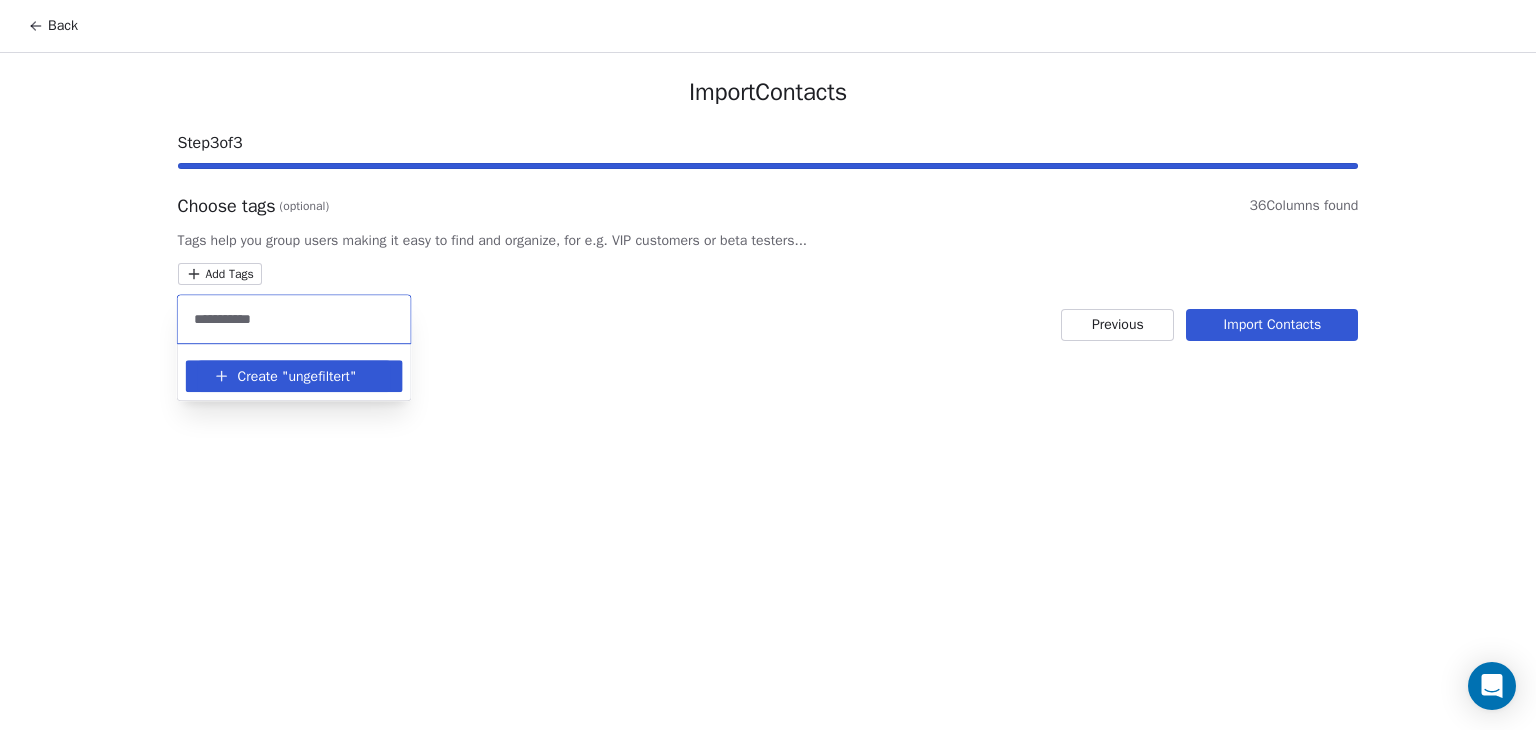 type on "**********" 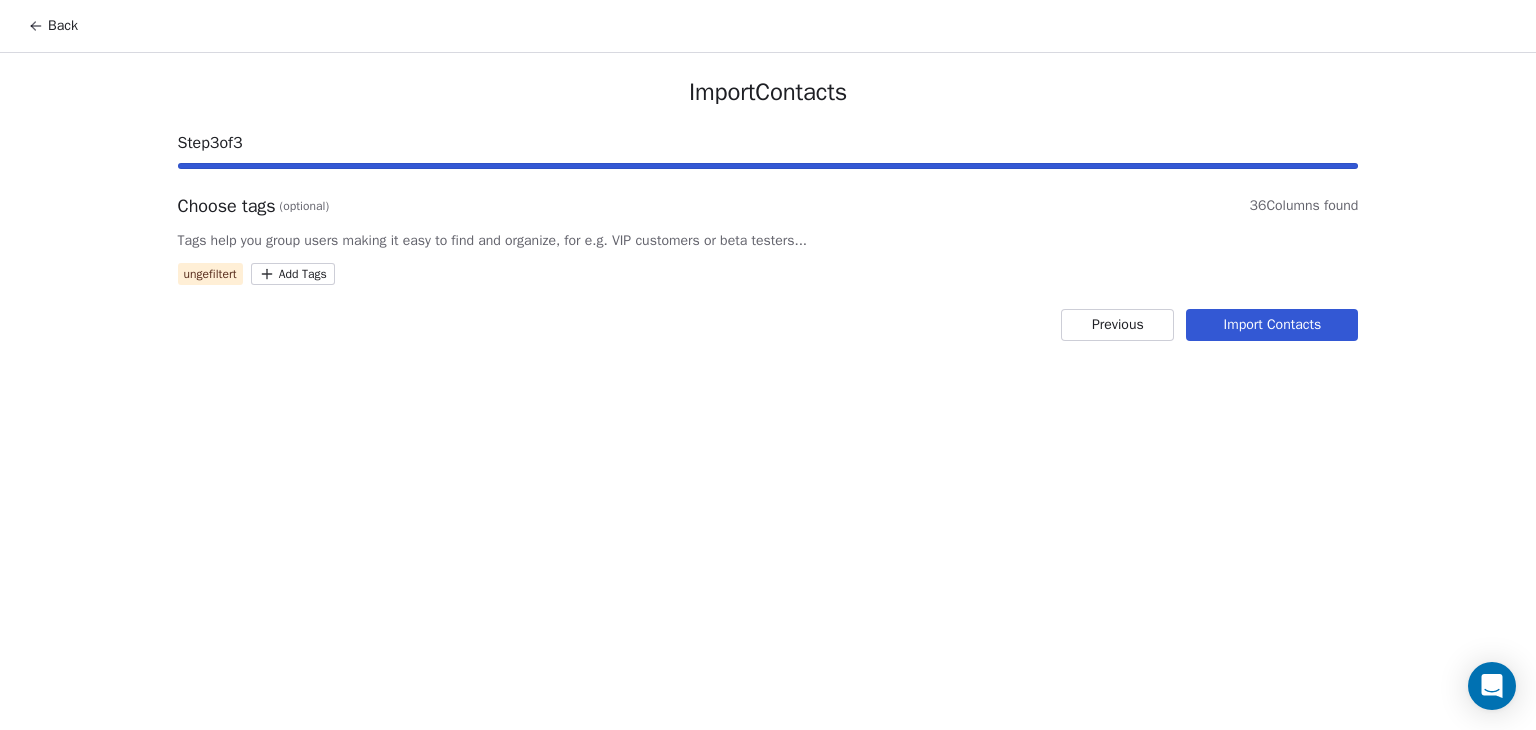click on "**********" at bounding box center (768, 1236) 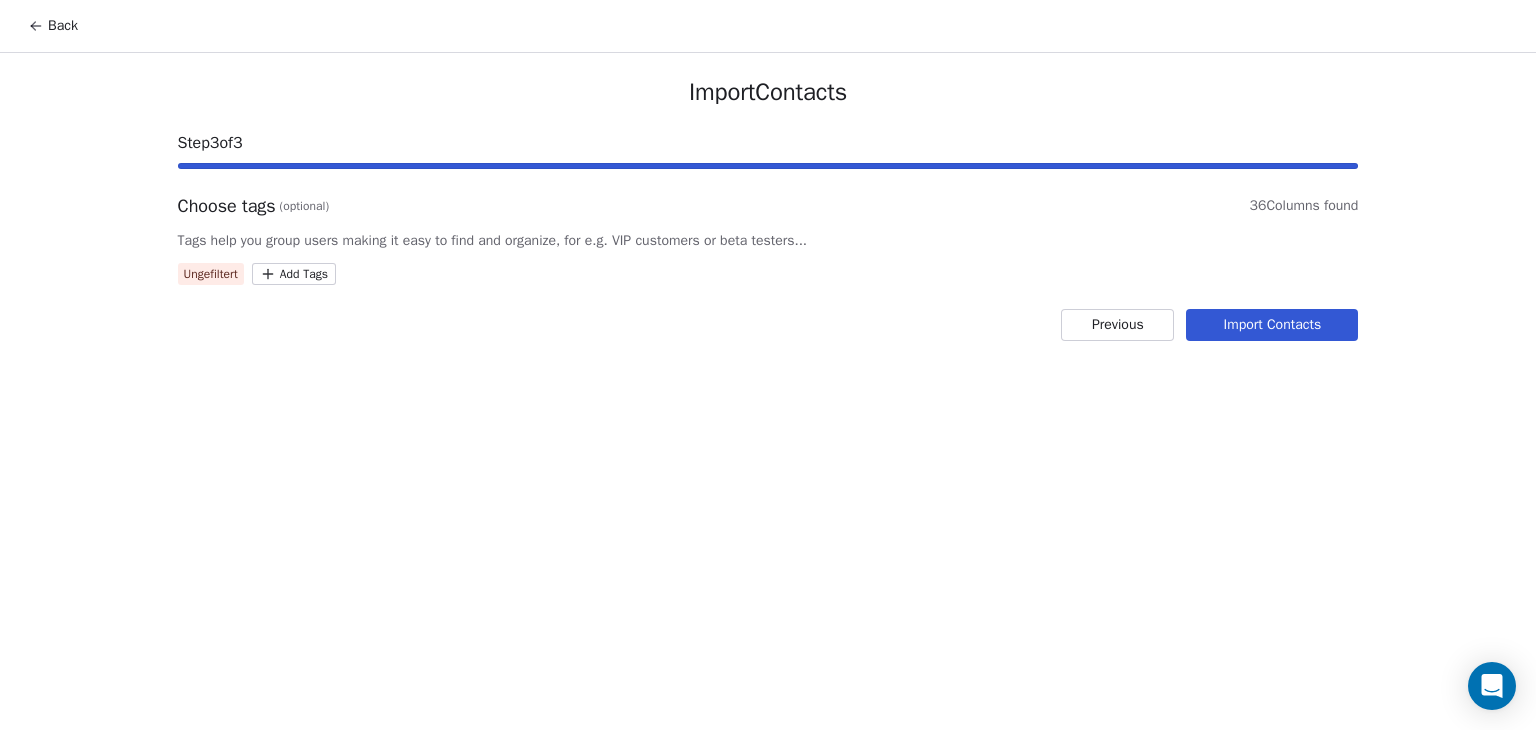 click on "Import Contacts" at bounding box center (1272, 325) 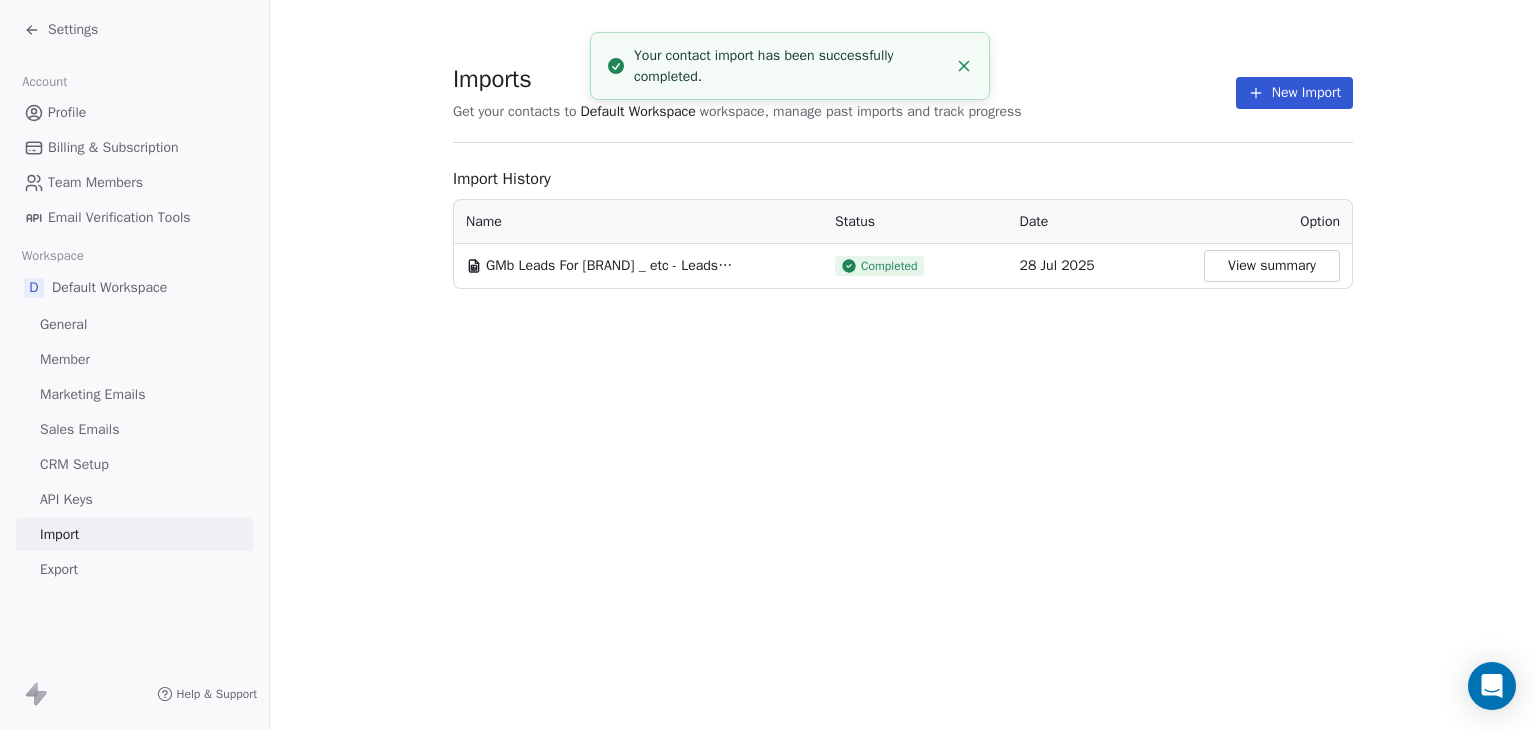 click on "View summary" at bounding box center [1272, 266] 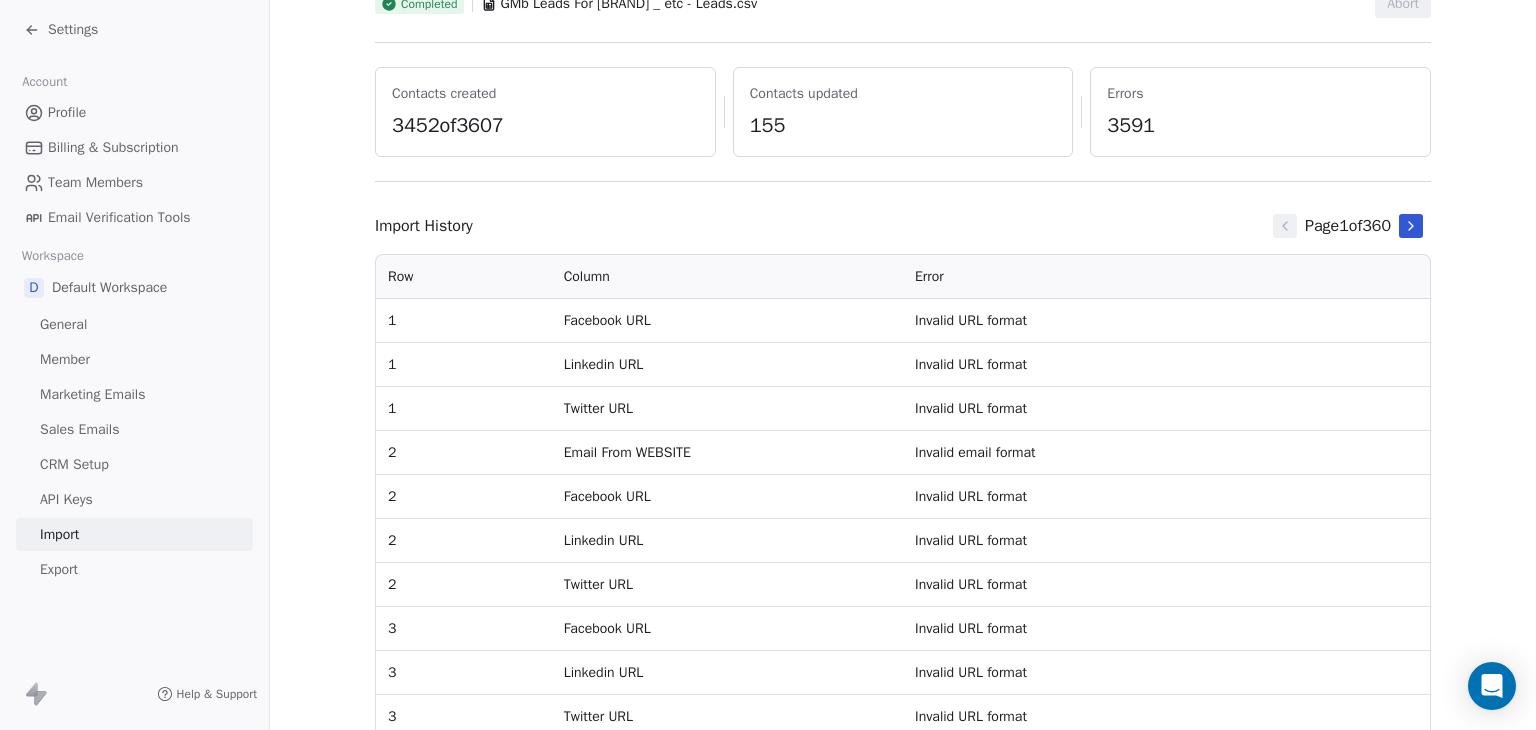scroll, scrollTop: 0, scrollLeft: 0, axis: both 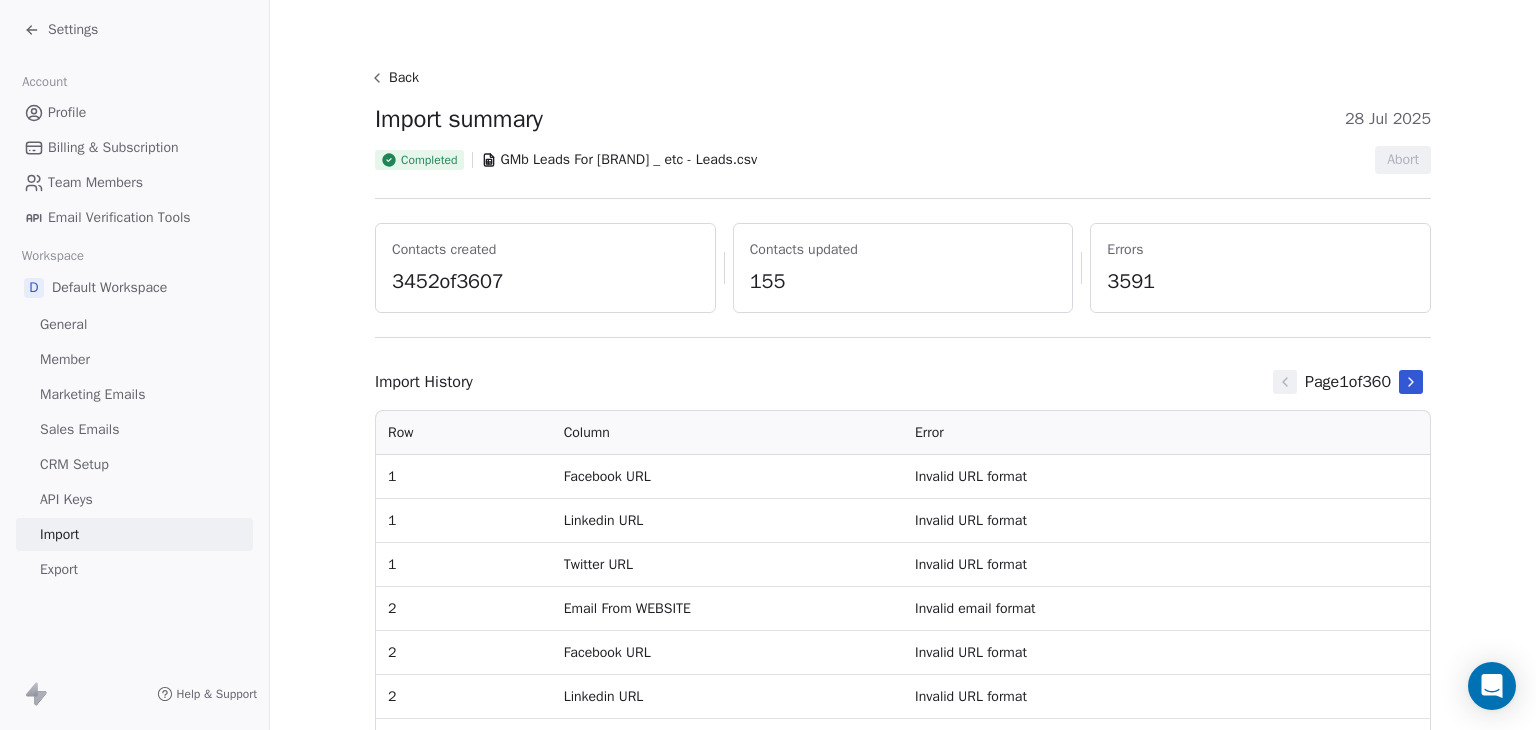 click on "Errors 3591" at bounding box center (1260, 268) 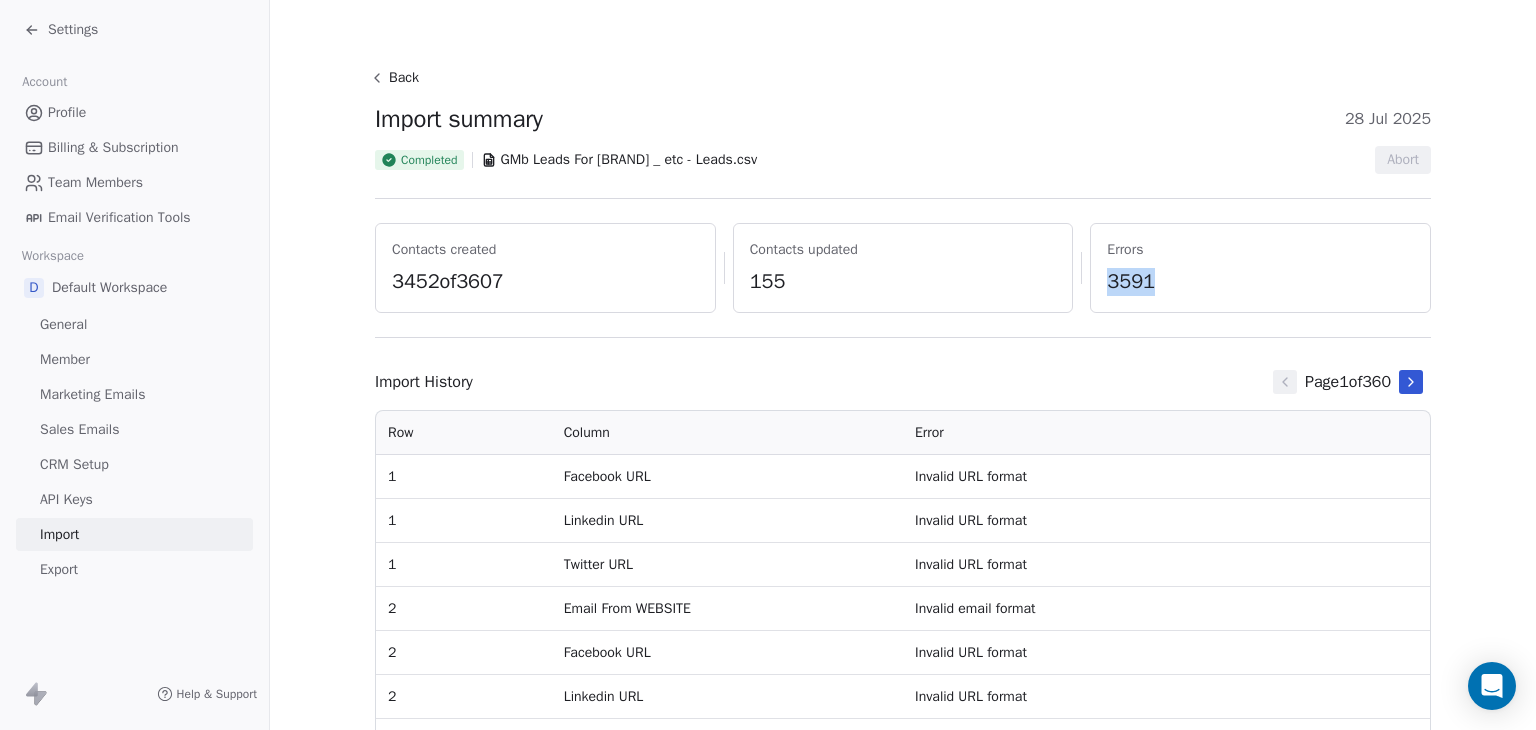 click on "Errors 3591" at bounding box center [1260, 268] 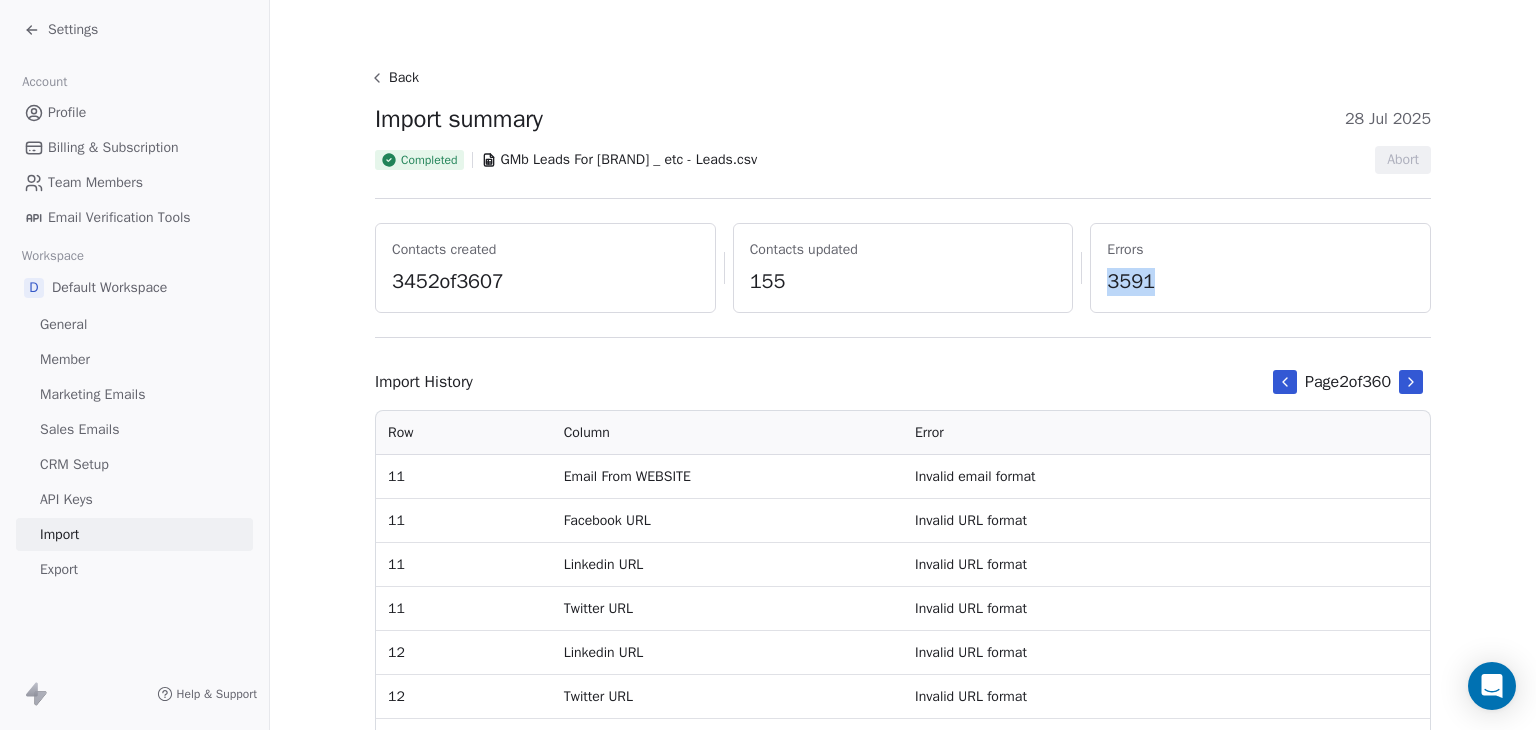 click 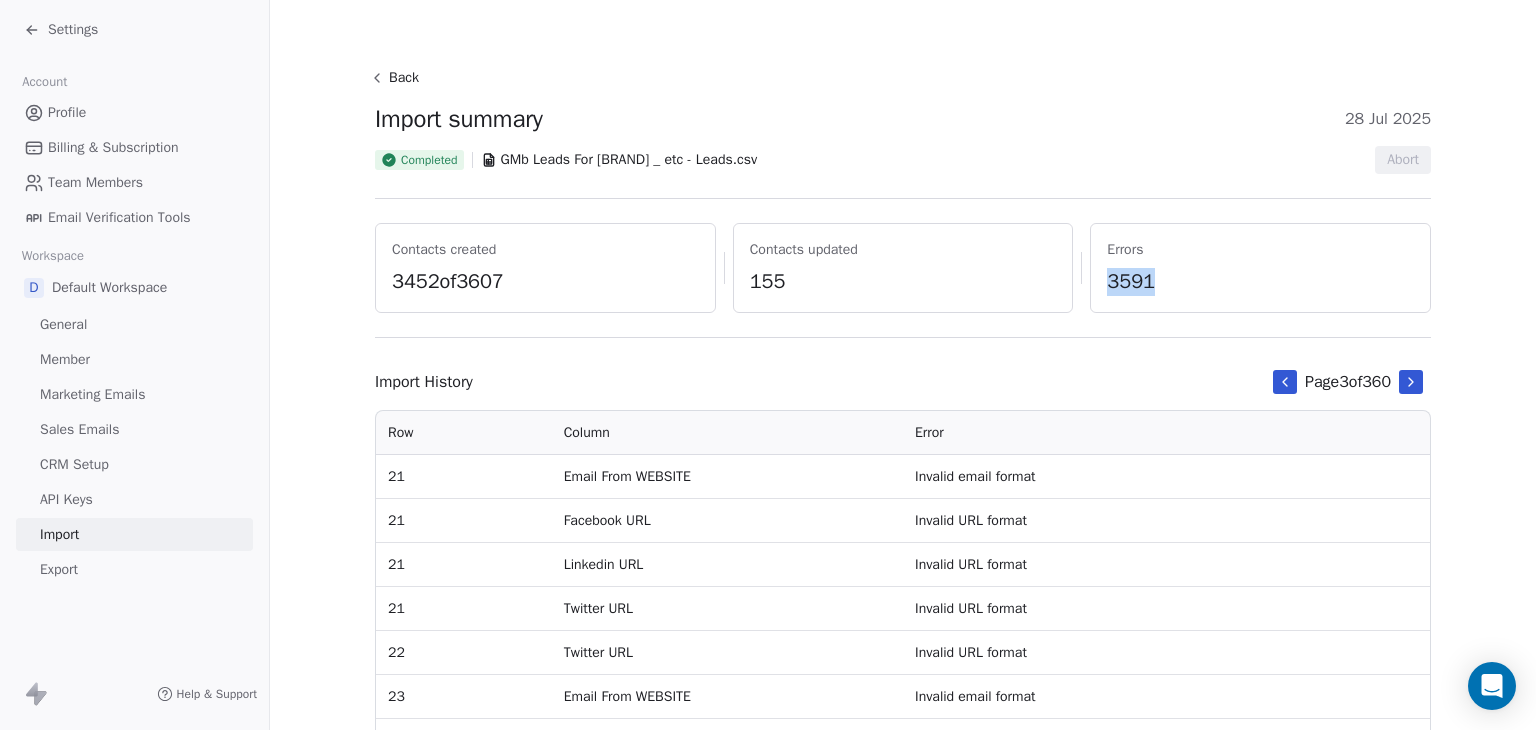 click 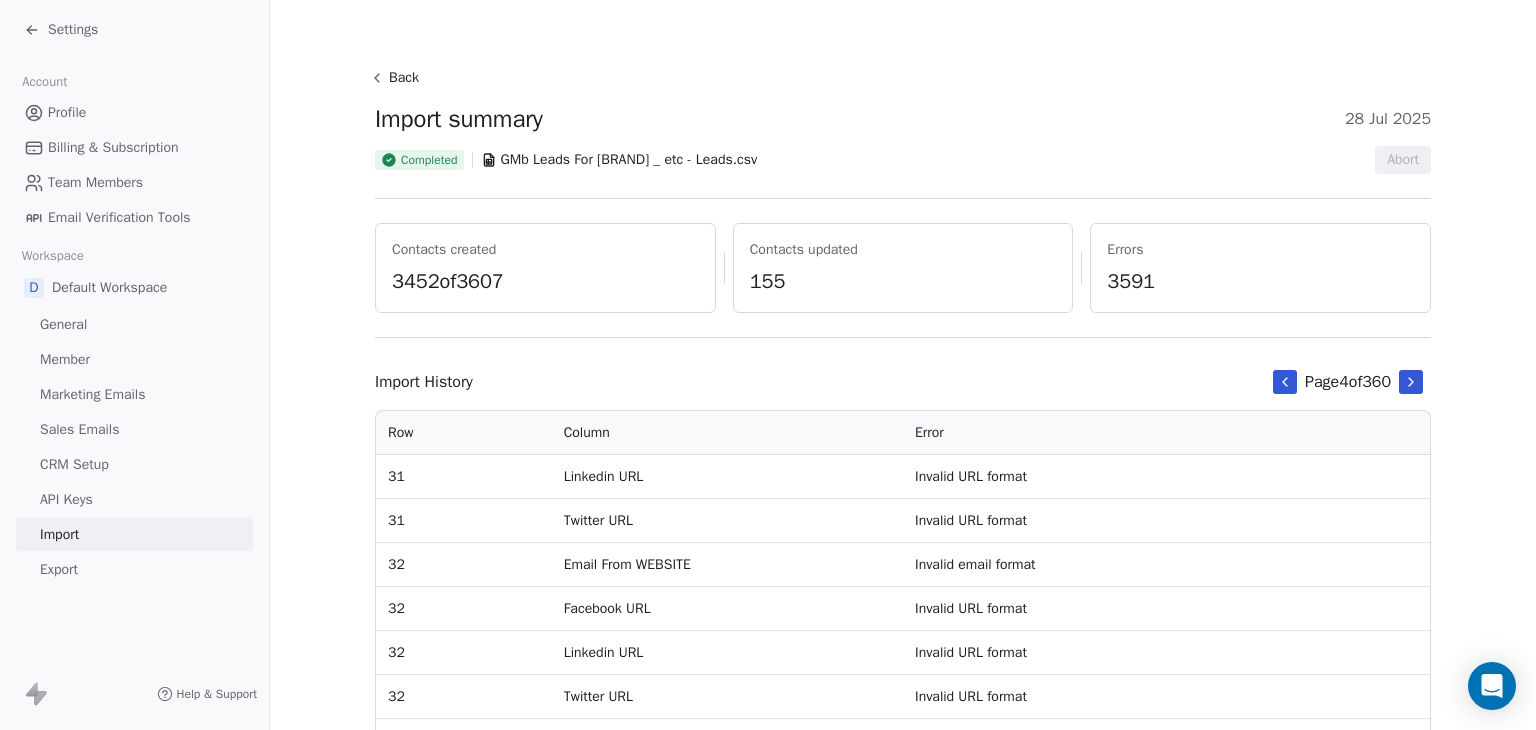 click on "Back Import summary [DATE] Completed GMb Leads For [BRAND] _ etc - Leads.csv Abort Contacts created [NUMBER]  of  [NUMBER] Contacts updated [NUMBER] Errors [NUMBER]" at bounding box center (903, 207) 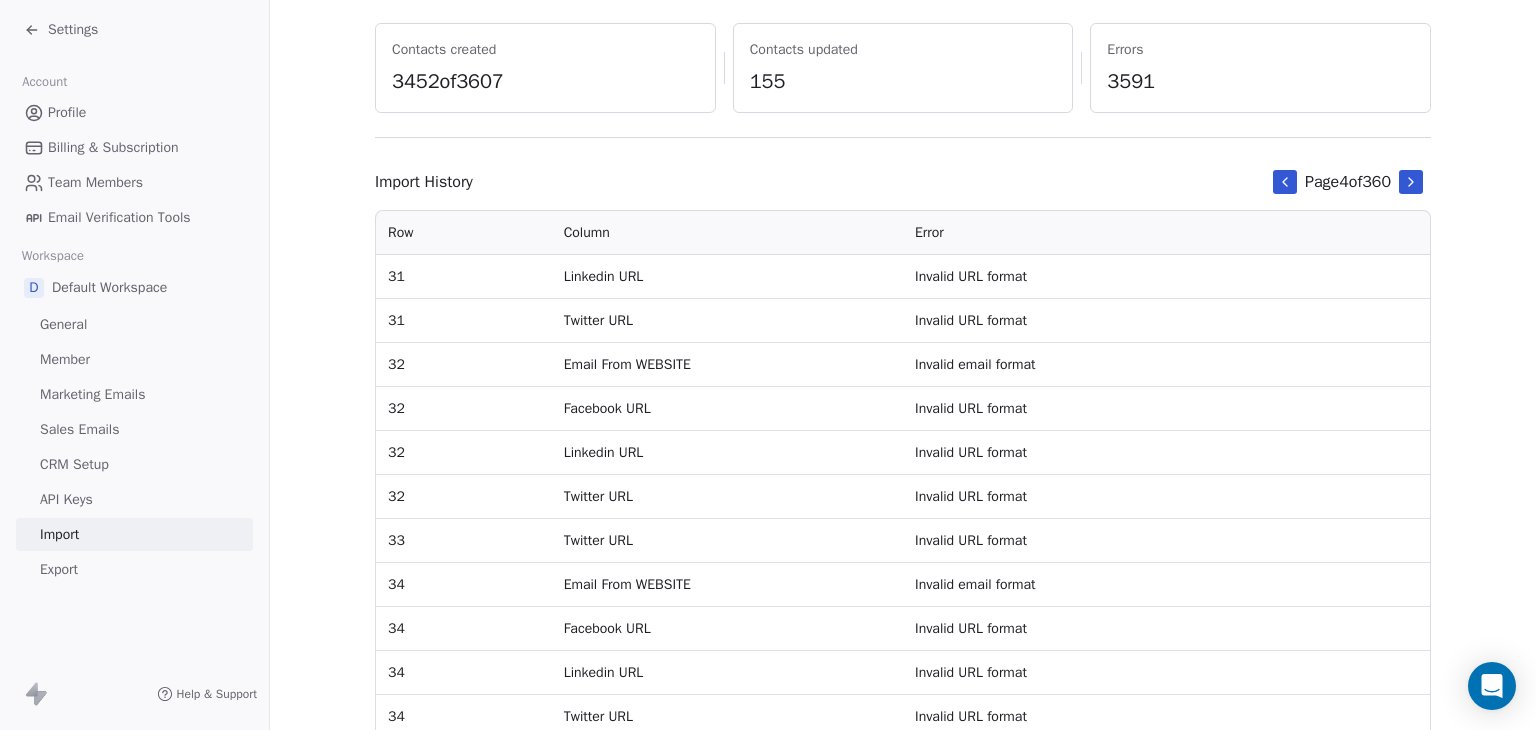 scroll, scrollTop: 0, scrollLeft: 0, axis: both 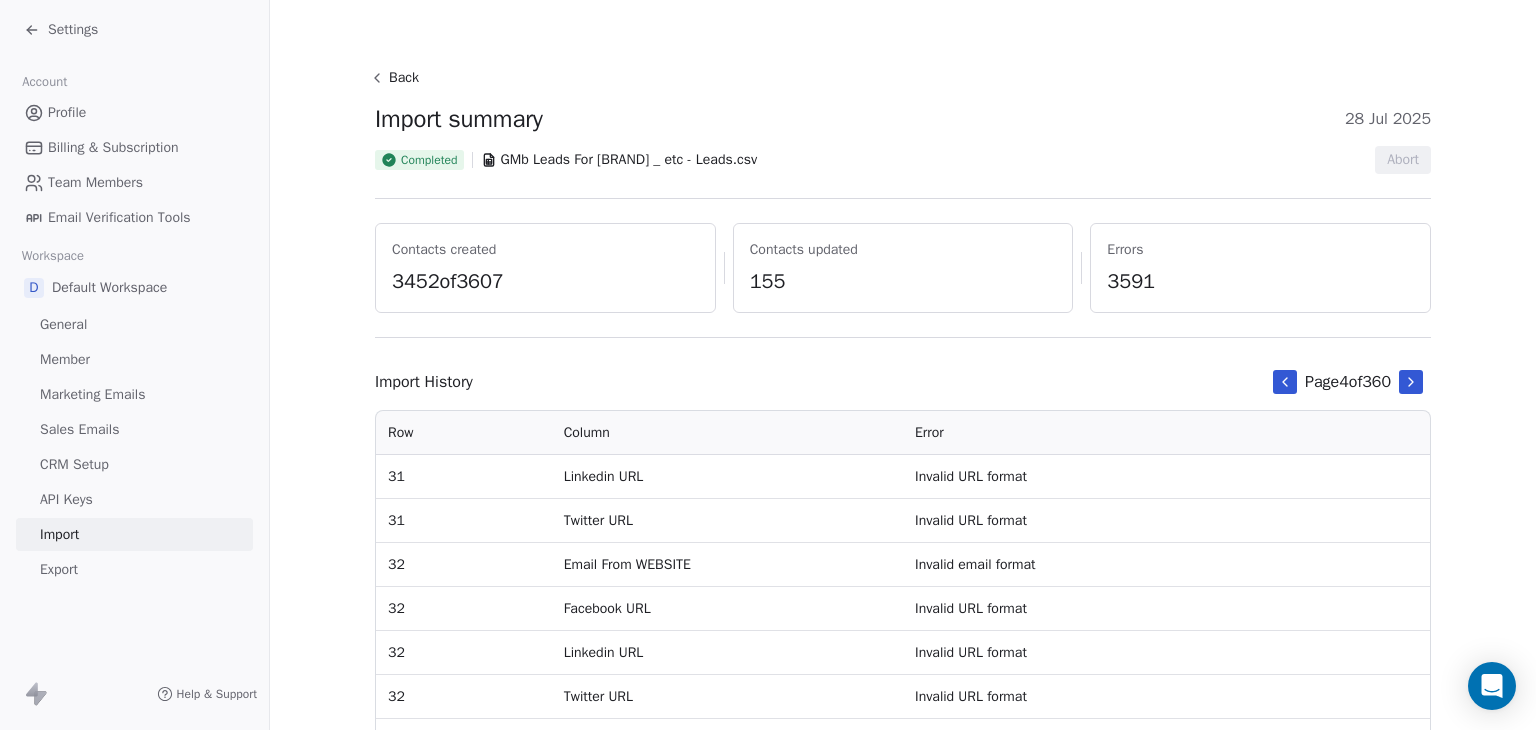 click on "Back" at bounding box center (397, 78) 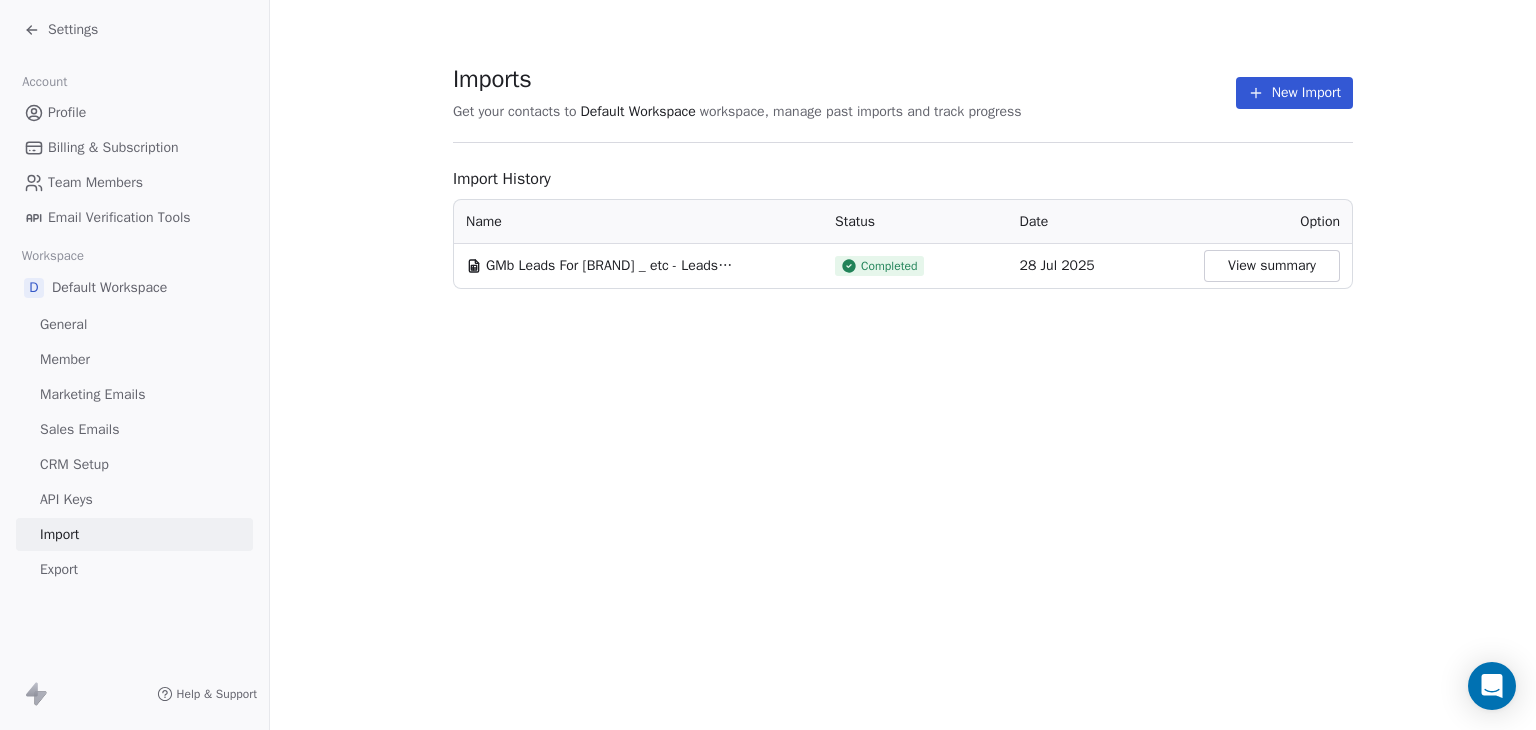 click on "View summary" at bounding box center (1272, 266) 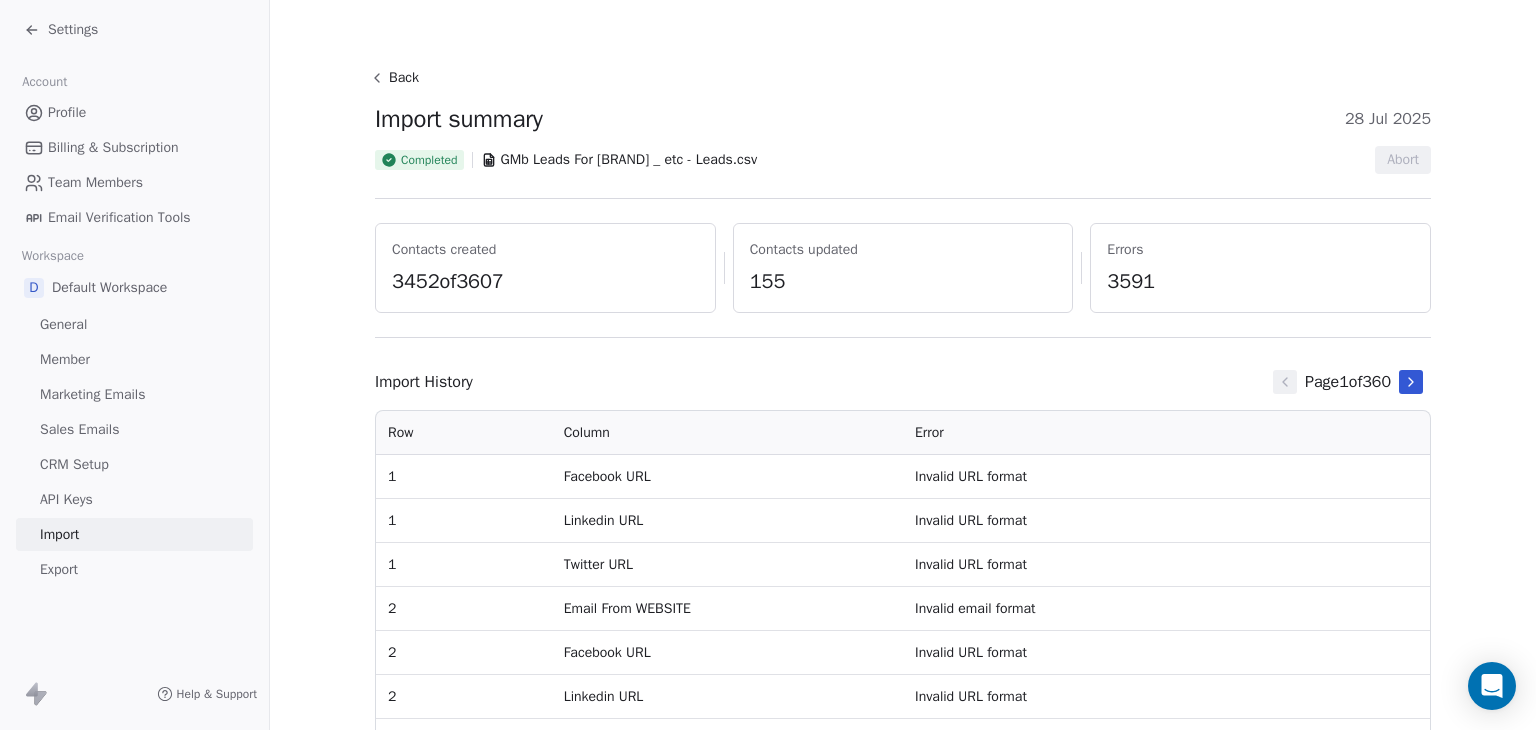 click on "3591" at bounding box center [1260, 282] 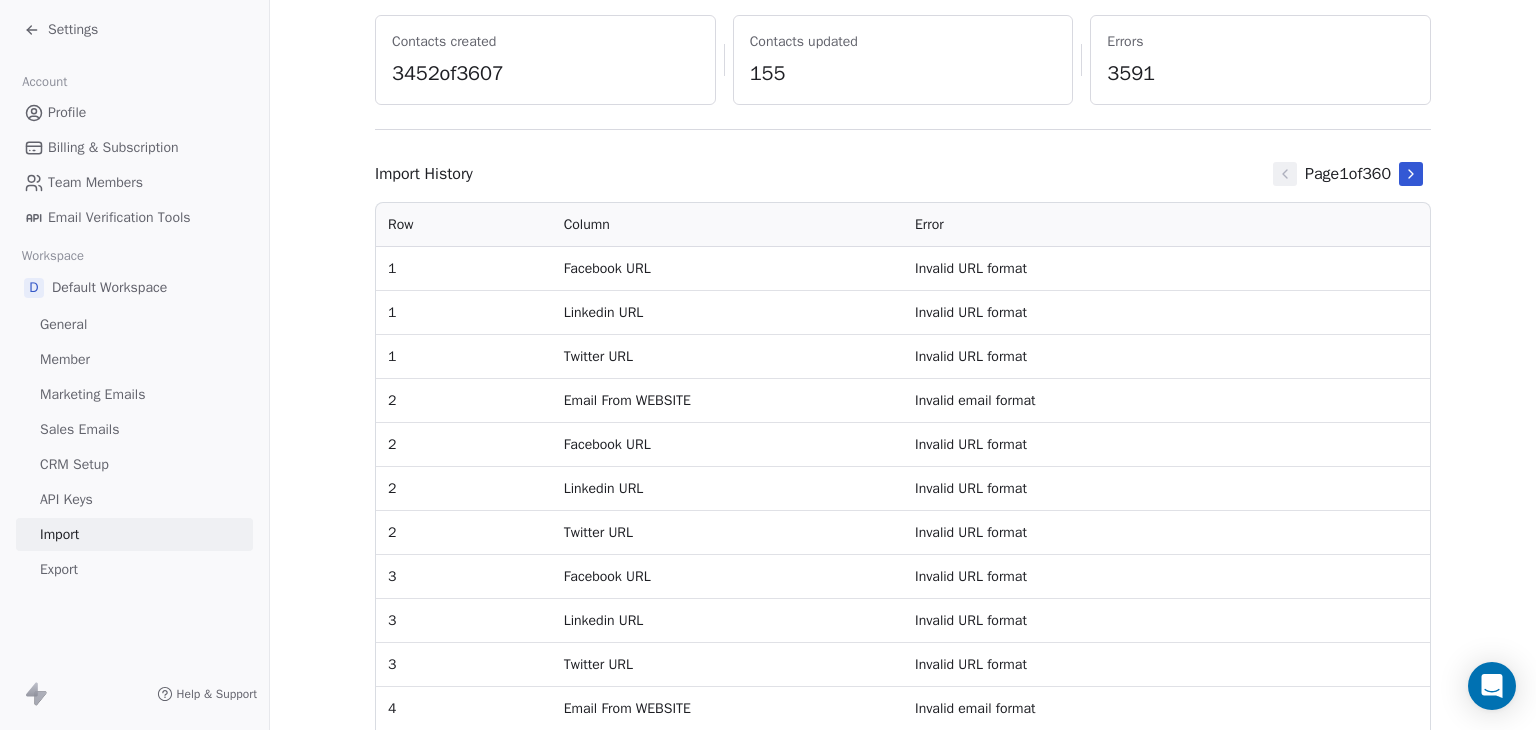 scroll, scrollTop: 0, scrollLeft: 0, axis: both 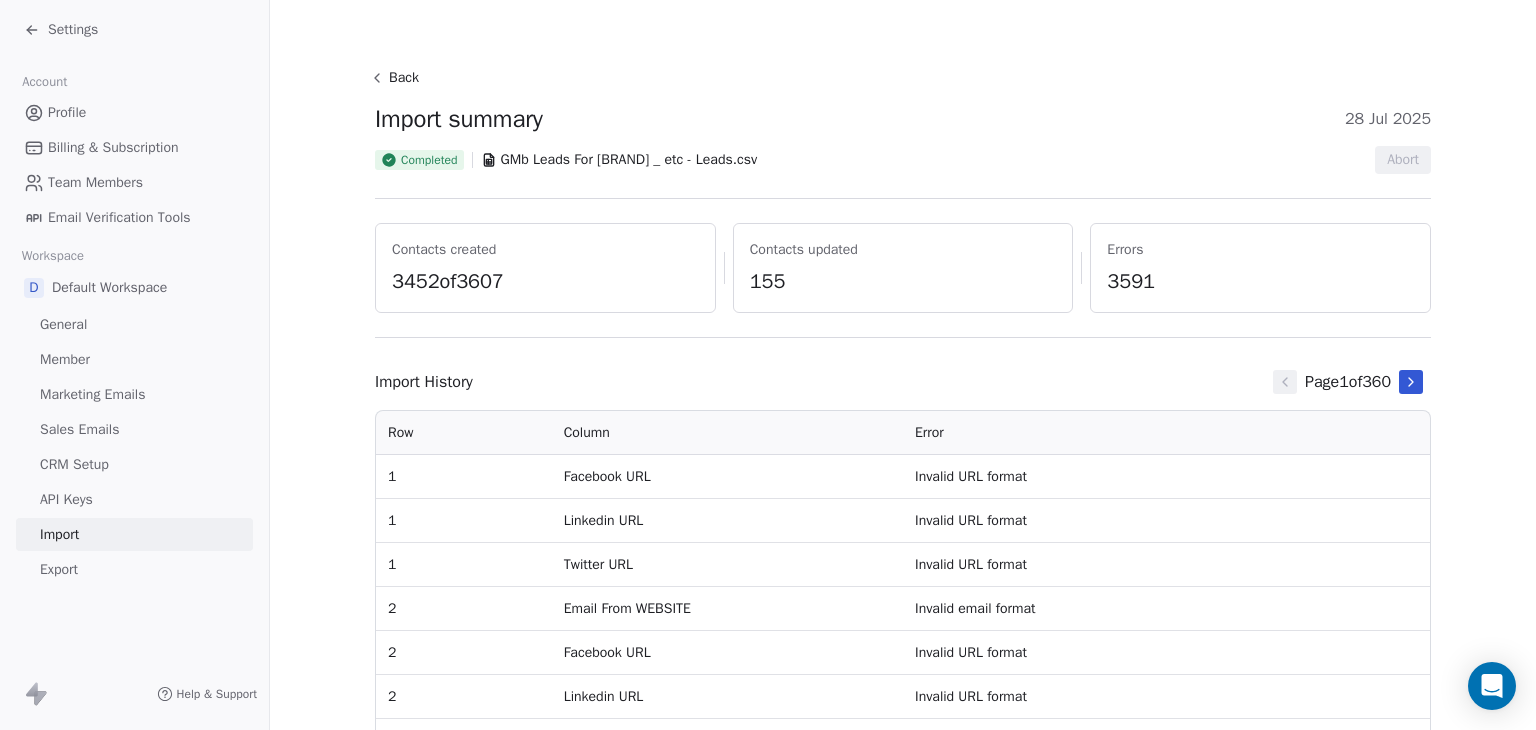 click on "Back" at bounding box center (397, 78) 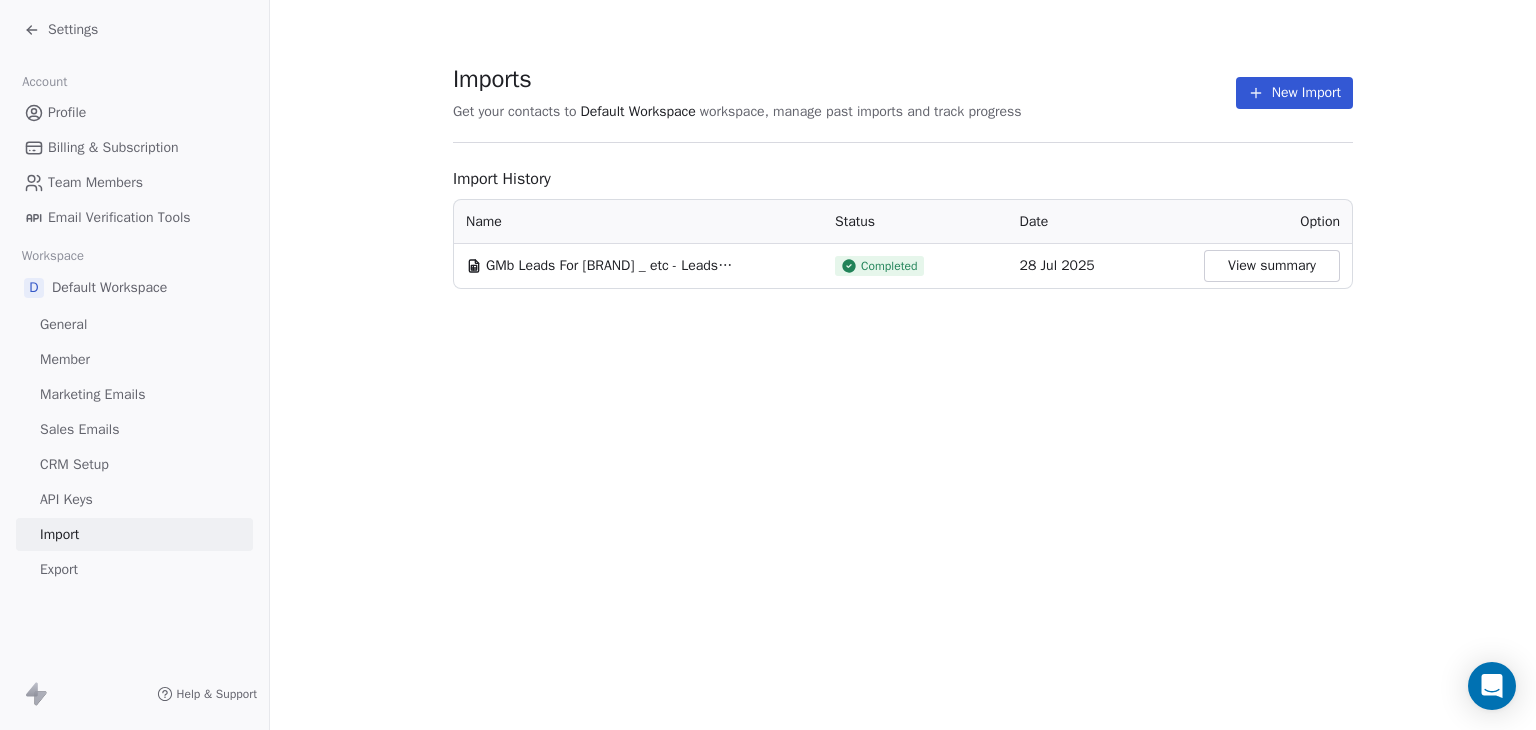 click on "View summary" at bounding box center [1272, 266] 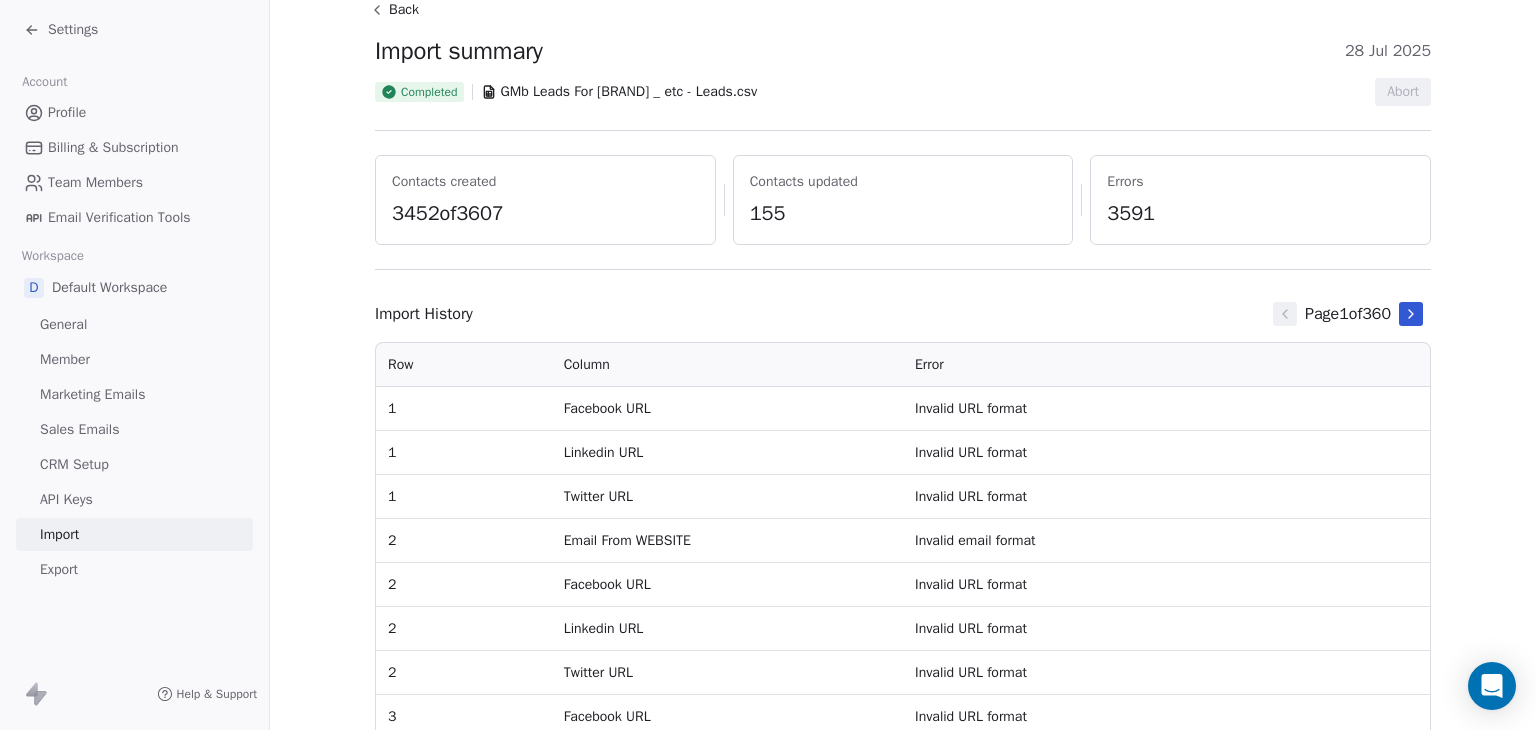 scroll, scrollTop: 0, scrollLeft: 0, axis: both 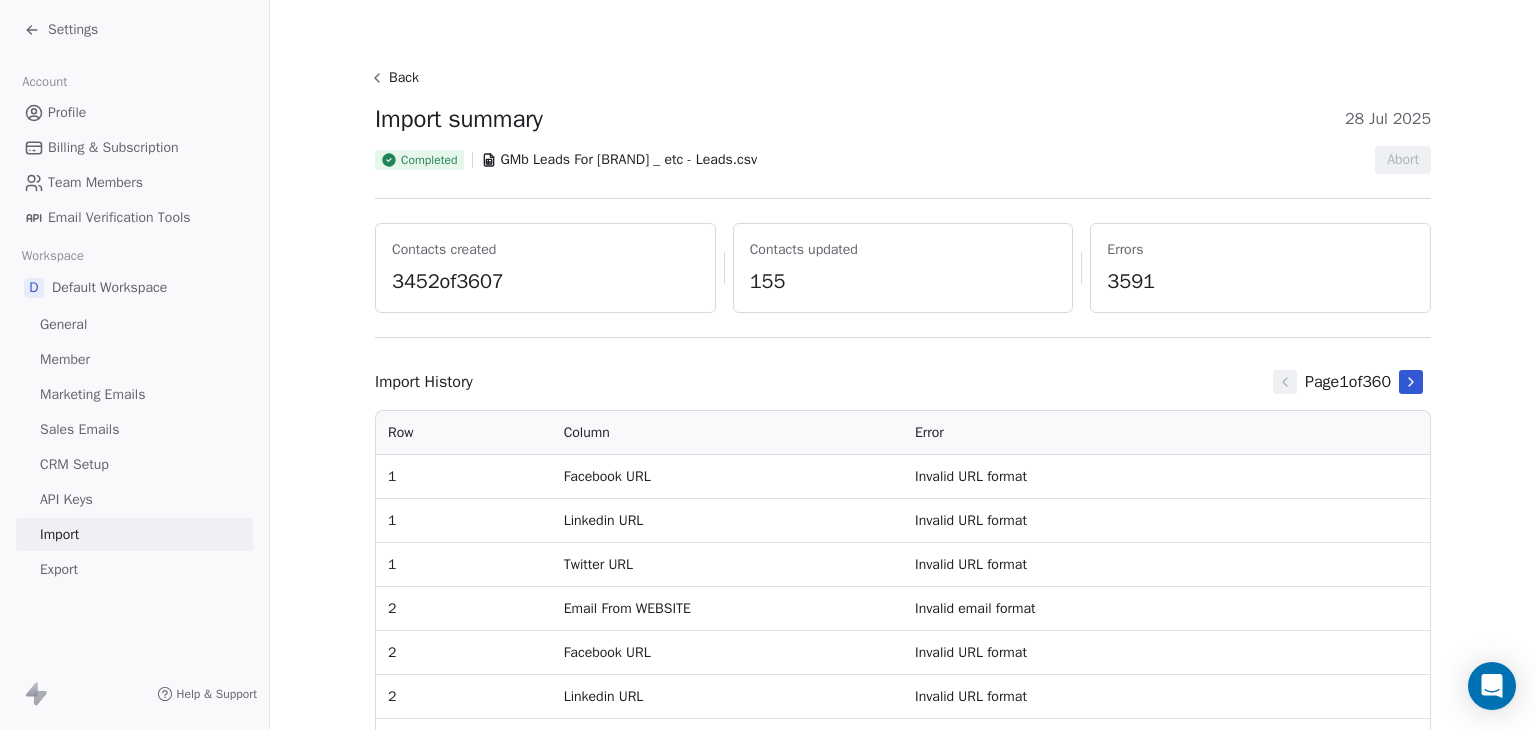 click on "Marketing Emails" at bounding box center [92, 394] 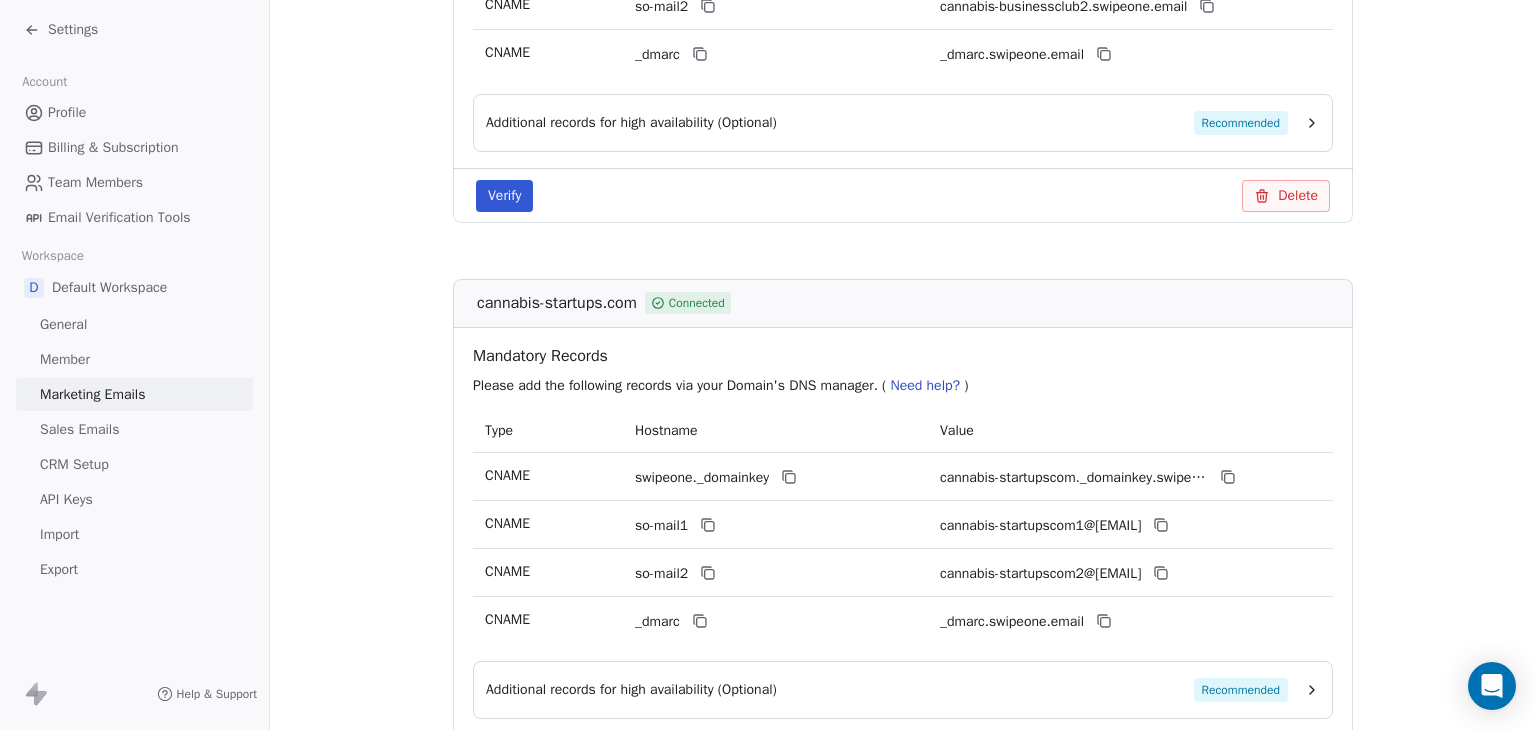 scroll, scrollTop: 816, scrollLeft: 0, axis: vertical 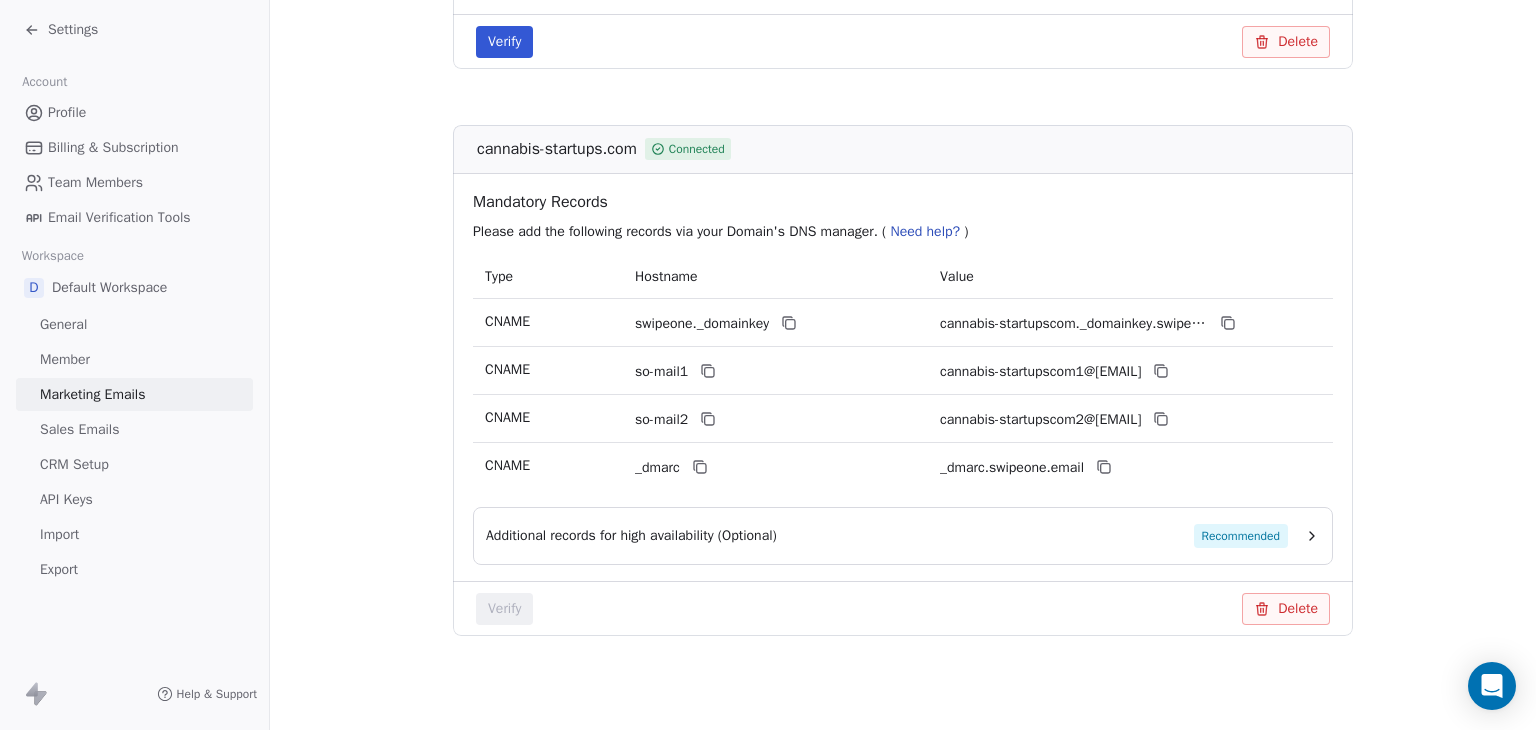 click on "Member" at bounding box center (65, 359) 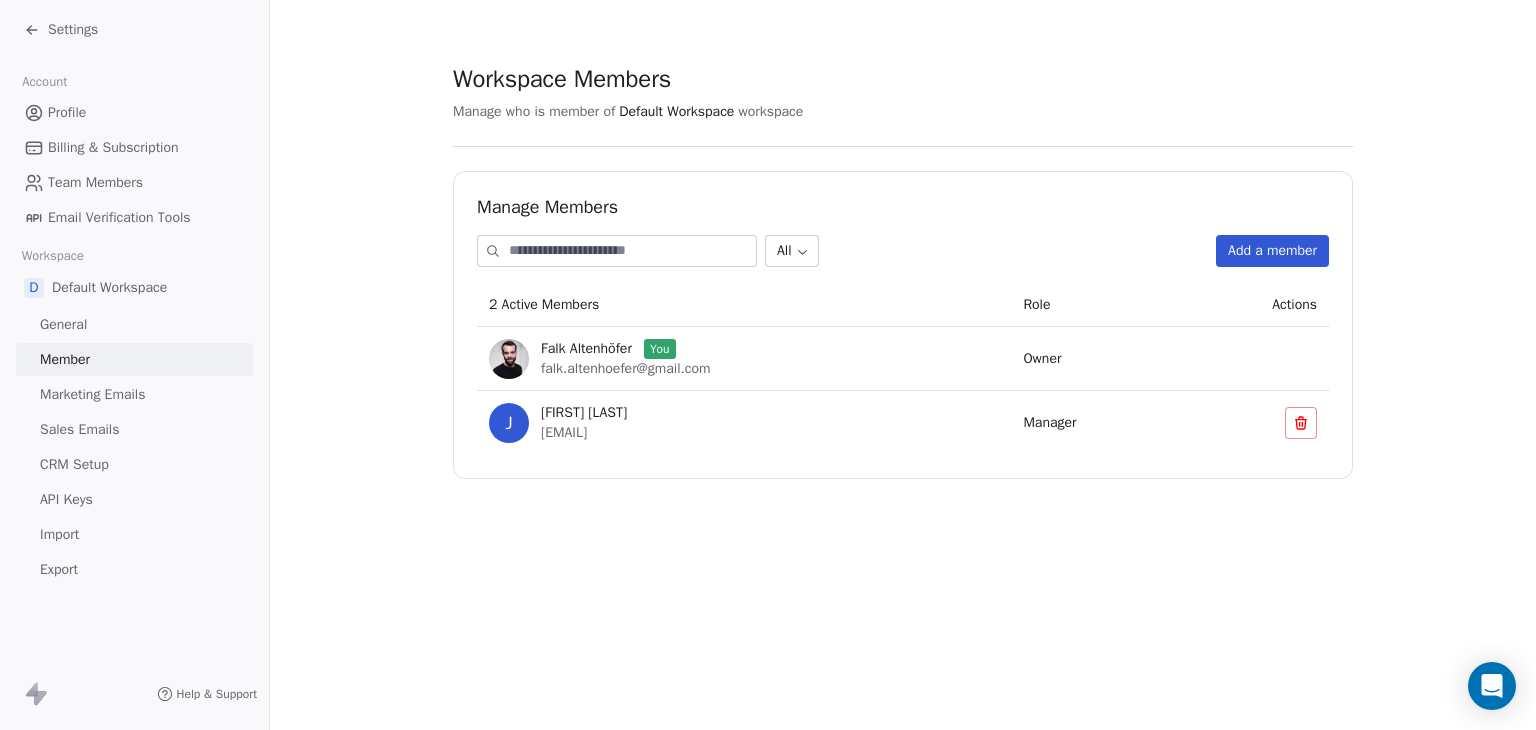 click on "Email Verification Tools" at bounding box center (119, 217) 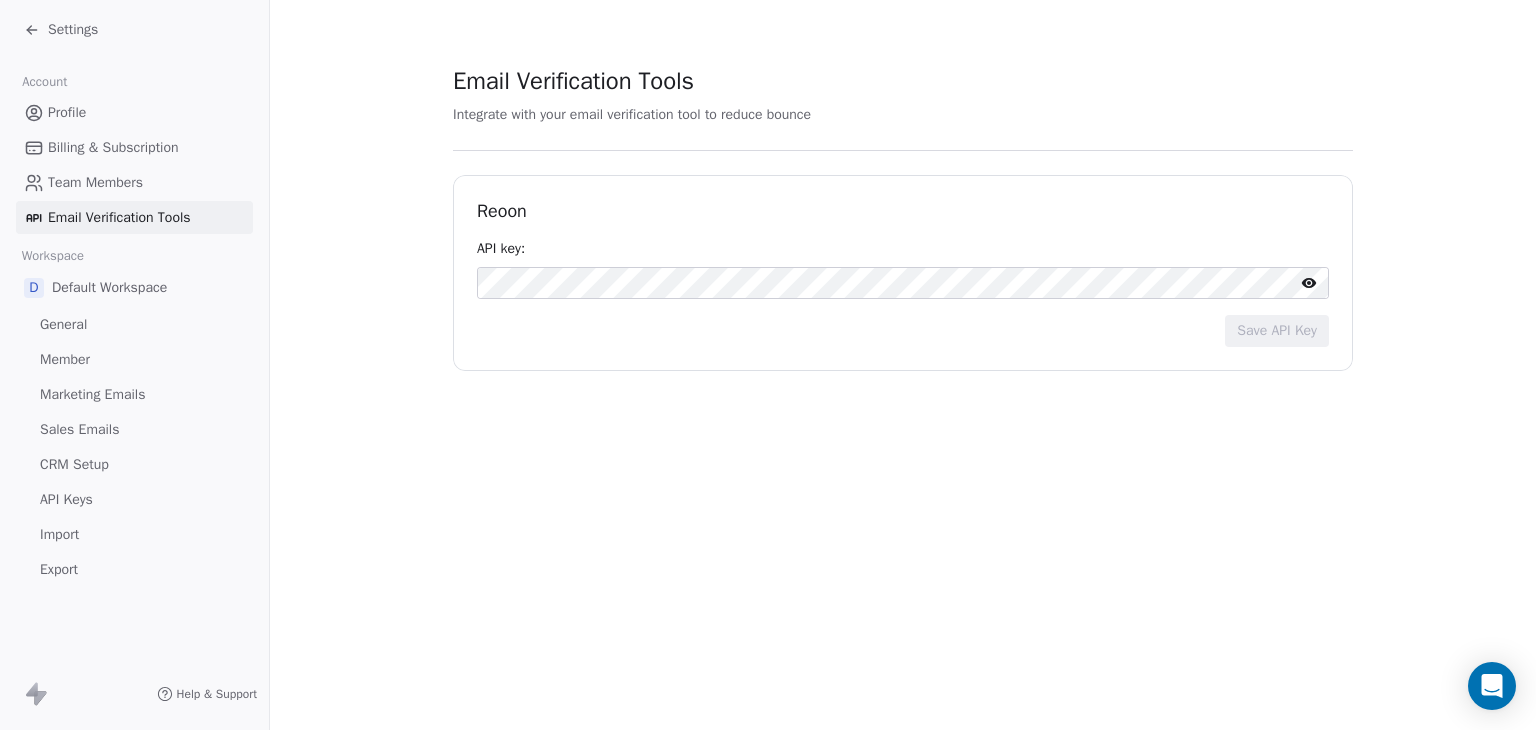 click on "Team Members" at bounding box center [95, 182] 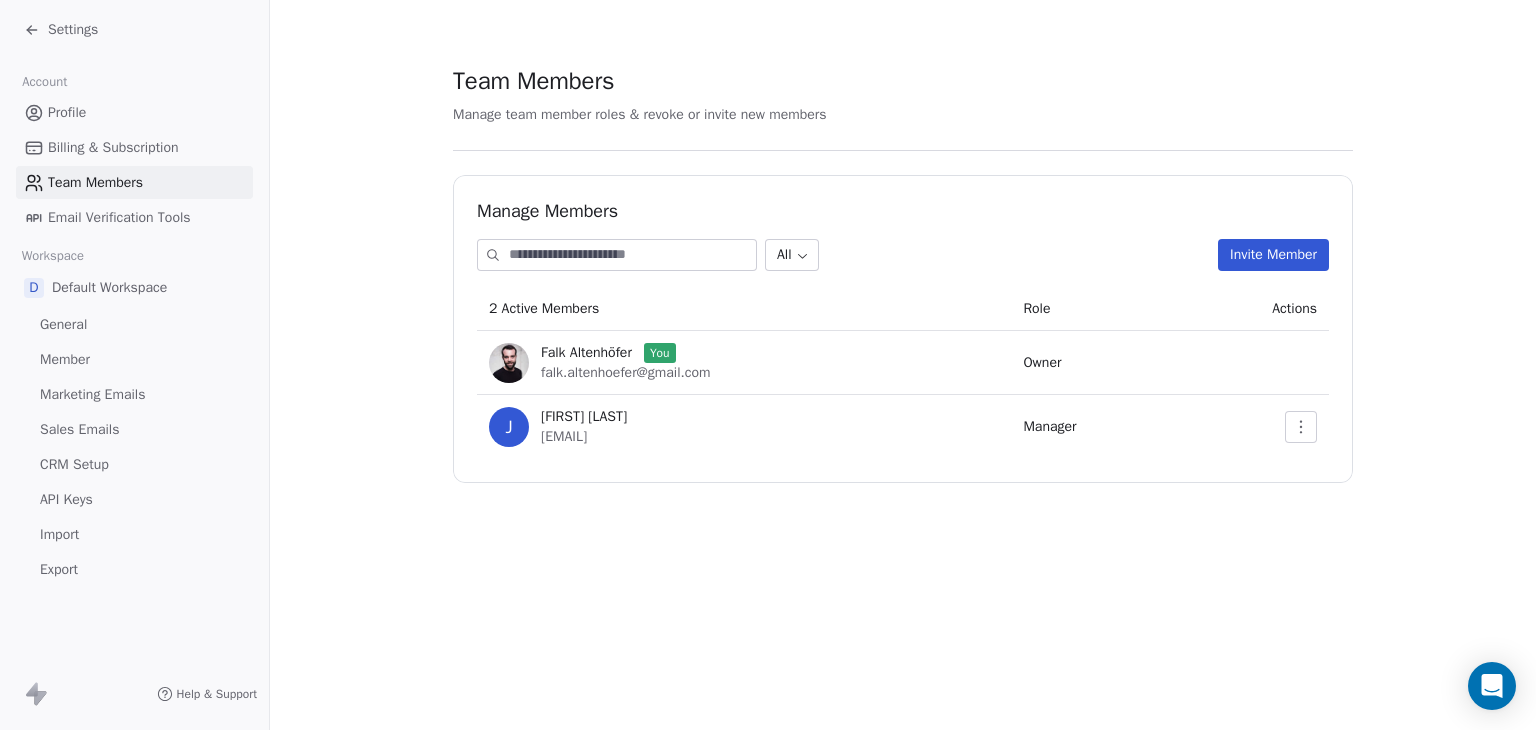 click on "Billing & Subscription" at bounding box center (113, 147) 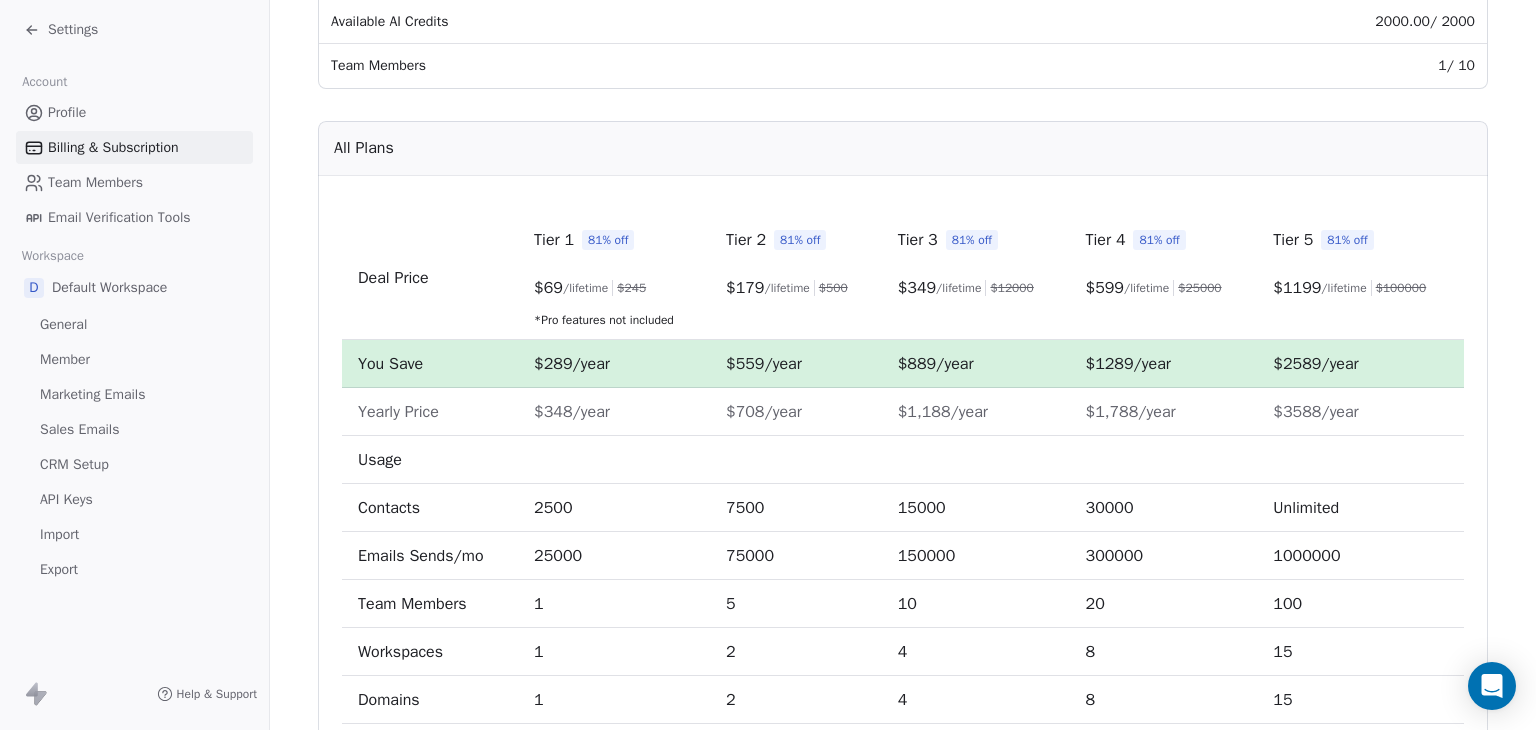 scroll, scrollTop: 693, scrollLeft: 0, axis: vertical 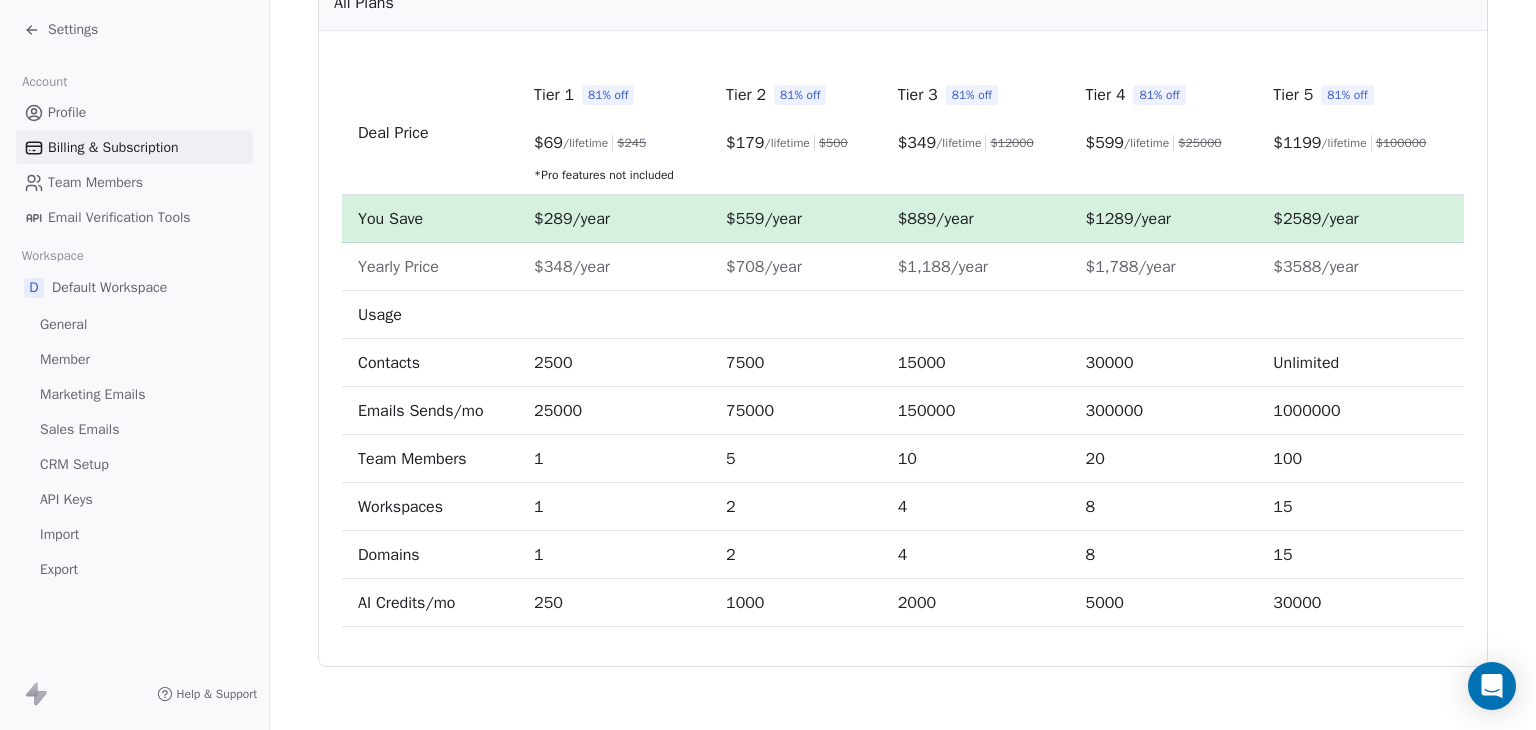 click on "Settings" at bounding box center [73, 30] 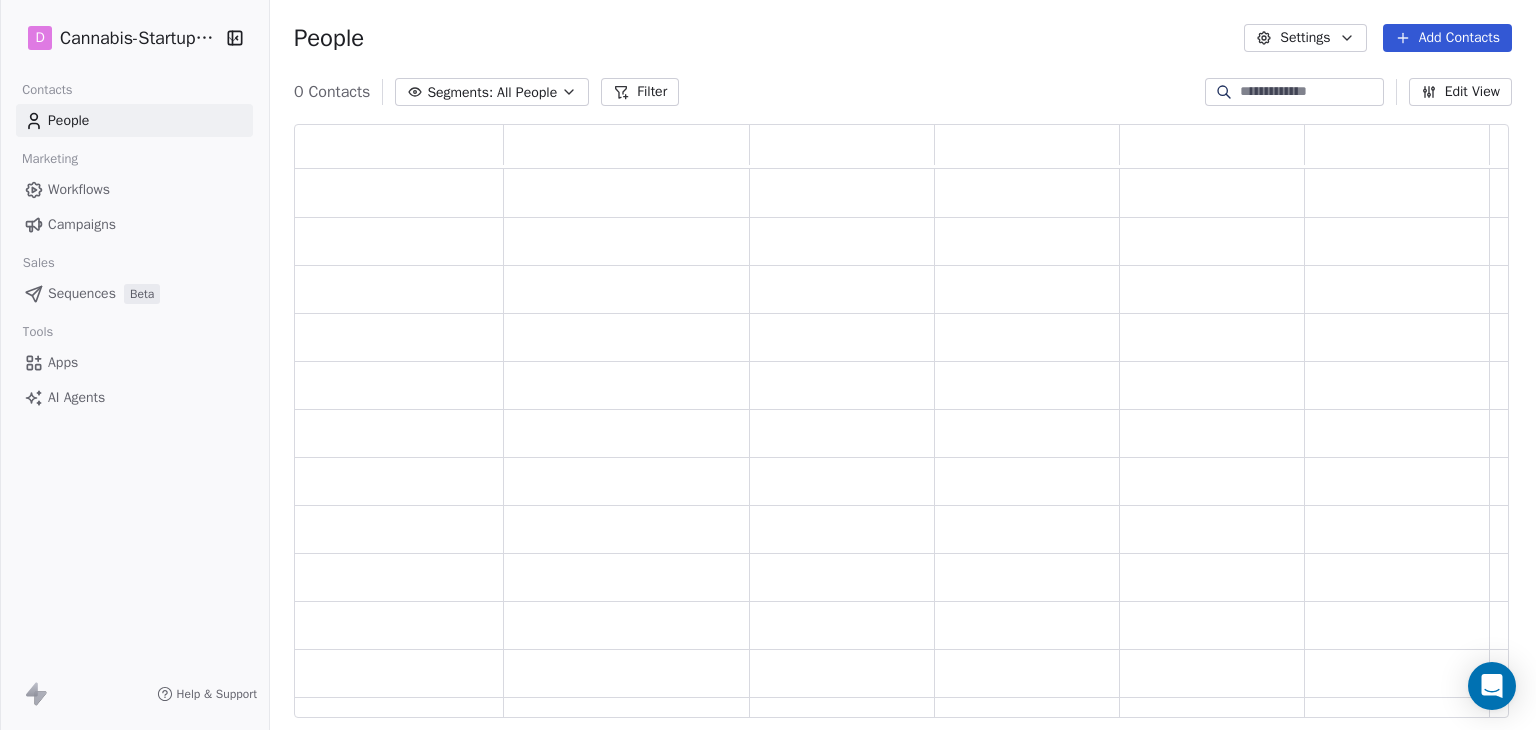 scroll, scrollTop: 16, scrollLeft: 16, axis: both 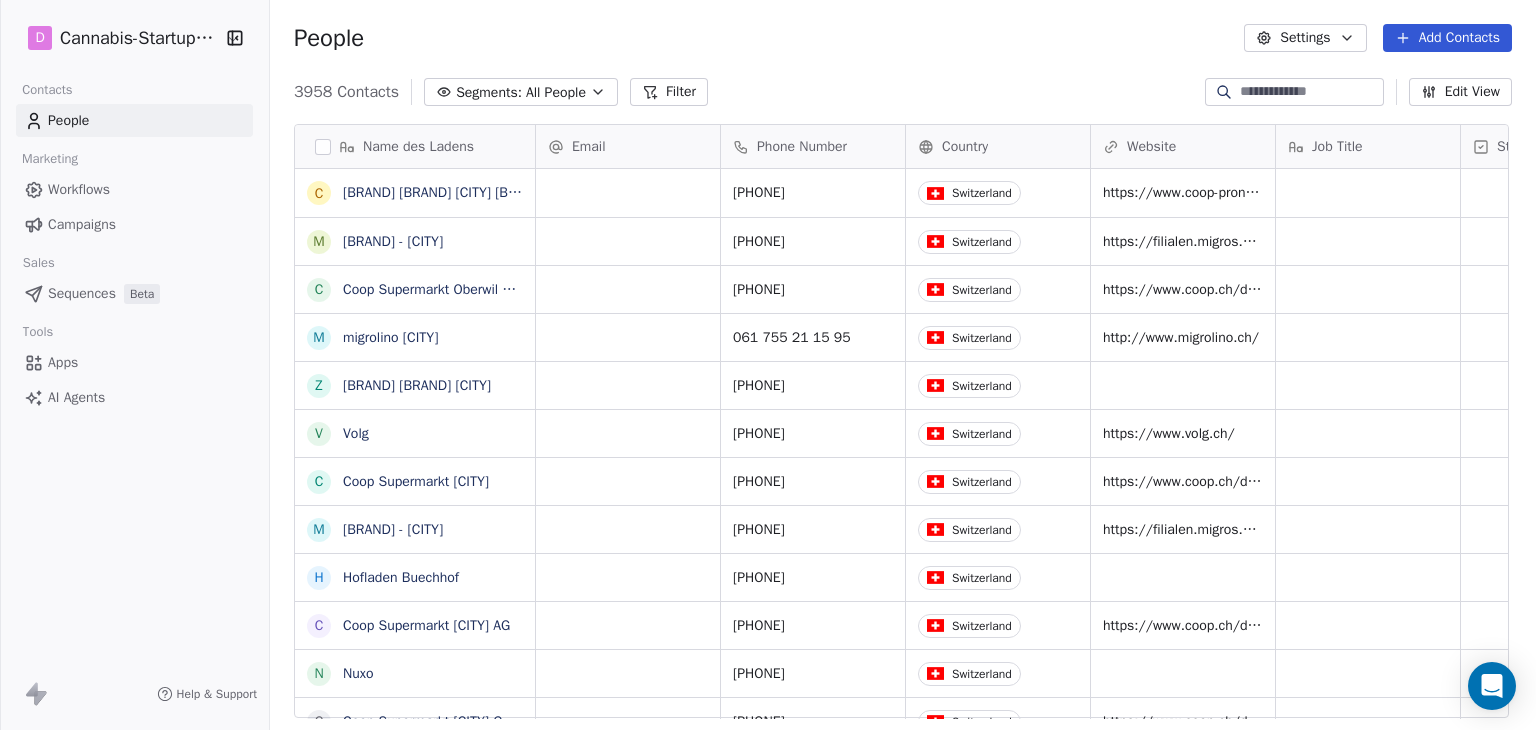 click on "All People" at bounding box center [556, 92] 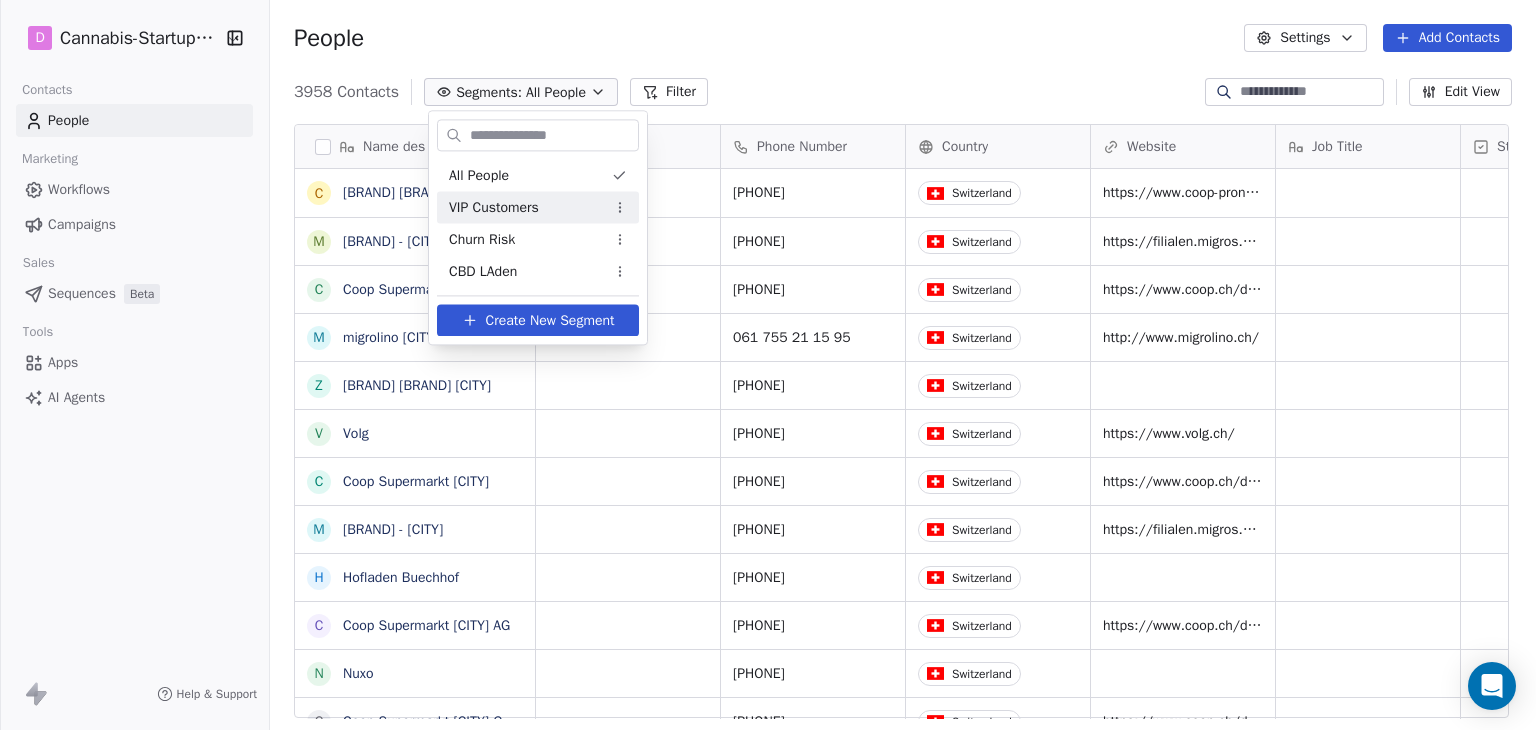 click on "Name des Ladens C Coop Pronto Shop mit Tankstelle [CITY] M Migros-Supermarkt - [CITY] - Oberwil C Coop Supermarkt [CITY] Mühlematt m migrolino [CITY] Z Ziegelei Lädeli [CITY] V Volg C Coop Supermarkt [CITY] M Migros-Supermarkt - [CITY] - Mischeli M Migros-Supermarkt - [CITY] - Zentrum P Polar AG Comestibles C Coop Supermarkt [CITY] Surbaum M Milchhüsli C Coop Supermarkt [CITY] BL F Formerly Anka Supermarkt L Lidl Schweiz M Migros Supermarkt - [CITY] S SPAR Supermarkt [CITY] m migrolino [CITY] M Migros-Supermarkt - [CITY] C Coop Pronto Shop [CITY] Bahnhof N Nergele MARKET C A G m" at bounding box center [768, 1236] 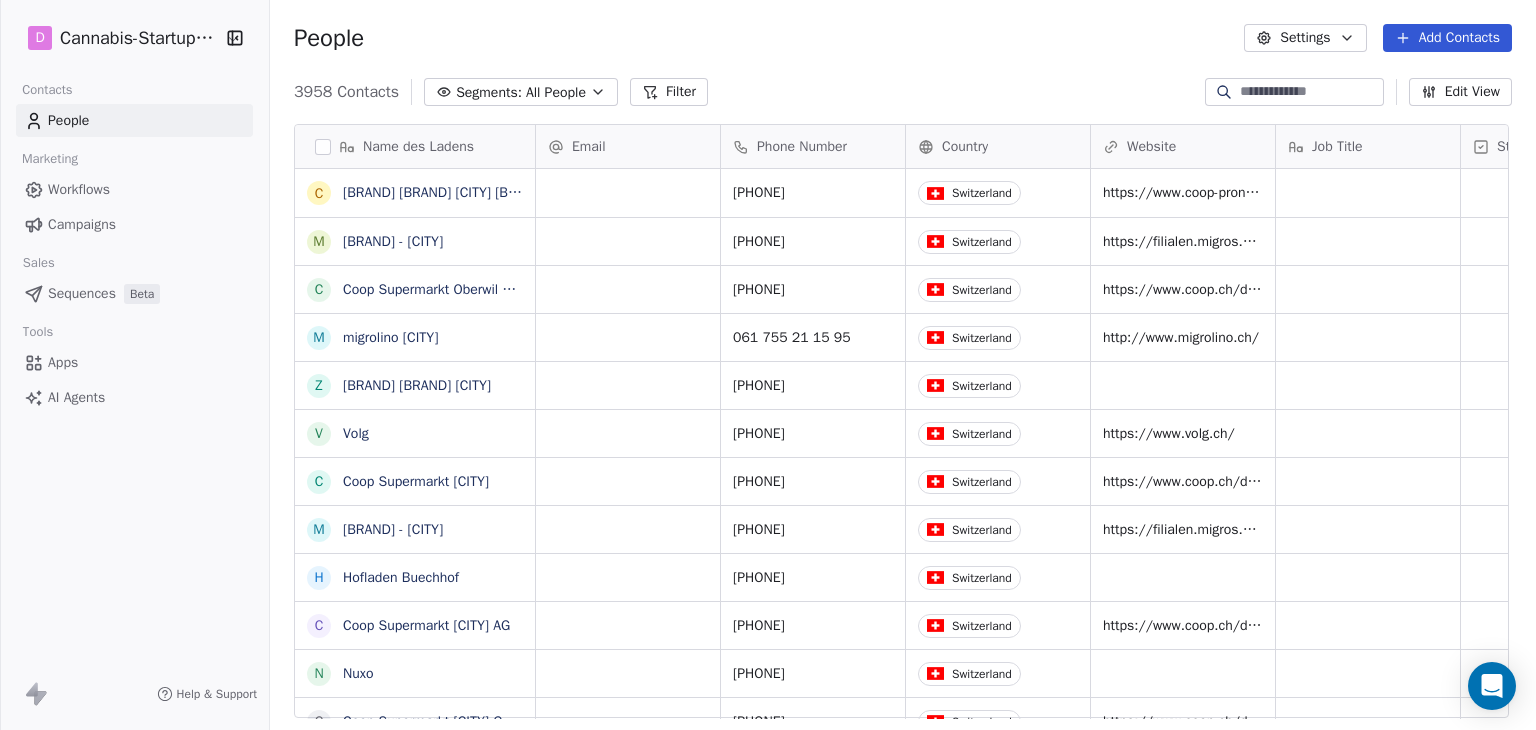 click on "Filter" at bounding box center [669, 92] 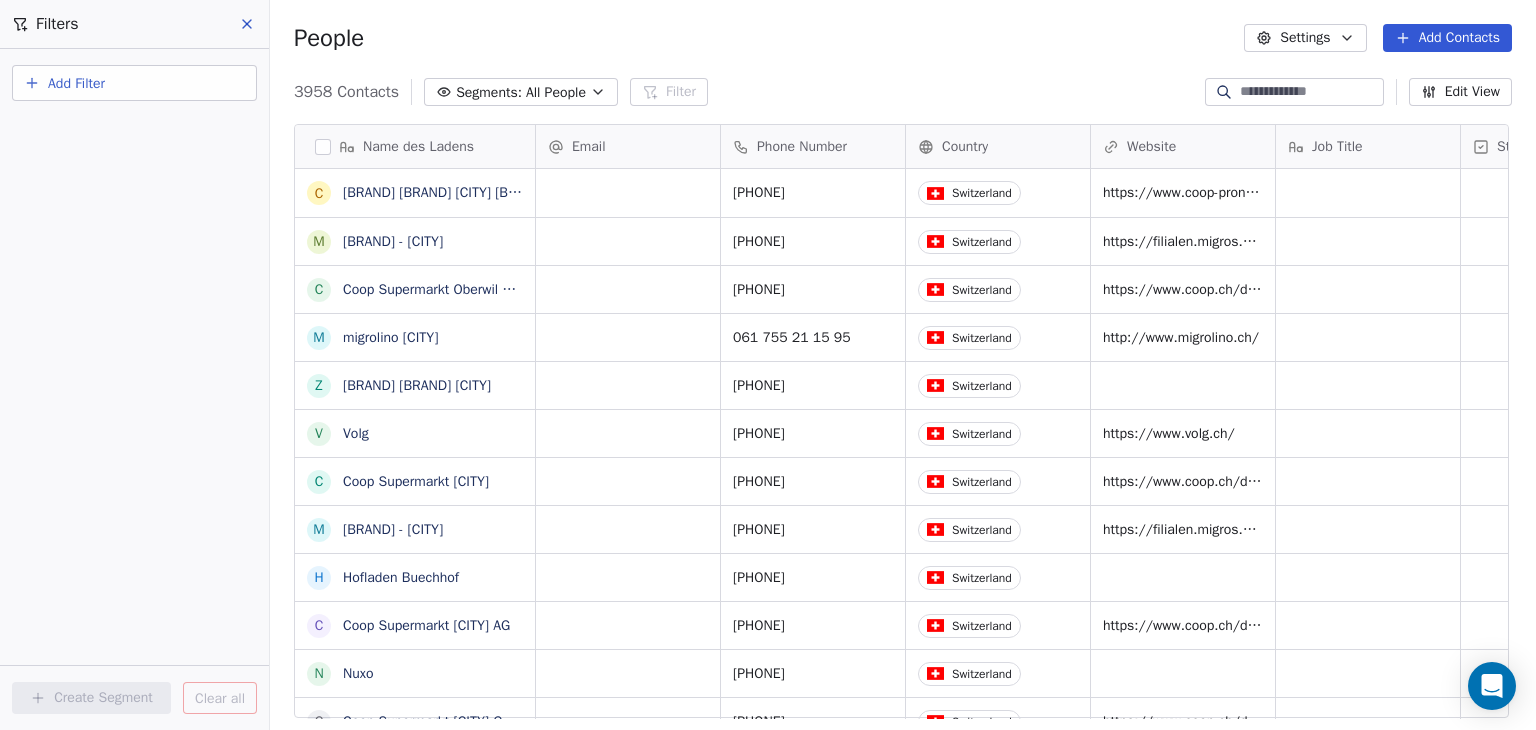 click on "Add Filter" at bounding box center [76, 83] 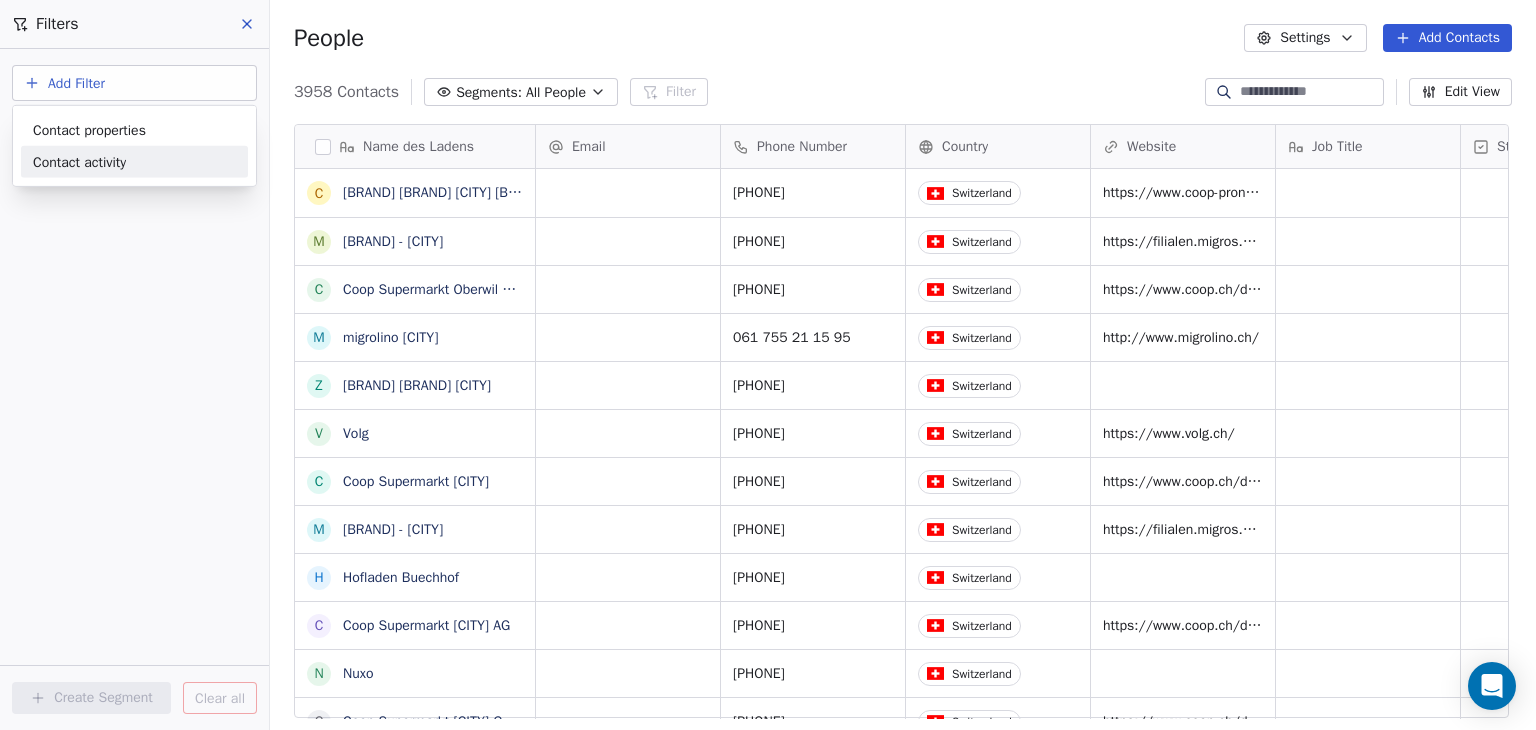 click on "D Cannabis-Startups.com Contacts People Marketing Workflows Campaigns Sales Sequences Beta Tools Apps AI Agents Help & Support Filters Add Filter Create Segment Clear all People Settings Add Contacts [NUMBER] Contacts Segments: All People Filter Edit View Tag Add to Sequence Export Name des Ladens C [BRAND] [BRAND] [CITY] [BRAND] M [BRAND] - [CITY] [BRAND] C [BRAND] [BRAND] [CITY] [BRAND] m [BRAND] [CITY] Z [BRAND] [BRAND] [CITY] V [BRAND] C [BRAND] [BRAND] [CITY] [BRAND] M [BRAND] - [CITY] [BRAND] H [BRAND] [BRAND] C [BRAND] [BRAND] [CITY] [BRAND] N [BRAND] C [BRAND] [BRAND] [CITY] [BRAND] m [BRAND] [CITY] [BRAND] [BRAND] [BRAND] [BRAND] M [BRAND] - [CITY] - [BRAND] M [BRAND] [BRAND] [CITY] [BRAND] P [BRAND] [BRAND] C [BRAND] [BRAND] [CITY] [BRAND] M [BRAND] [BRAND] [CITY] [BRAND] C [BRAND] [BRAND] [CITY] [BRAND] F [BRAND] [BRAND] [BRAND] [BRAND] M [BRAND] [BRAND] - [CITY] S [BRAND] [BRAND] [CITY] m [BRAND] [CITY] M [BRAND] - [CITY] C N C A [BRAND]" at bounding box center (768, 1236) 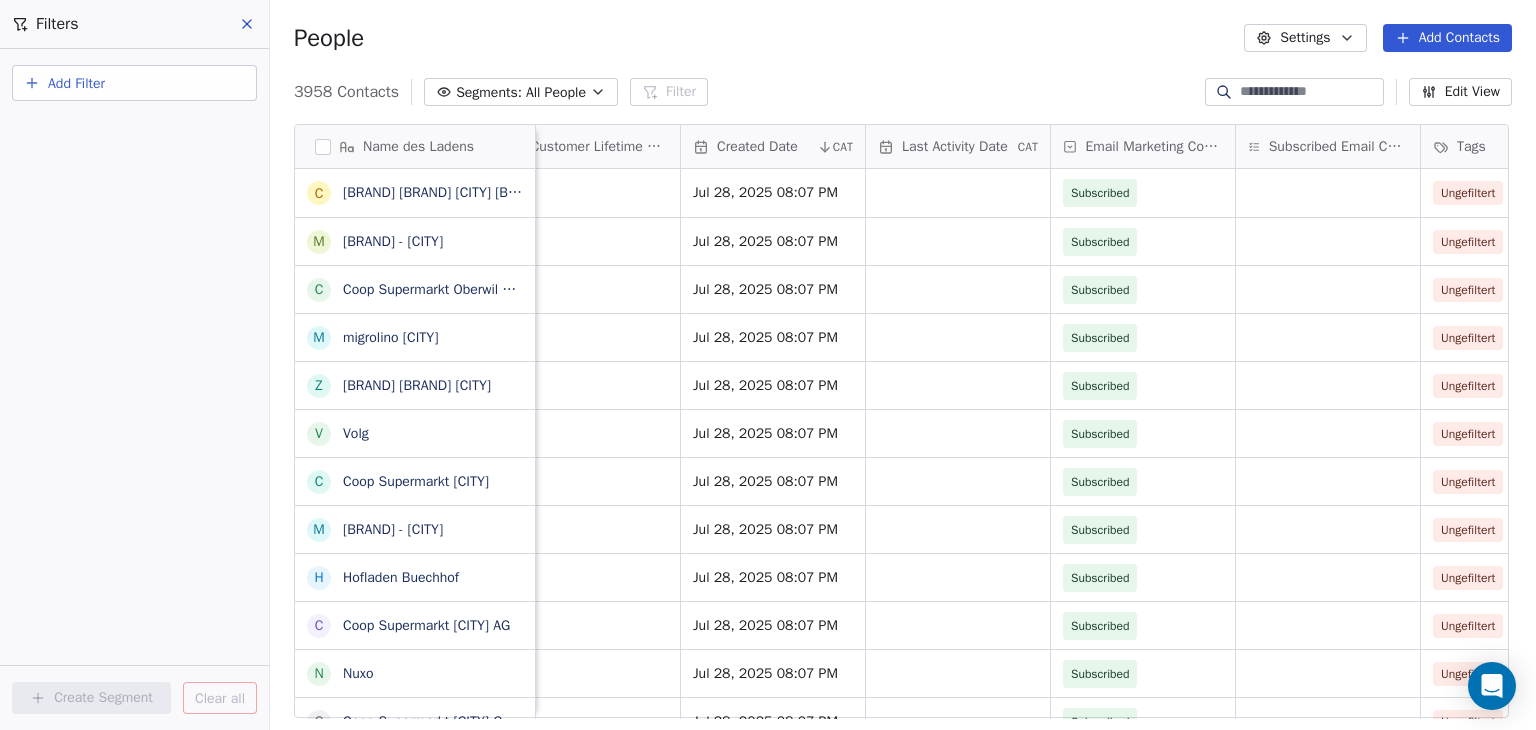 scroll, scrollTop: 0, scrollLeft: 1568, axis: horizontal 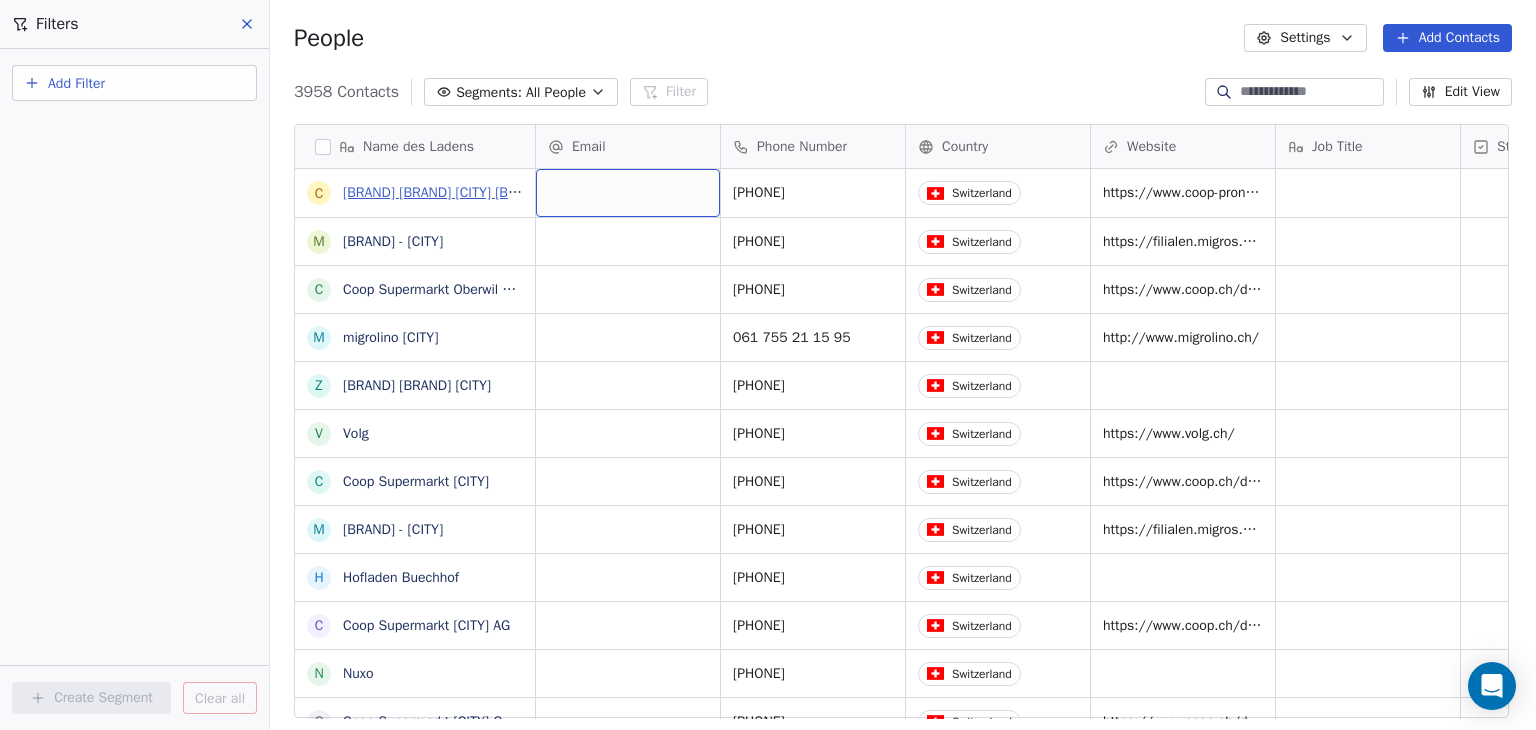 drag, startPoint x: 604, startPoint y: 196, endPoint x: 396, endPoint y: 197, distance: 208.00241 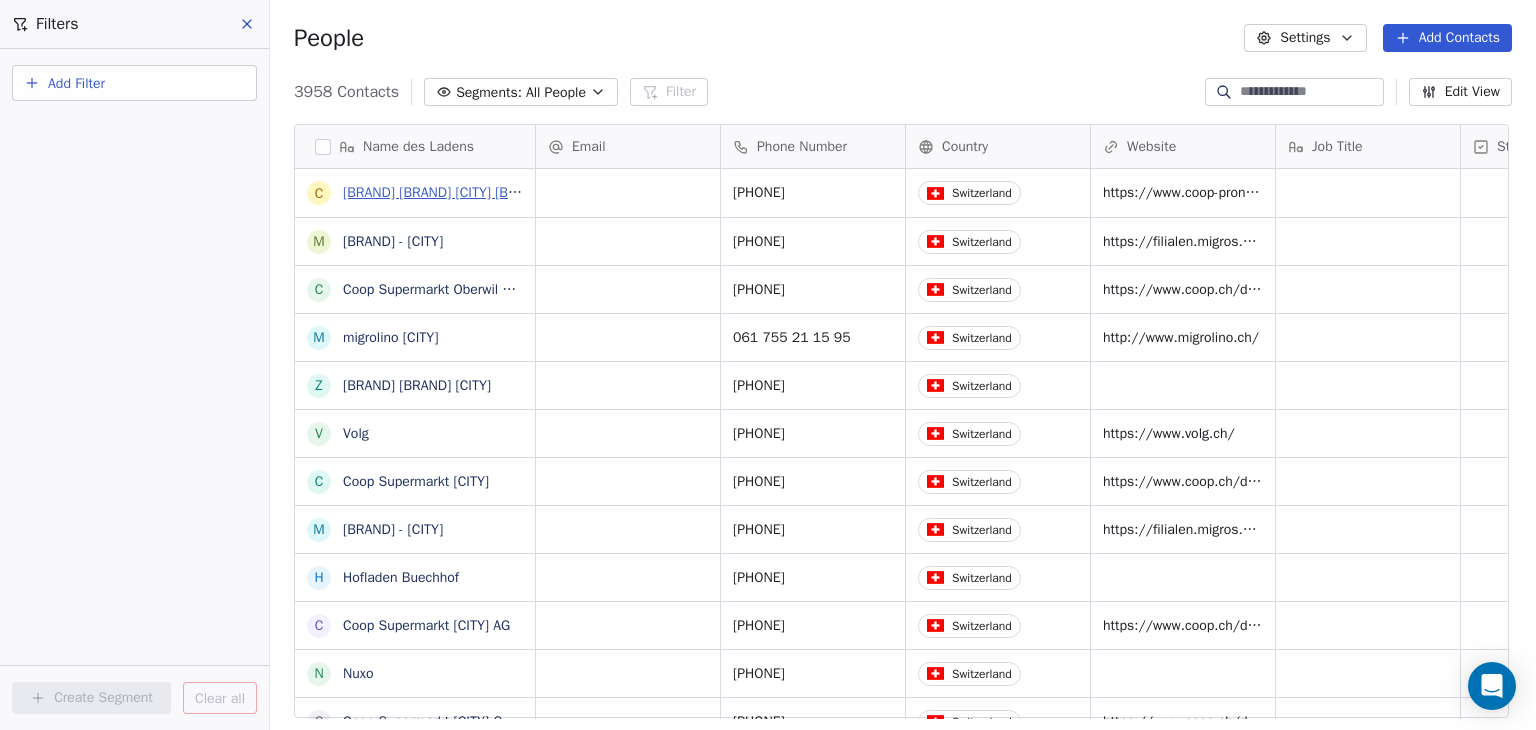 click on "[BRAND] [BRAND] [CITY] [BRAND]" at bounding box center [445, 192] 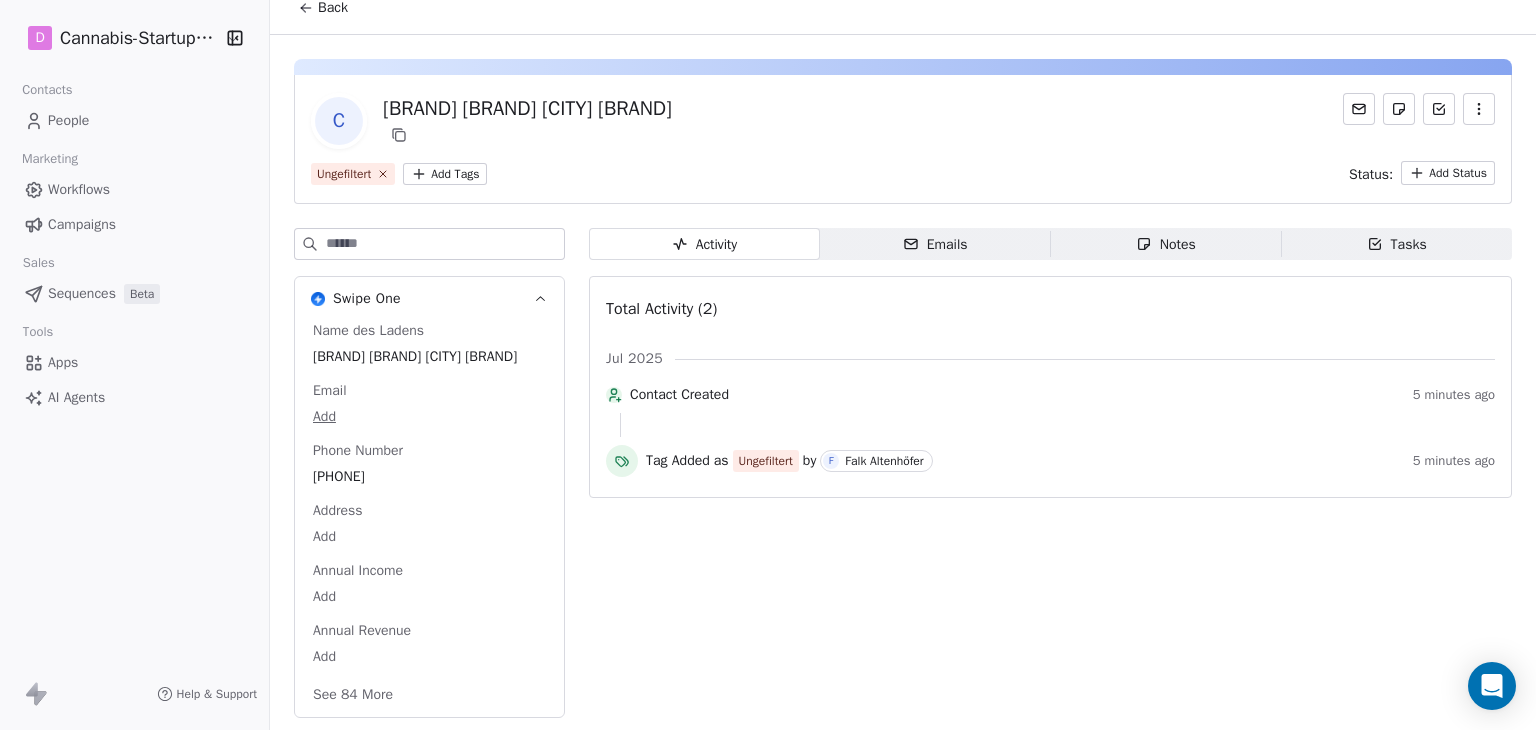 scroll, scrollTop: 0, scrollLeft: 0, axis: both 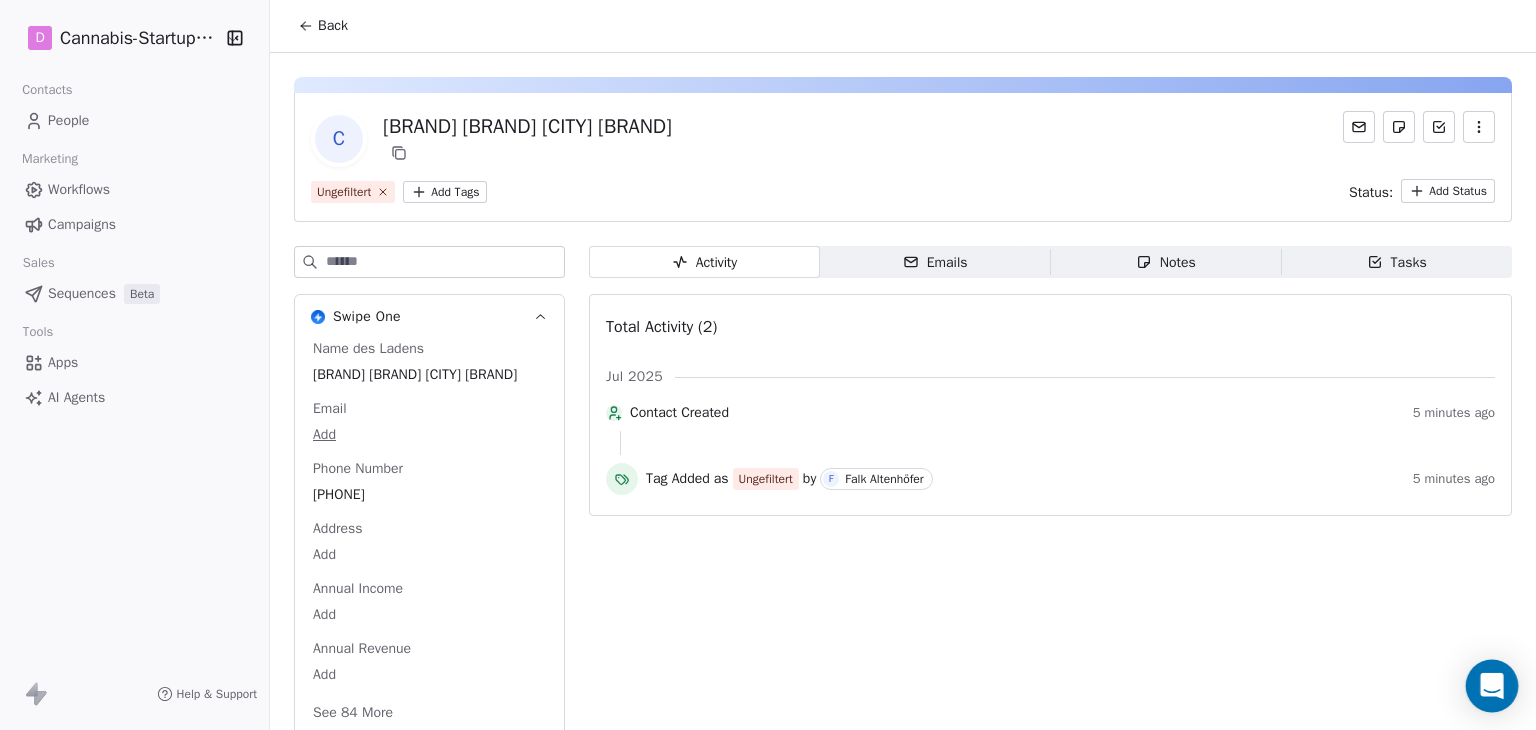 click 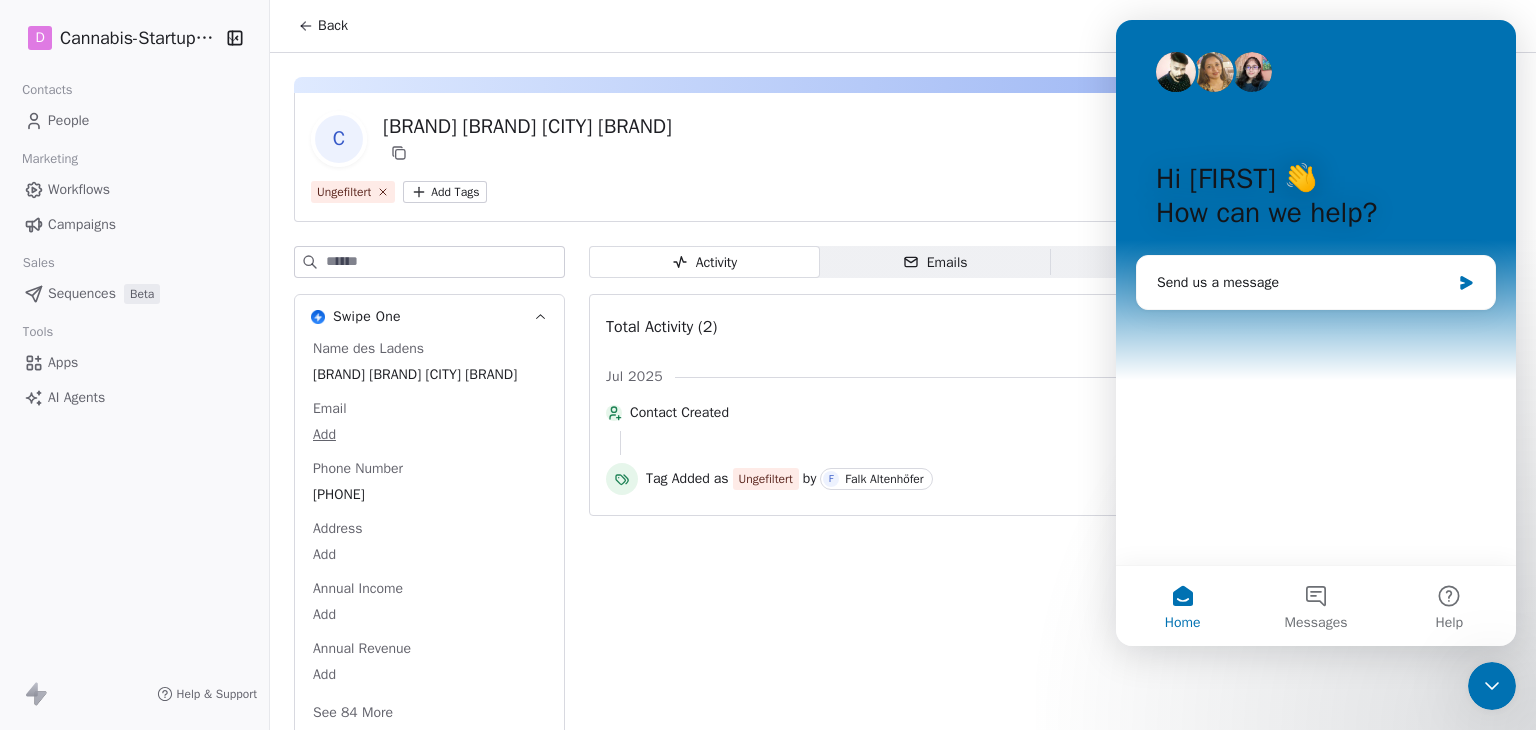 scroll, scrollTop: 0, scrollLeft: 0, axis: both 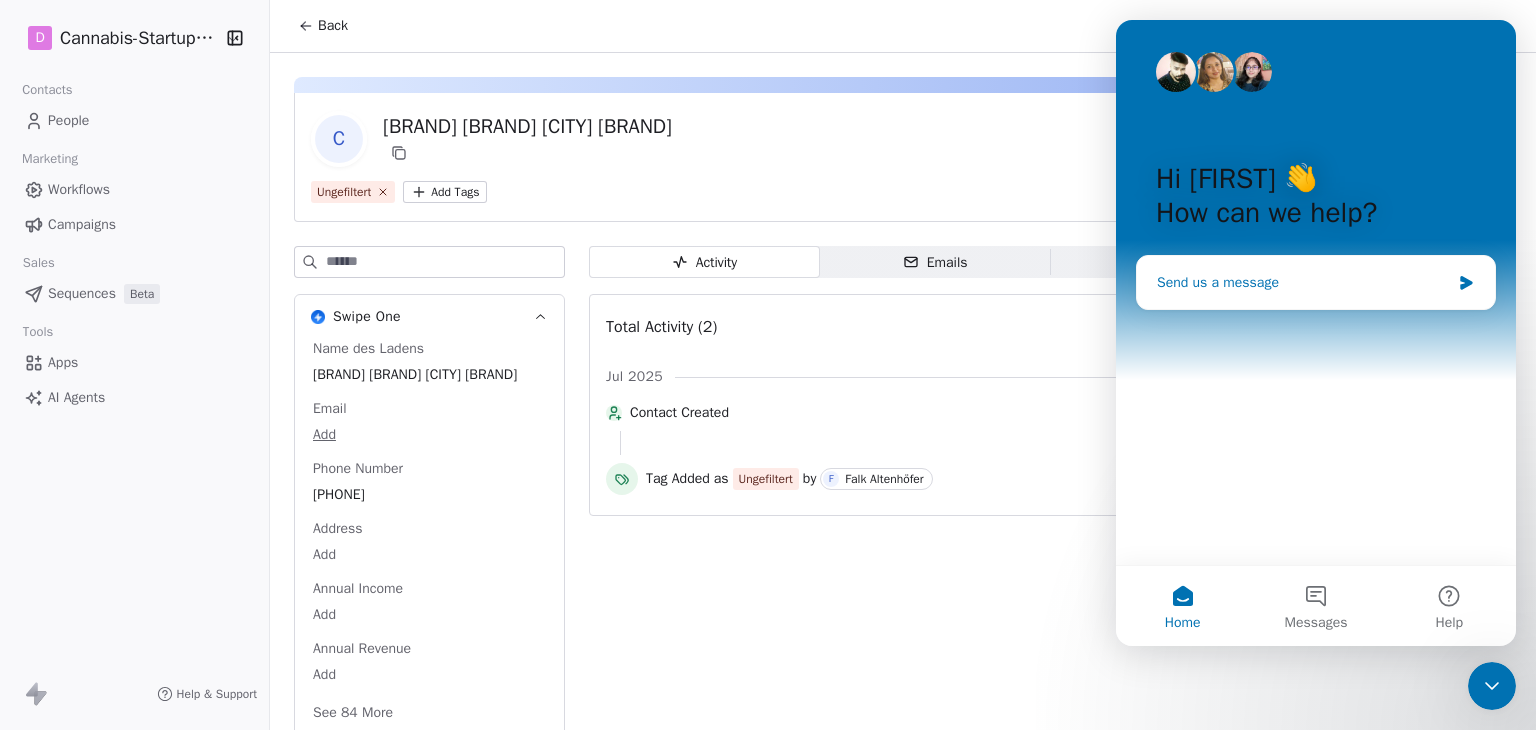 click on "Send us a message" at bounding box center [1303, 282] 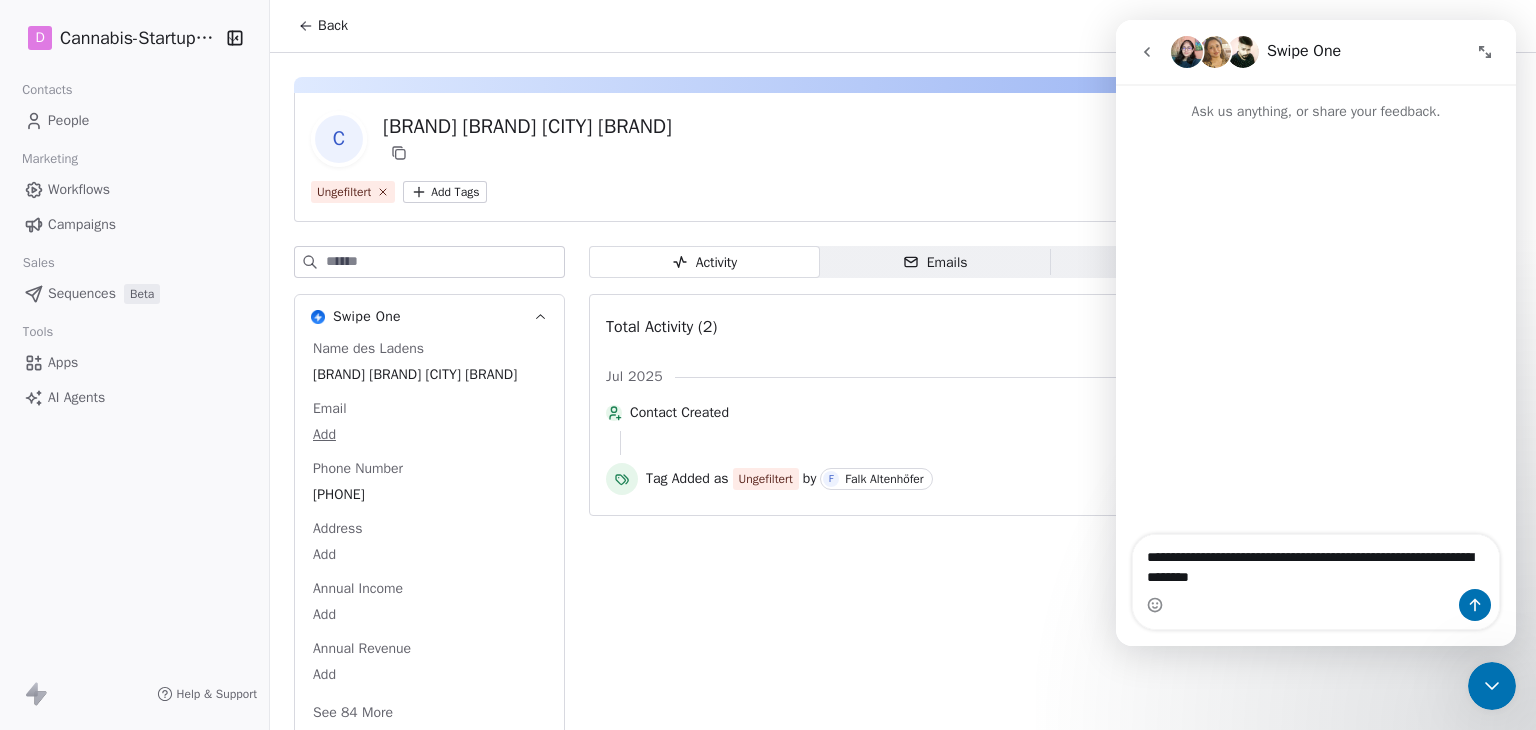 type on "**********" 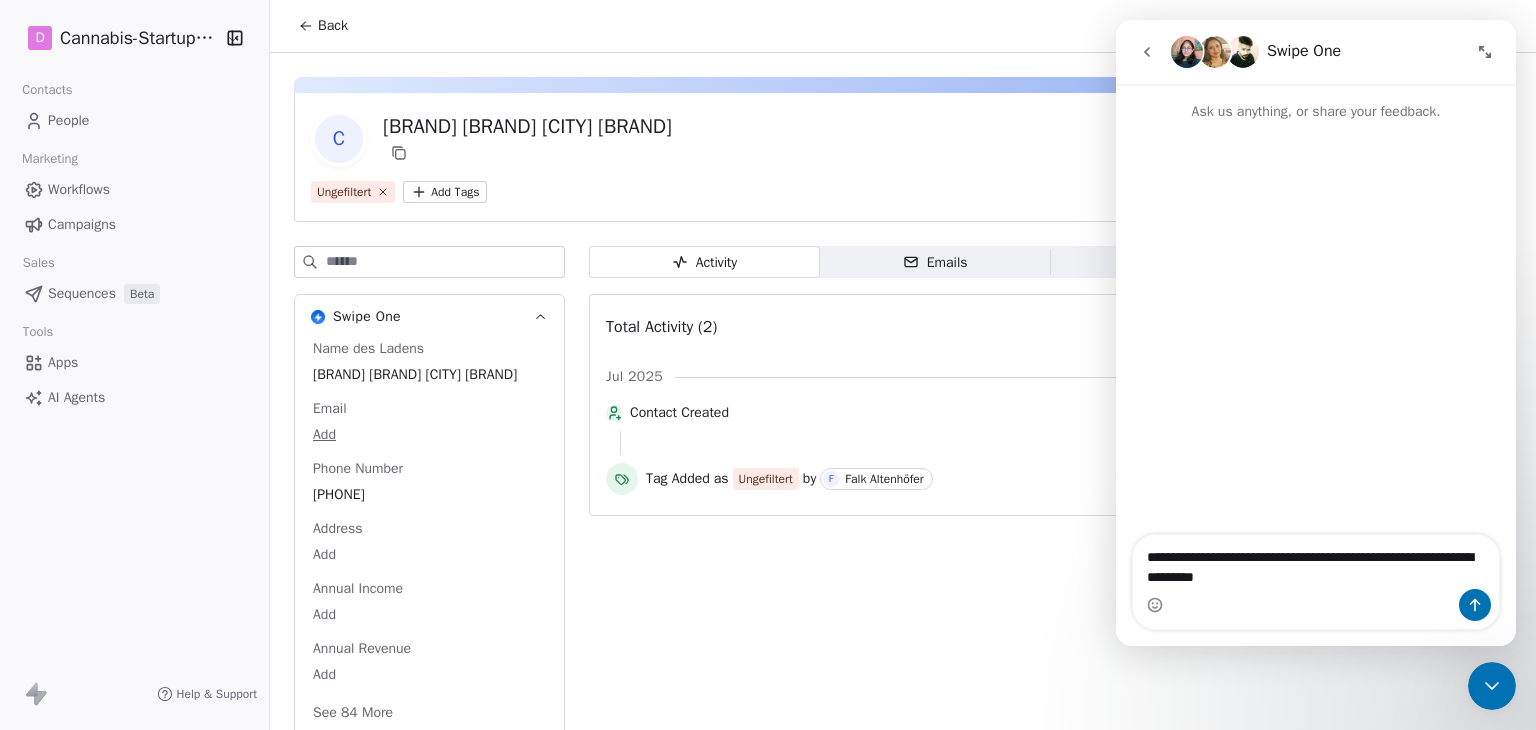 type 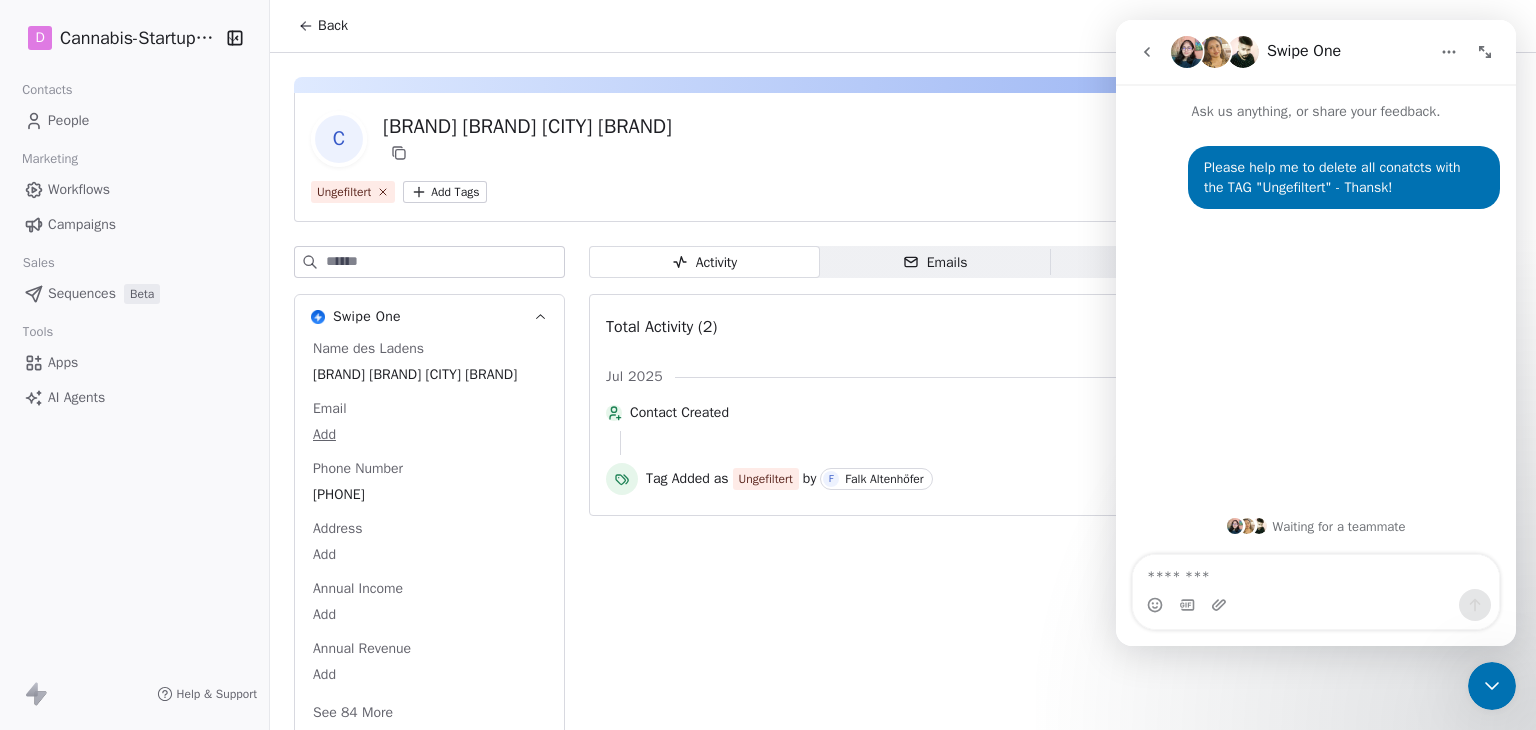click on "Back" at bounding box center (323, 26) 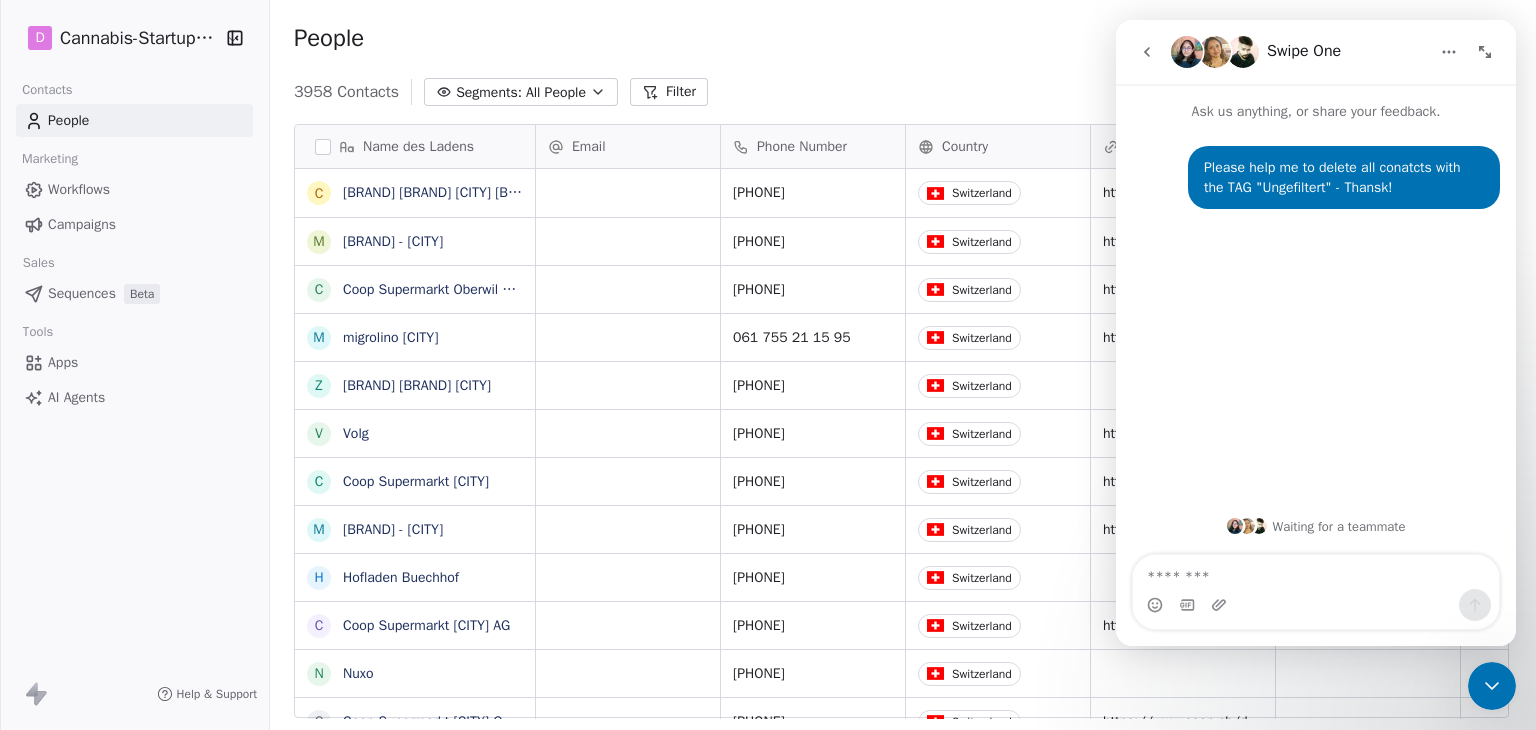 scroll, scrollTop: 16, scrollLeft: 16, axis: both 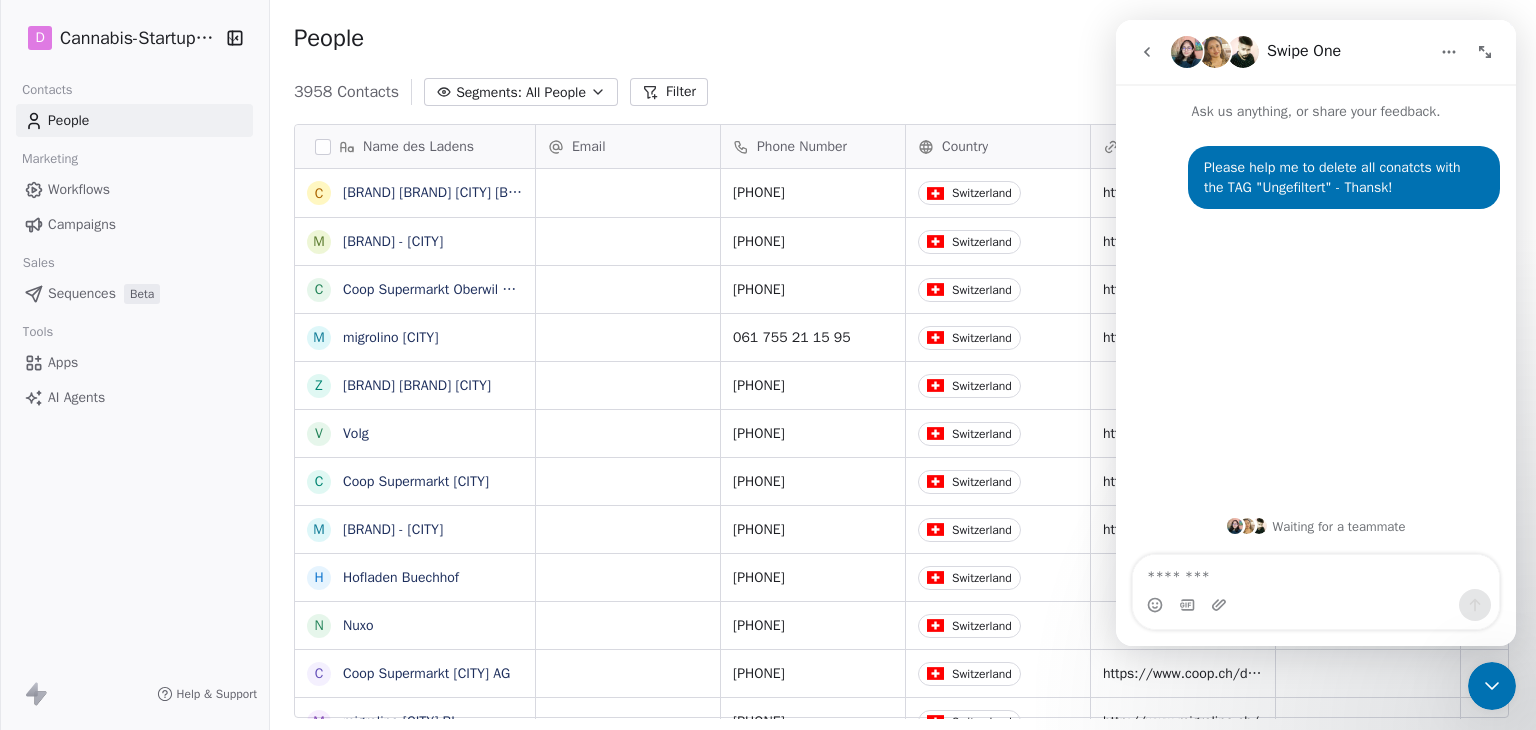 click 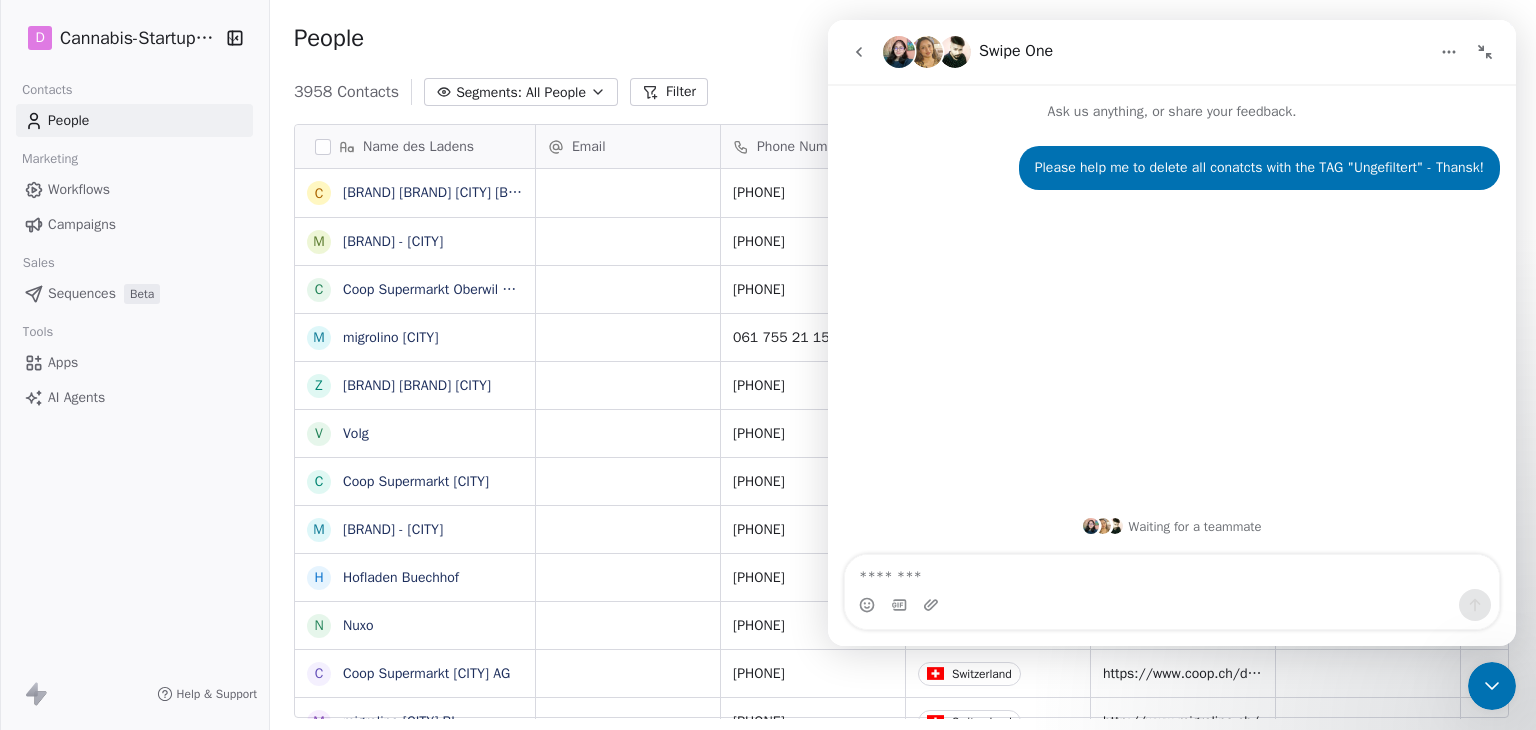 click 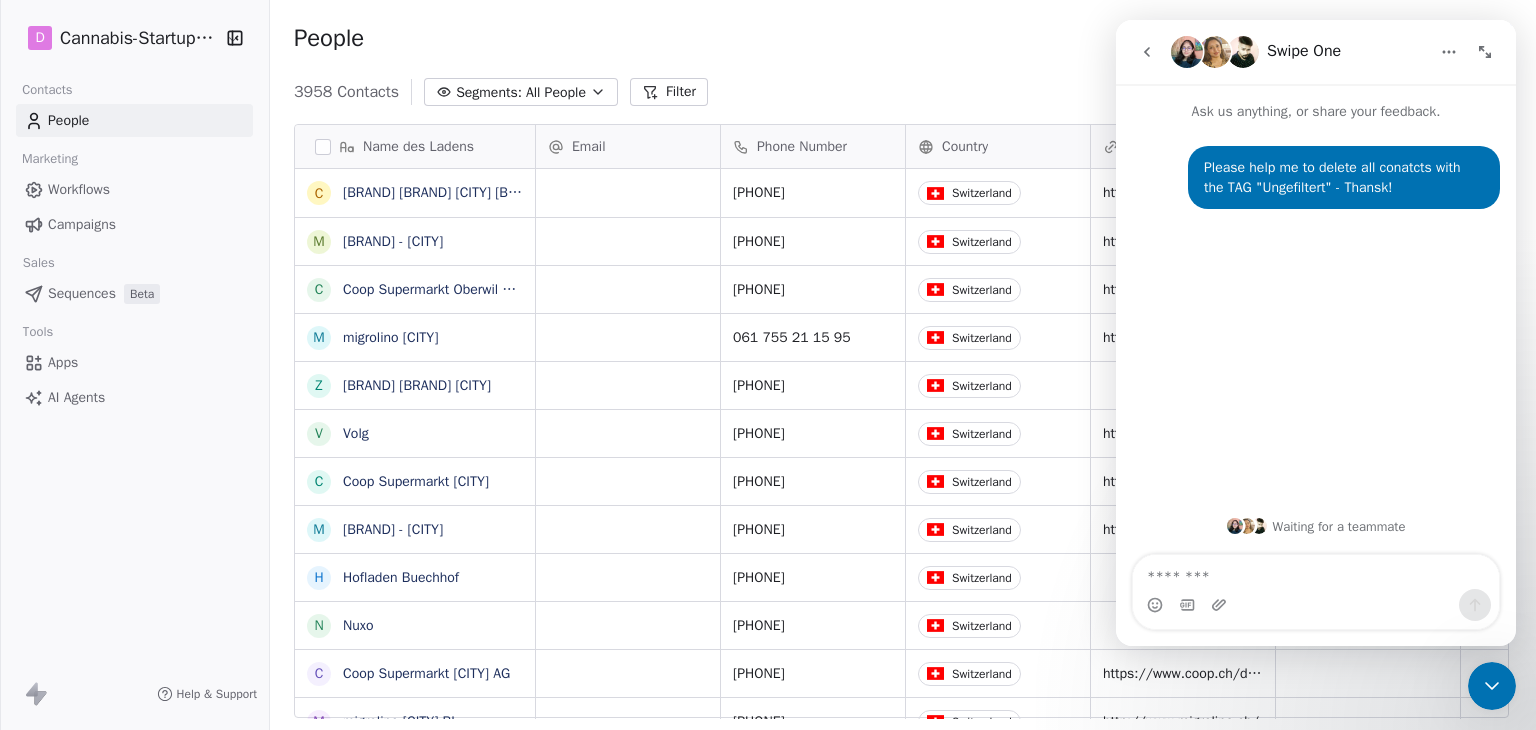 click at bounding box center (1147, 52) 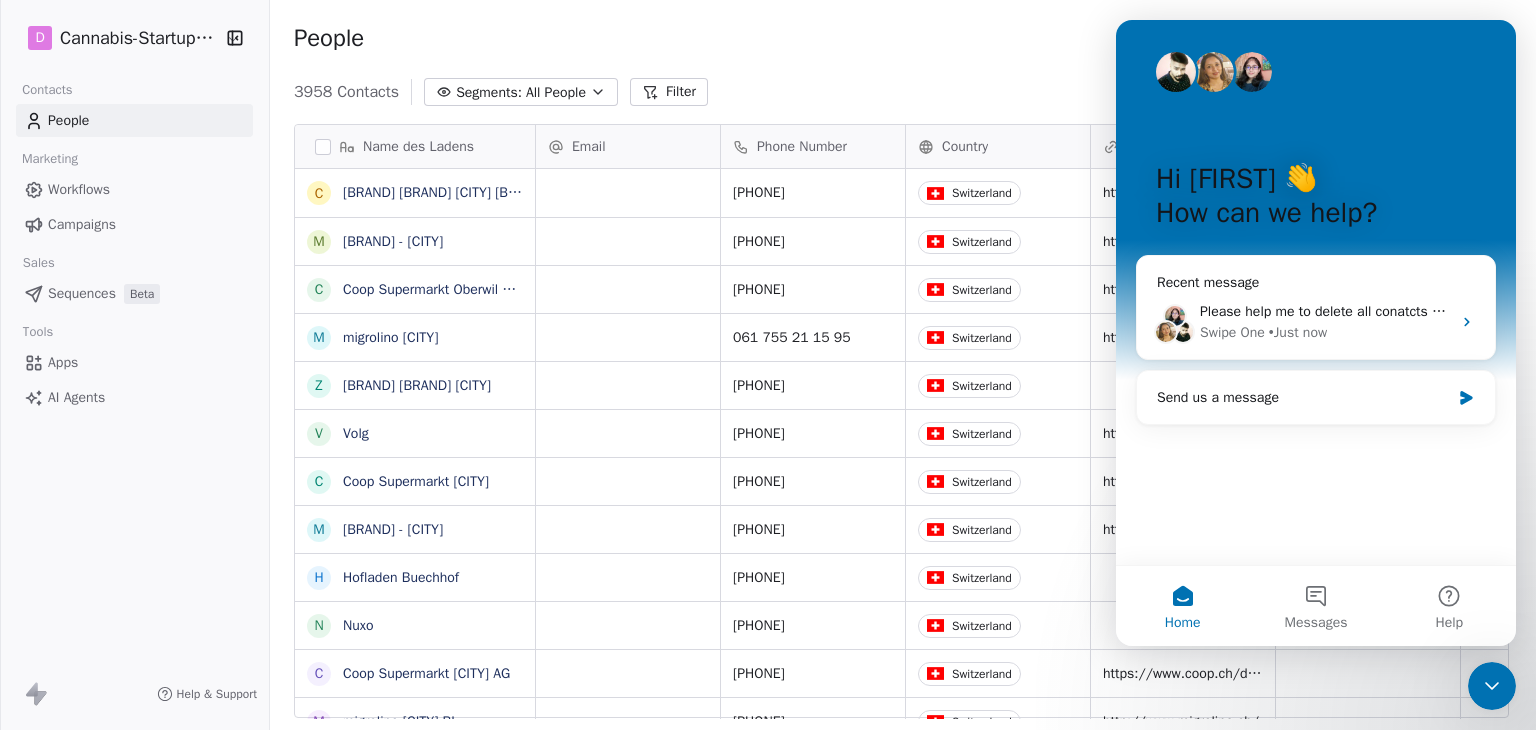 click at bounding box center [1492, 686] 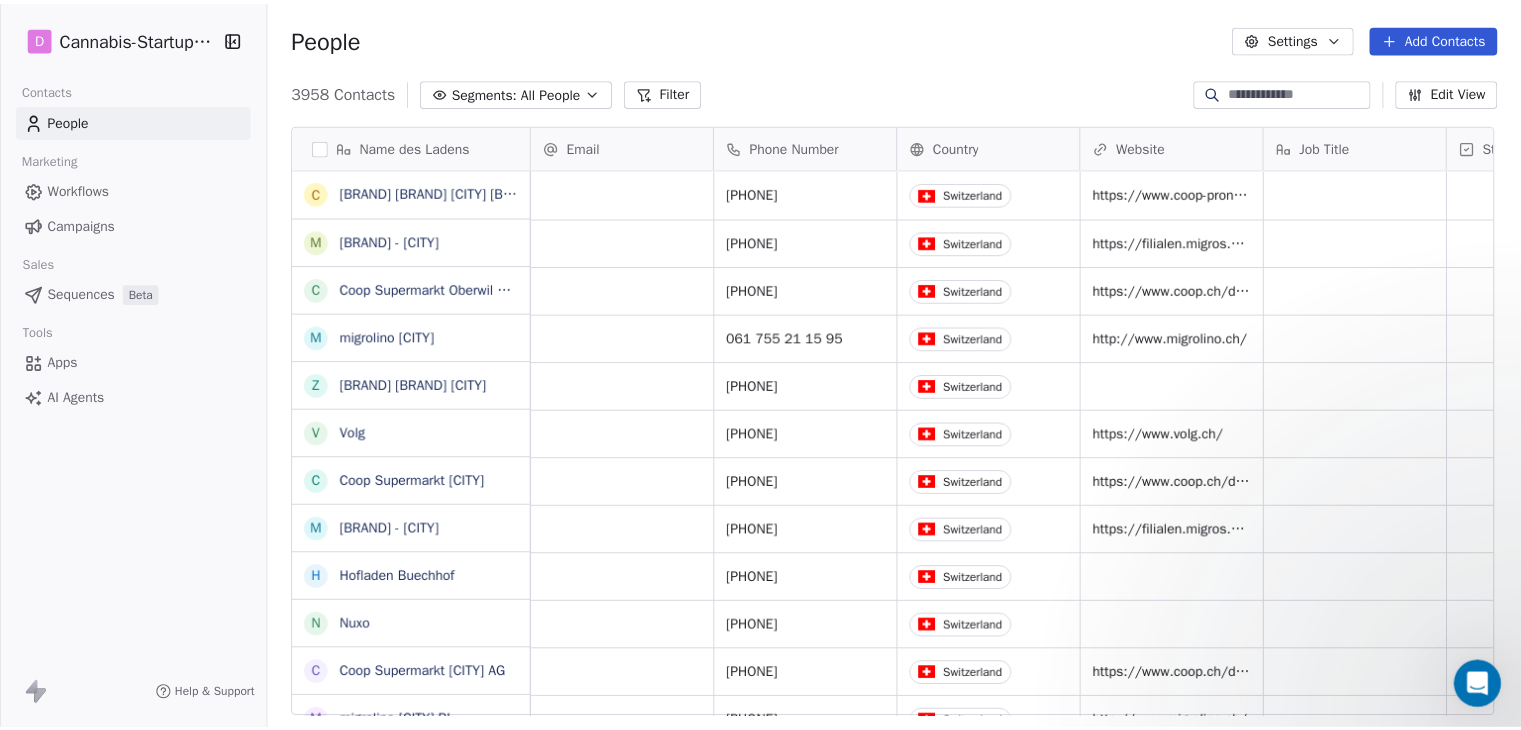 scroll, scrollTop: 0, scrollLeft: 0, axis: both 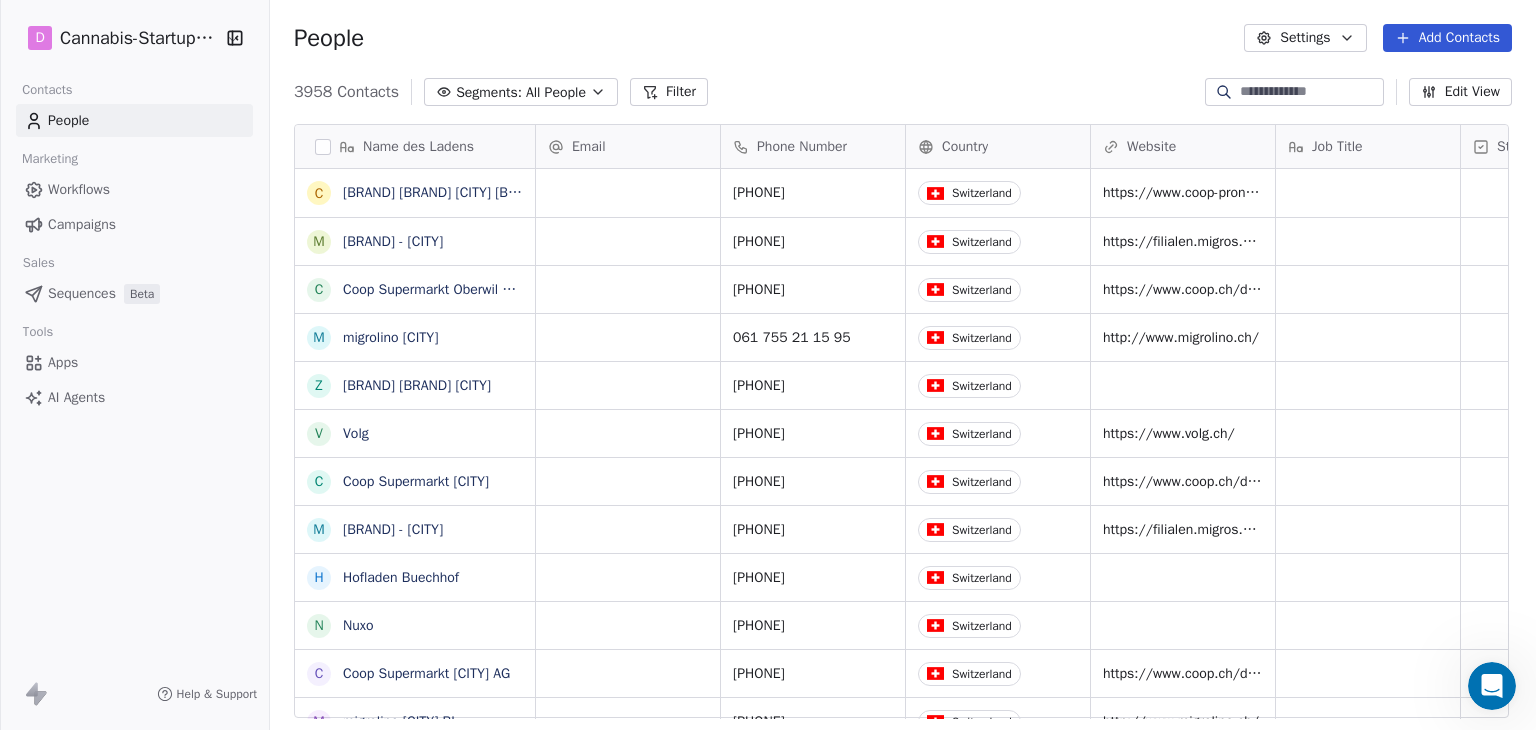 click on "Add Contacts" at bounding box center [1447, 38] 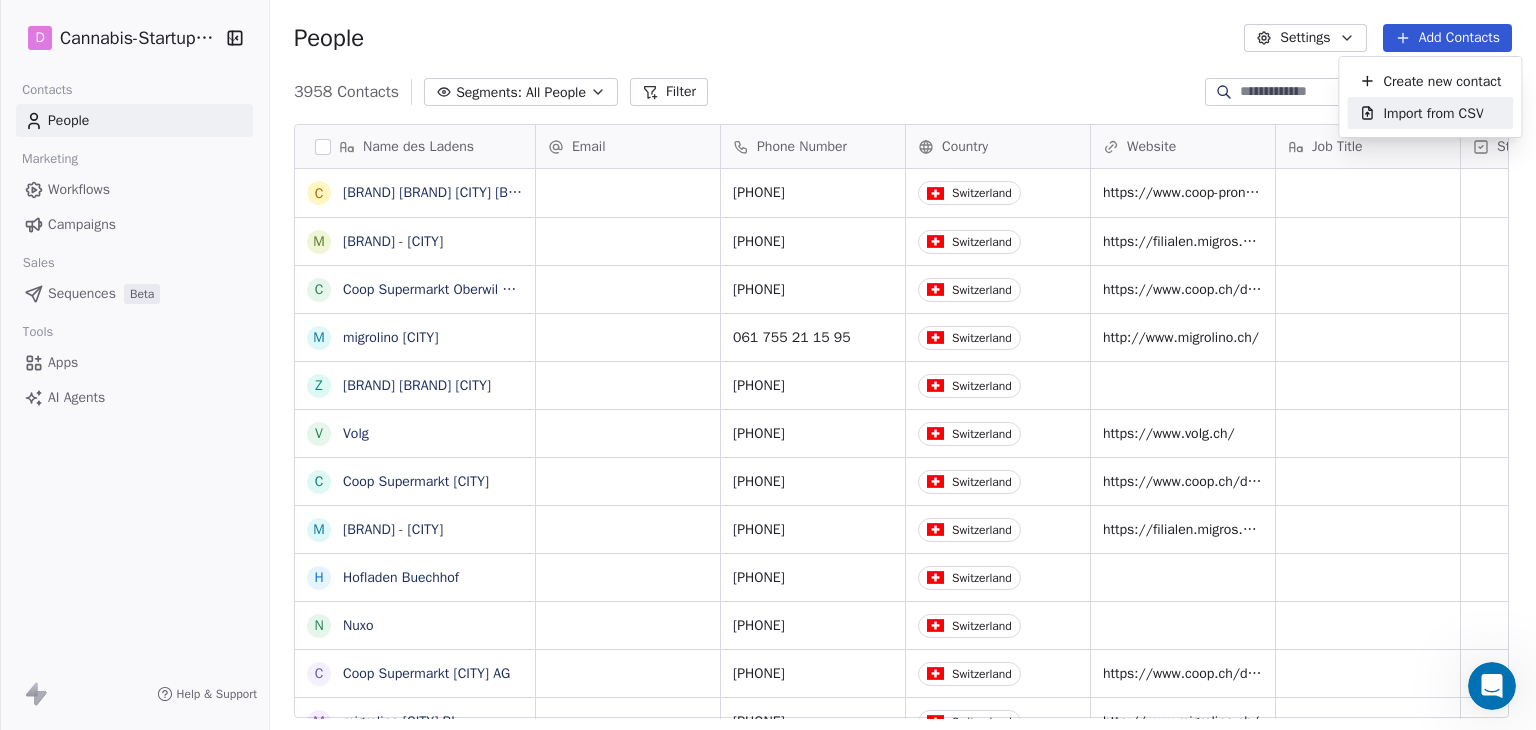 click on "Import from CSV" at bounding box center [1433, 113] 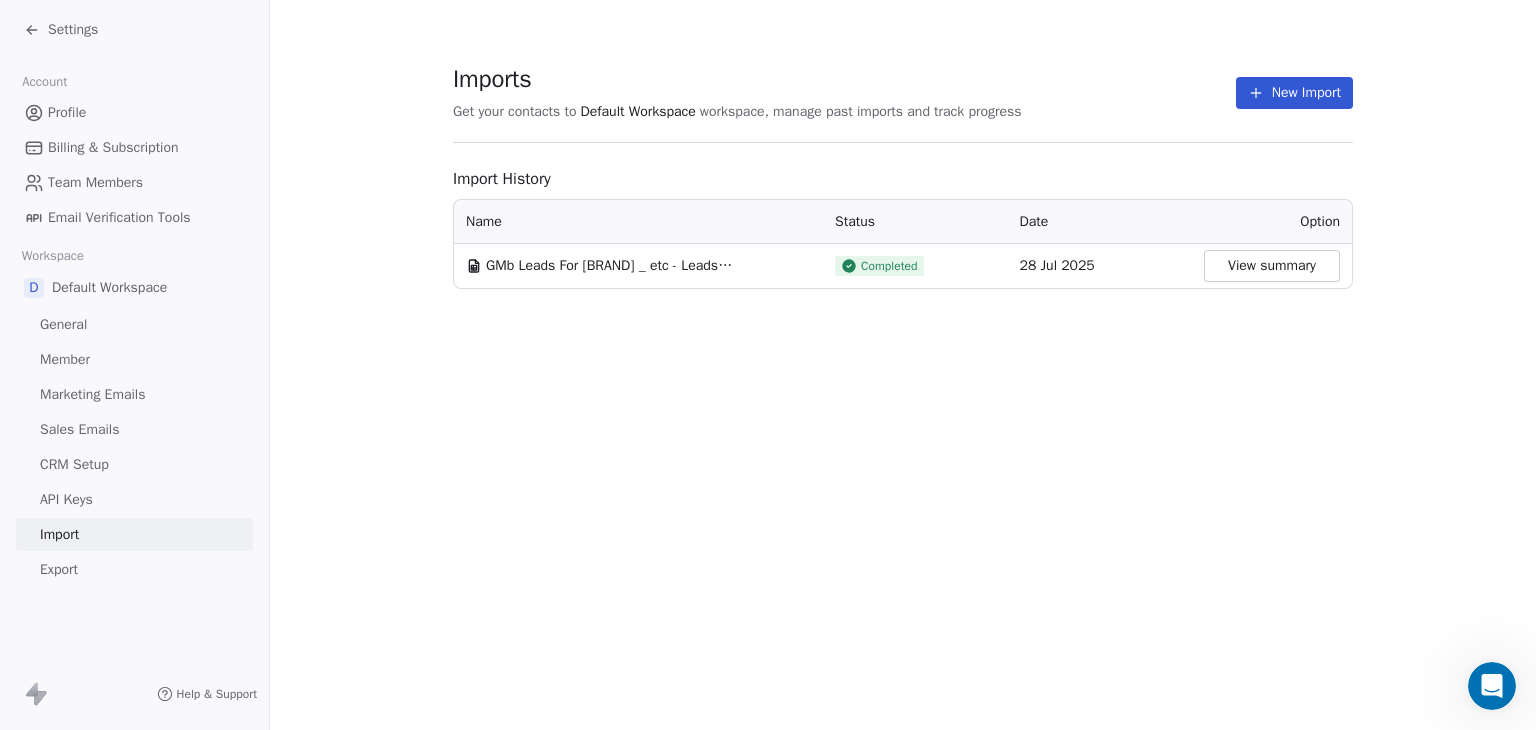 click on "New Import" at bounding box center [1294, 93] 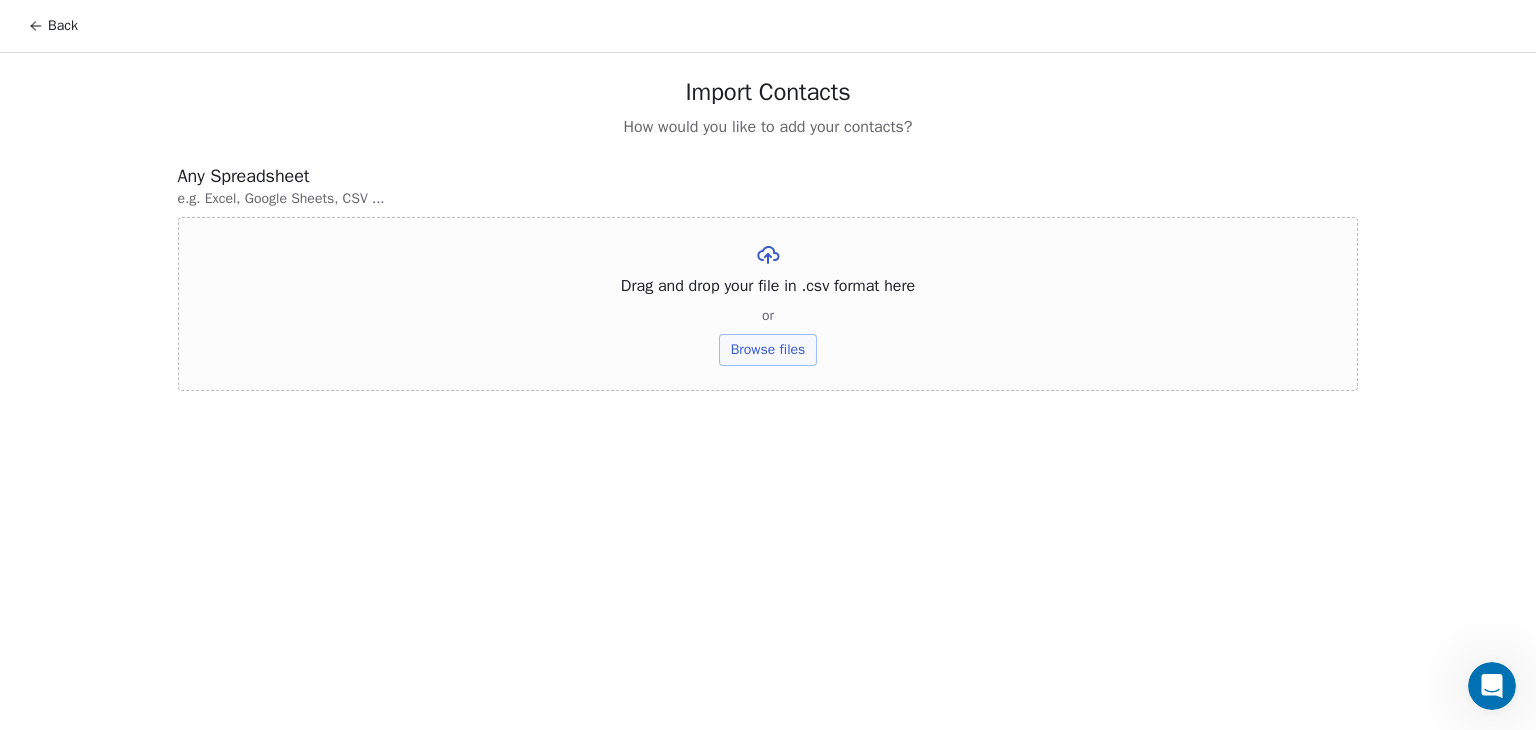 click on "Browse files" at bounding box center (768, 350) 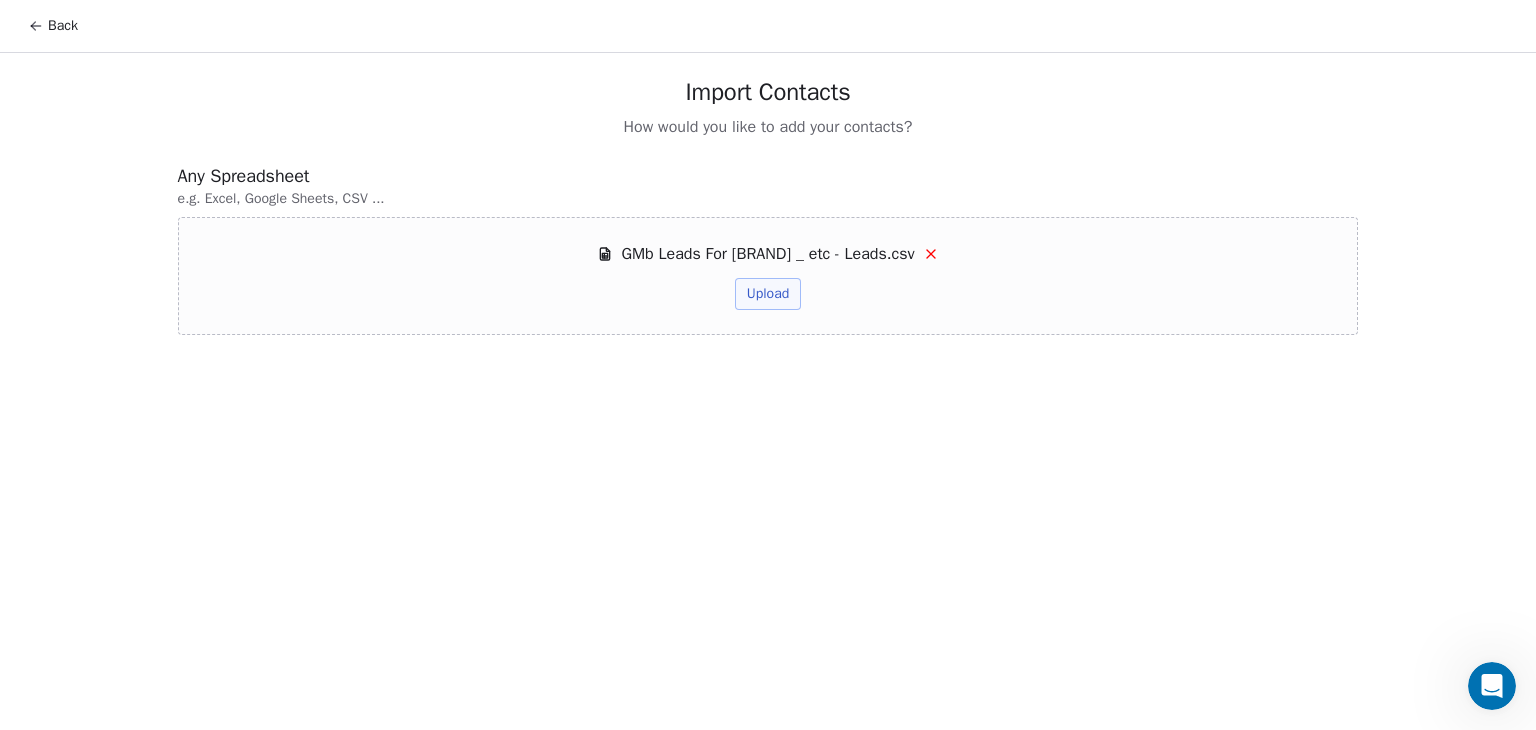 click on "Upload" at bounding box center [768, 294] 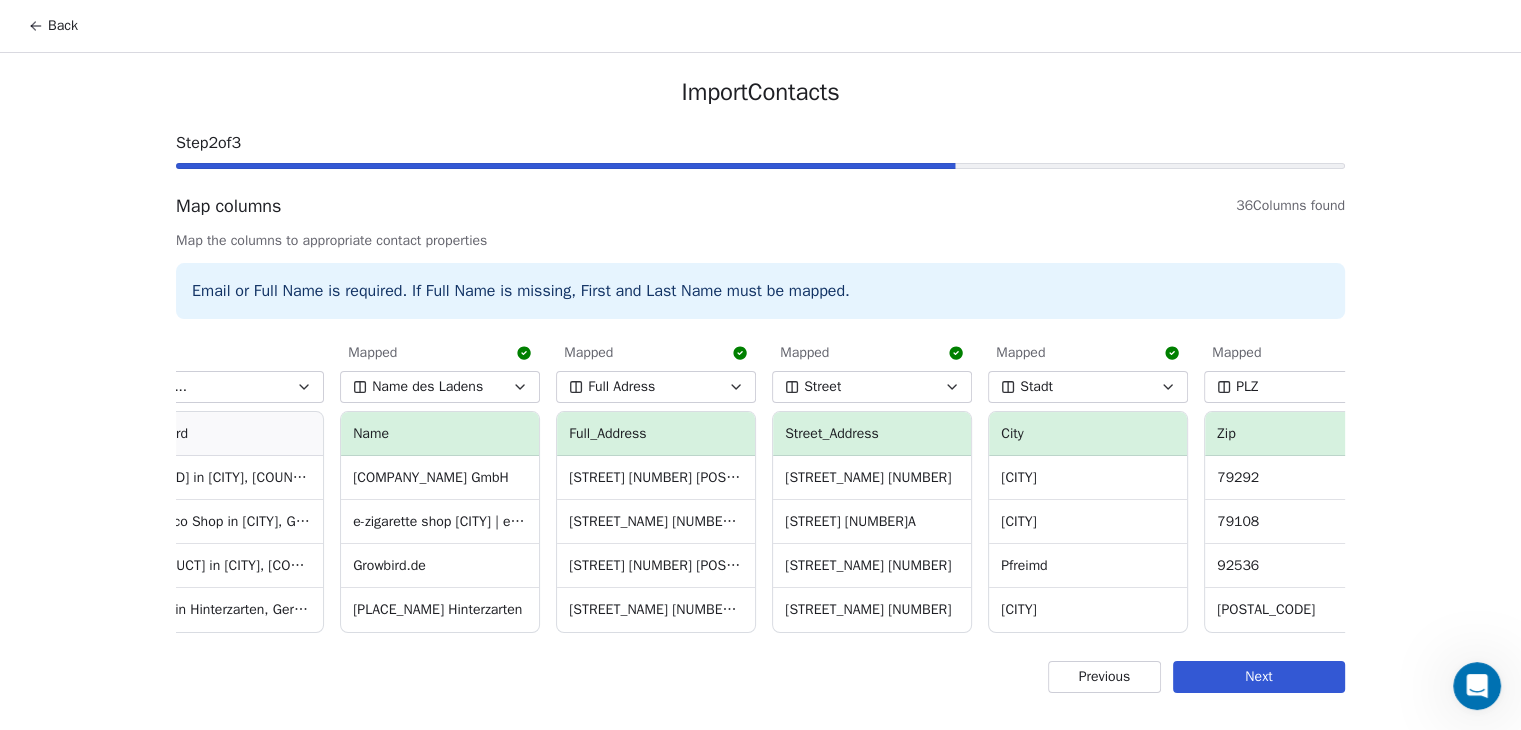 scroll, scrollTop: 0, scrollLeft: 0, axis: both 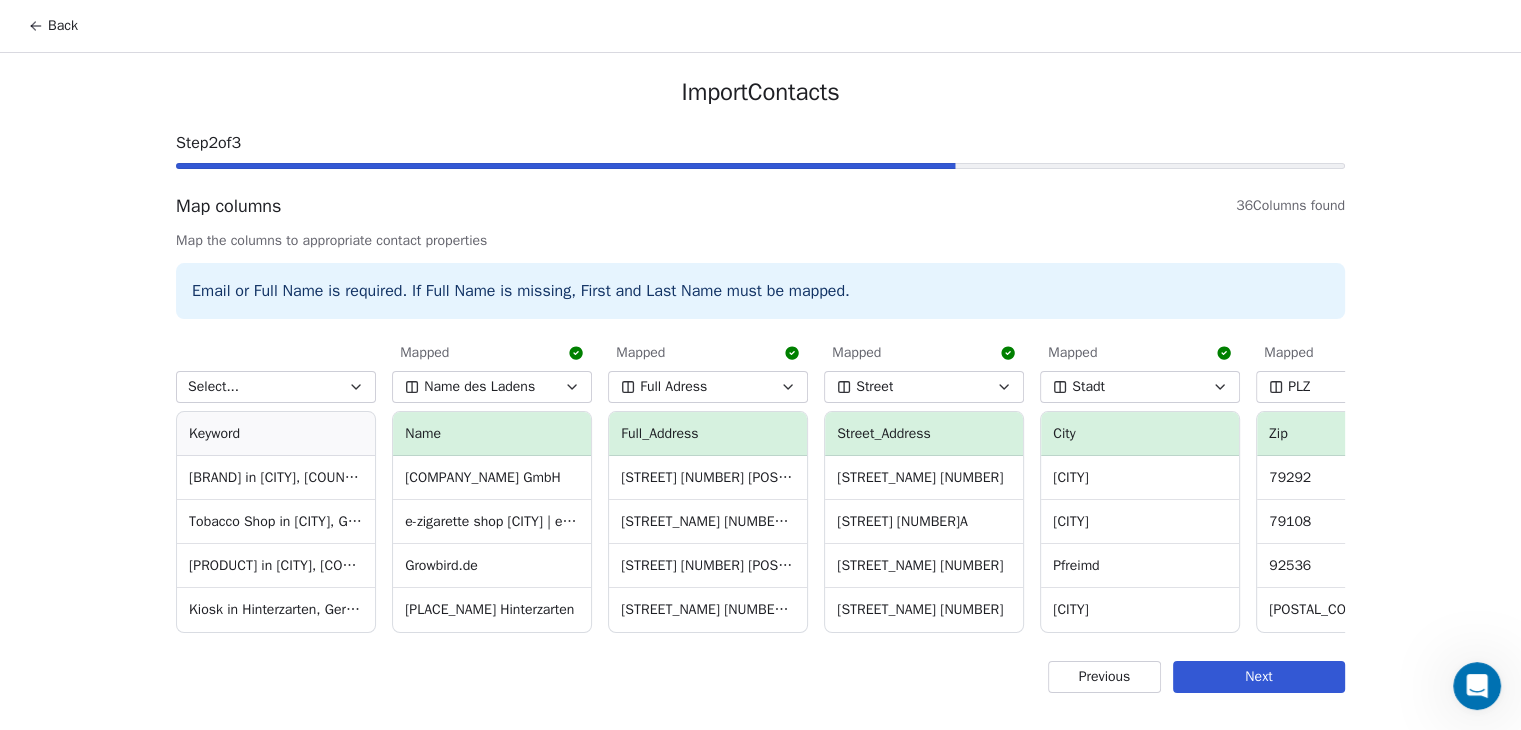 click on "Select..." at bounding box center (276, 387) 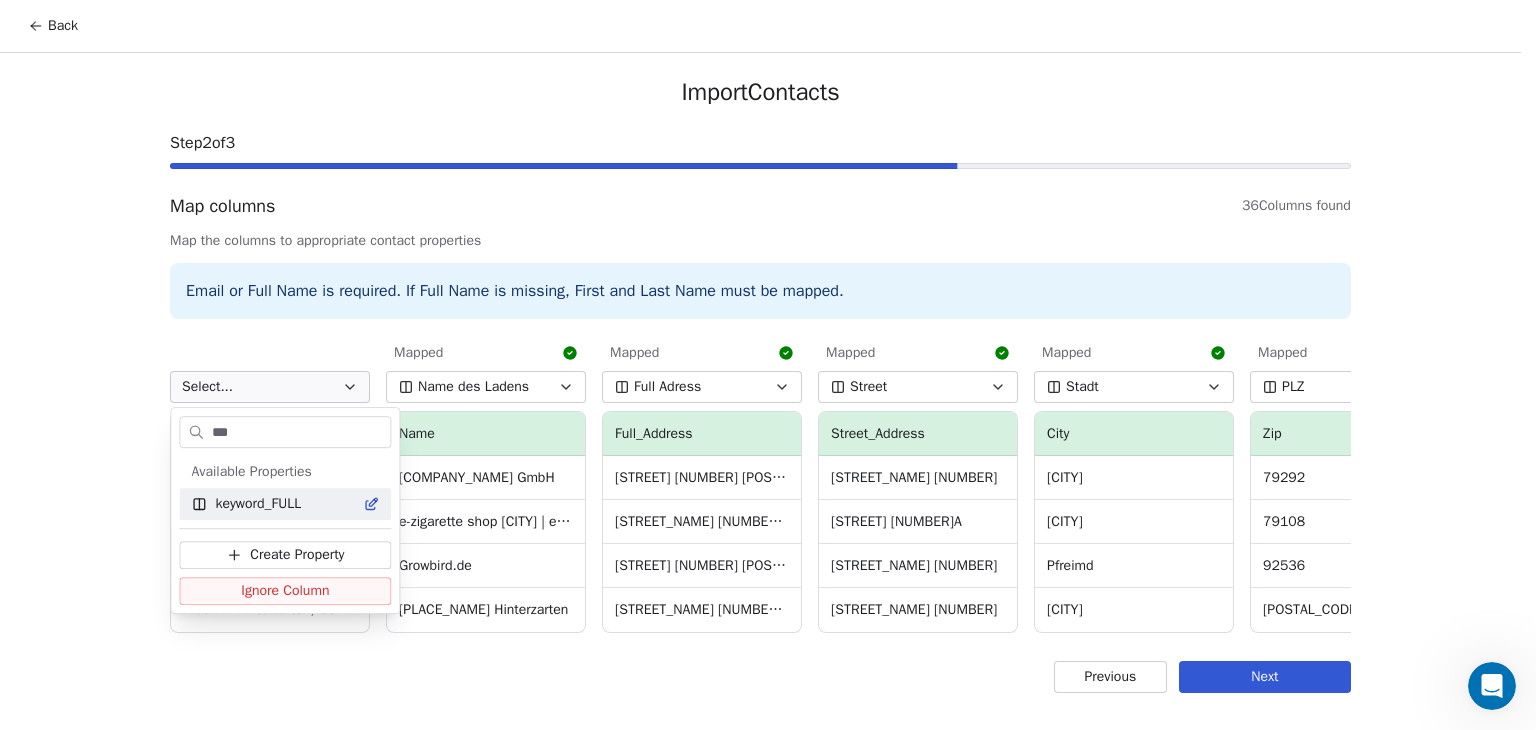 type on "***" 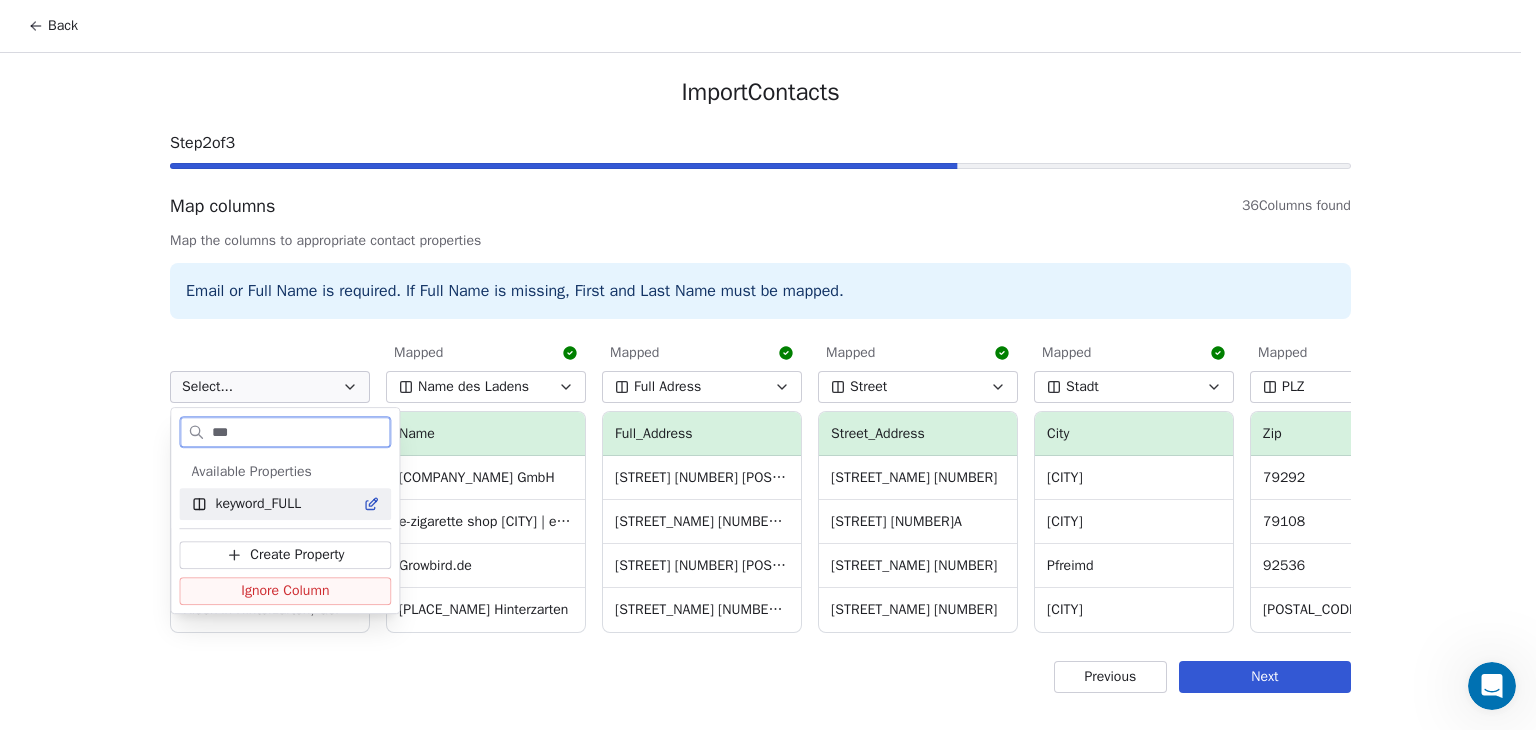 click on "keyword_FULL" at bounding box center [258, 504] 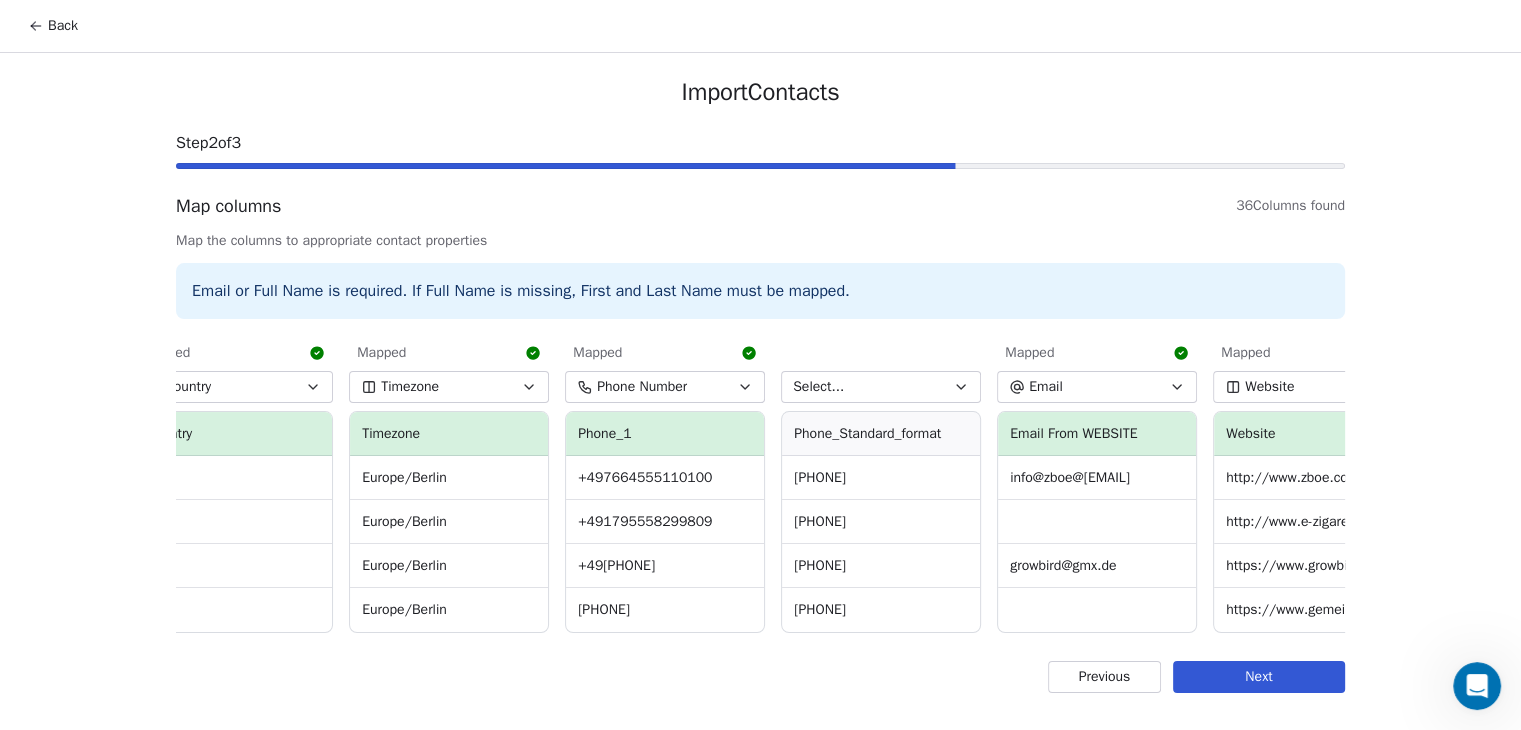 scroll, scrollTop: 0, scrollLeft: 1688, axis: horizontal 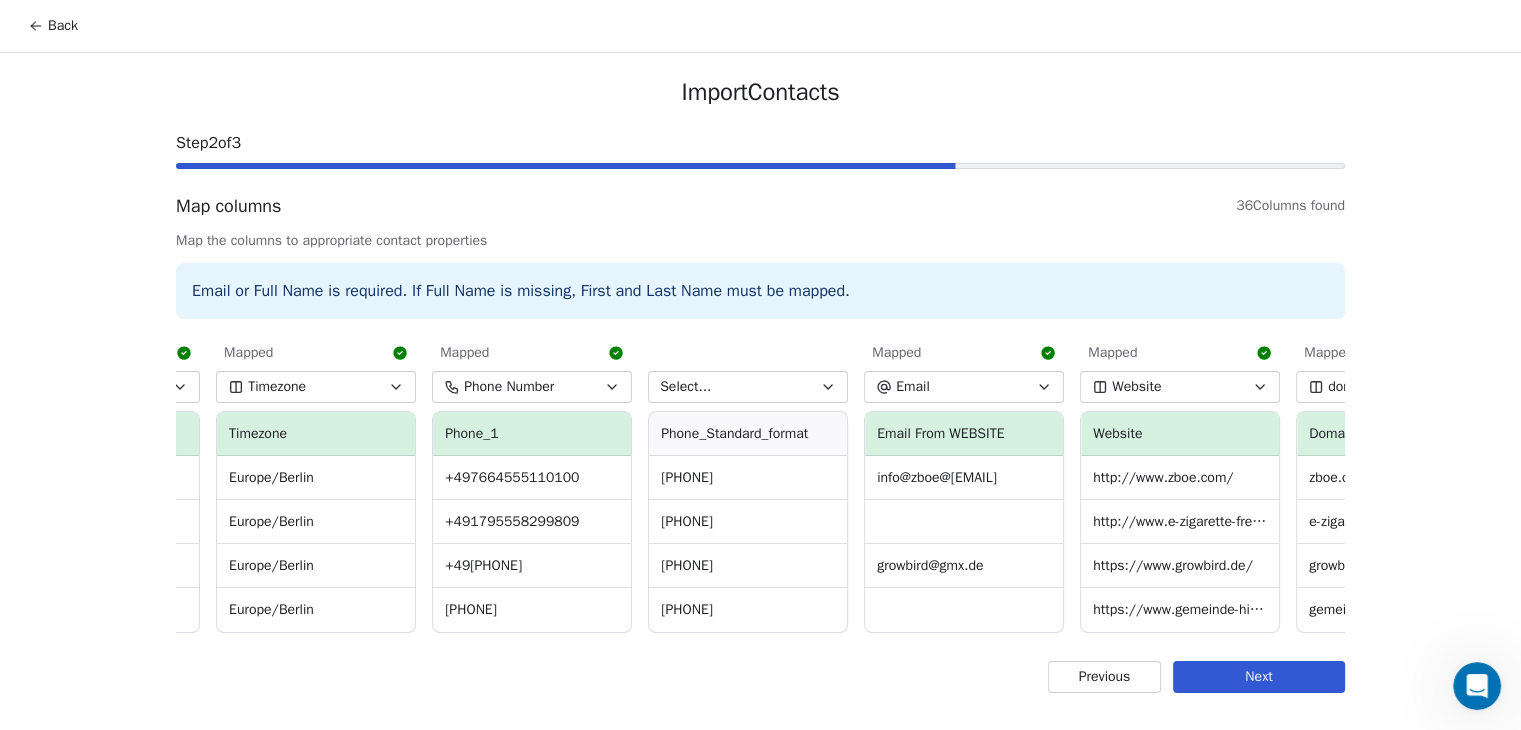 click on "Select..." at bounding box center (748, 387) 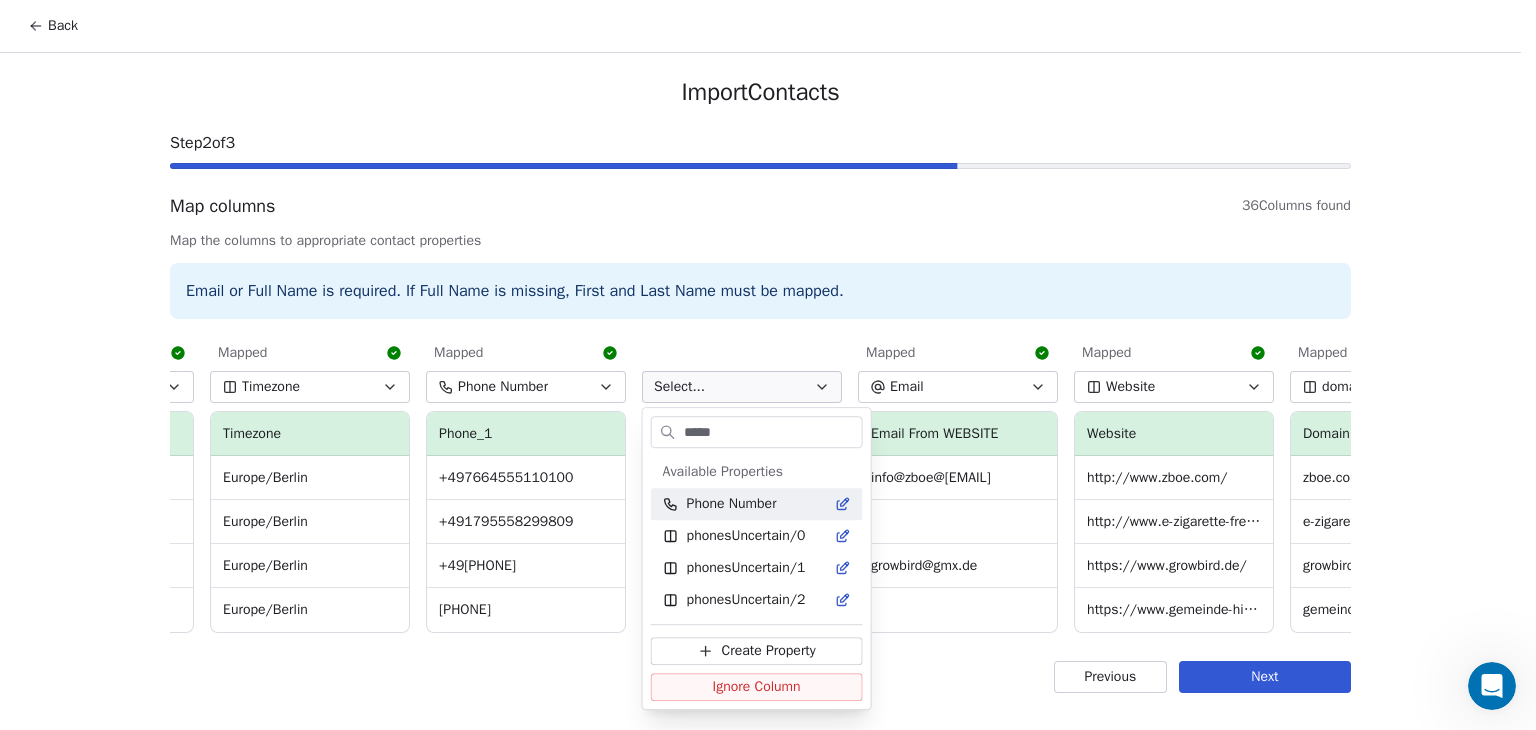 type on "*****" 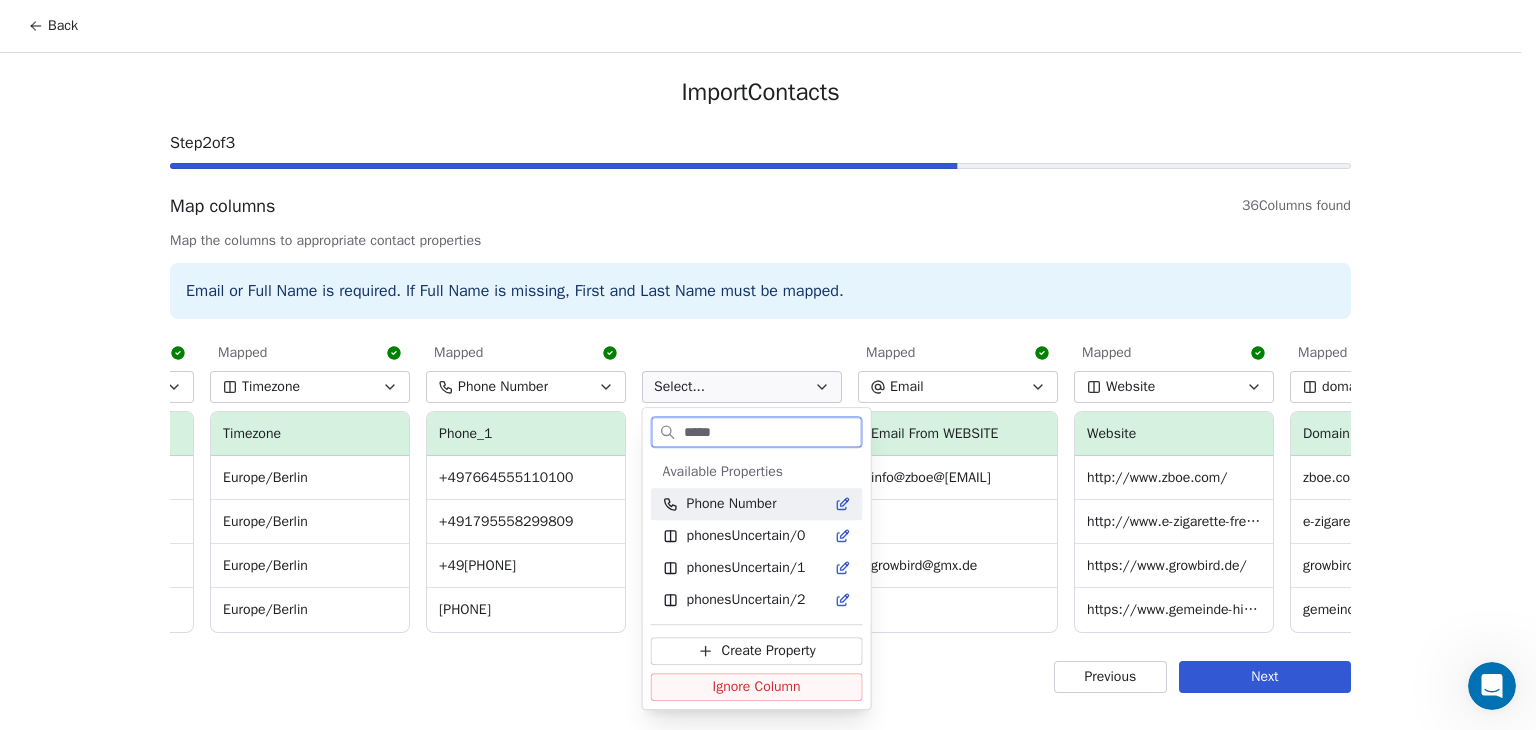 click on "Phone Number" at bounding box center [732, 504] 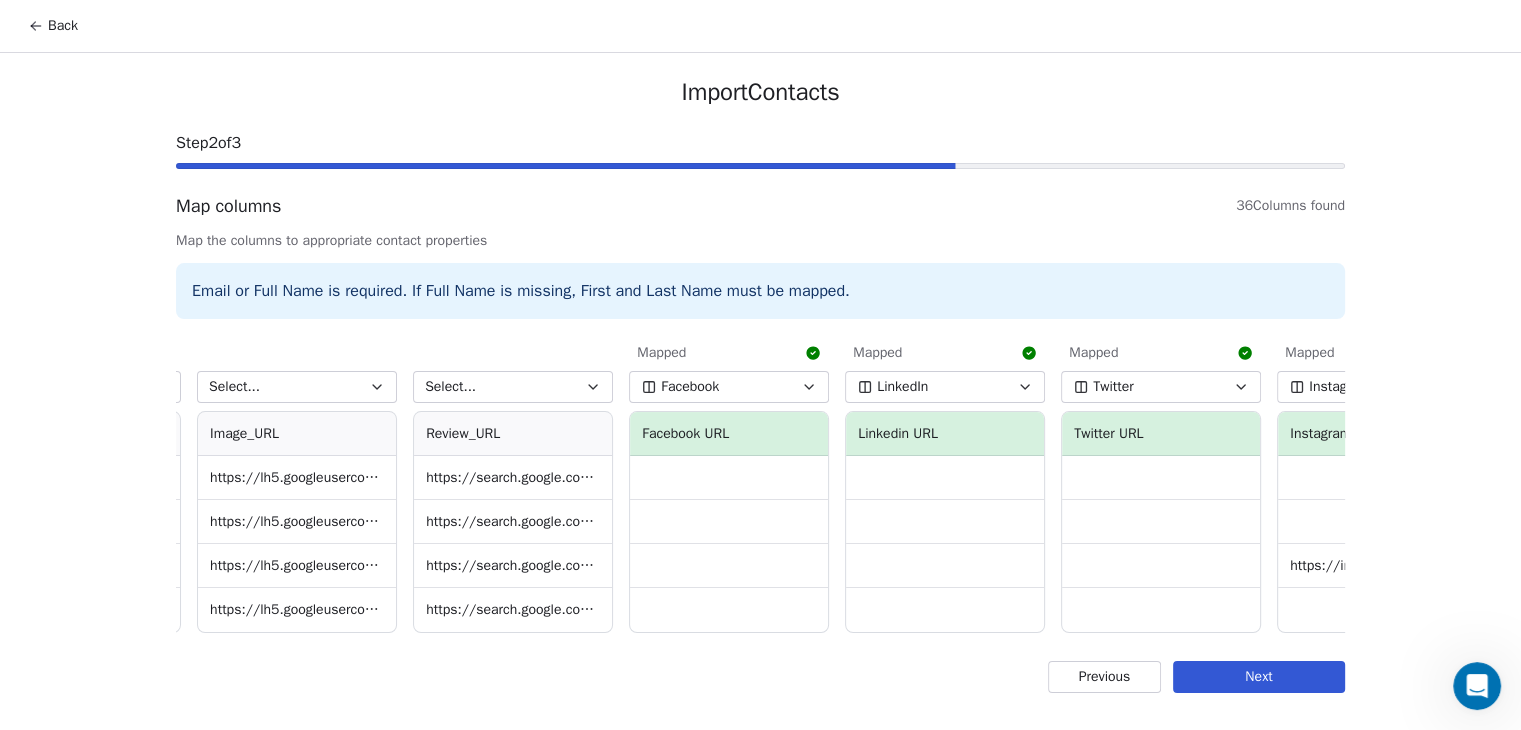 scroll, scrollTop: 0, scrollLeft: 5596, axis: horizontal 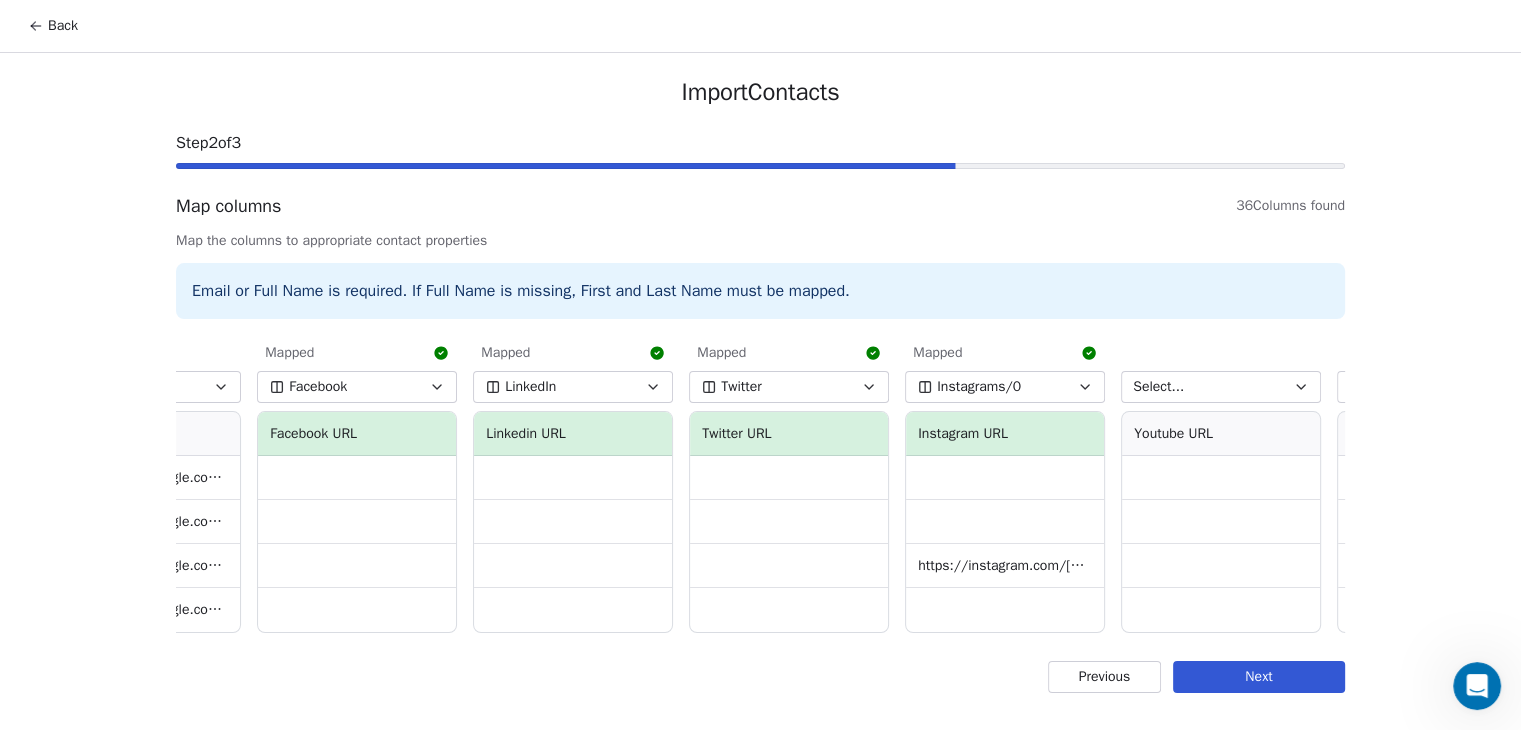 click on "Twitter" at bounding box center [789, 387] 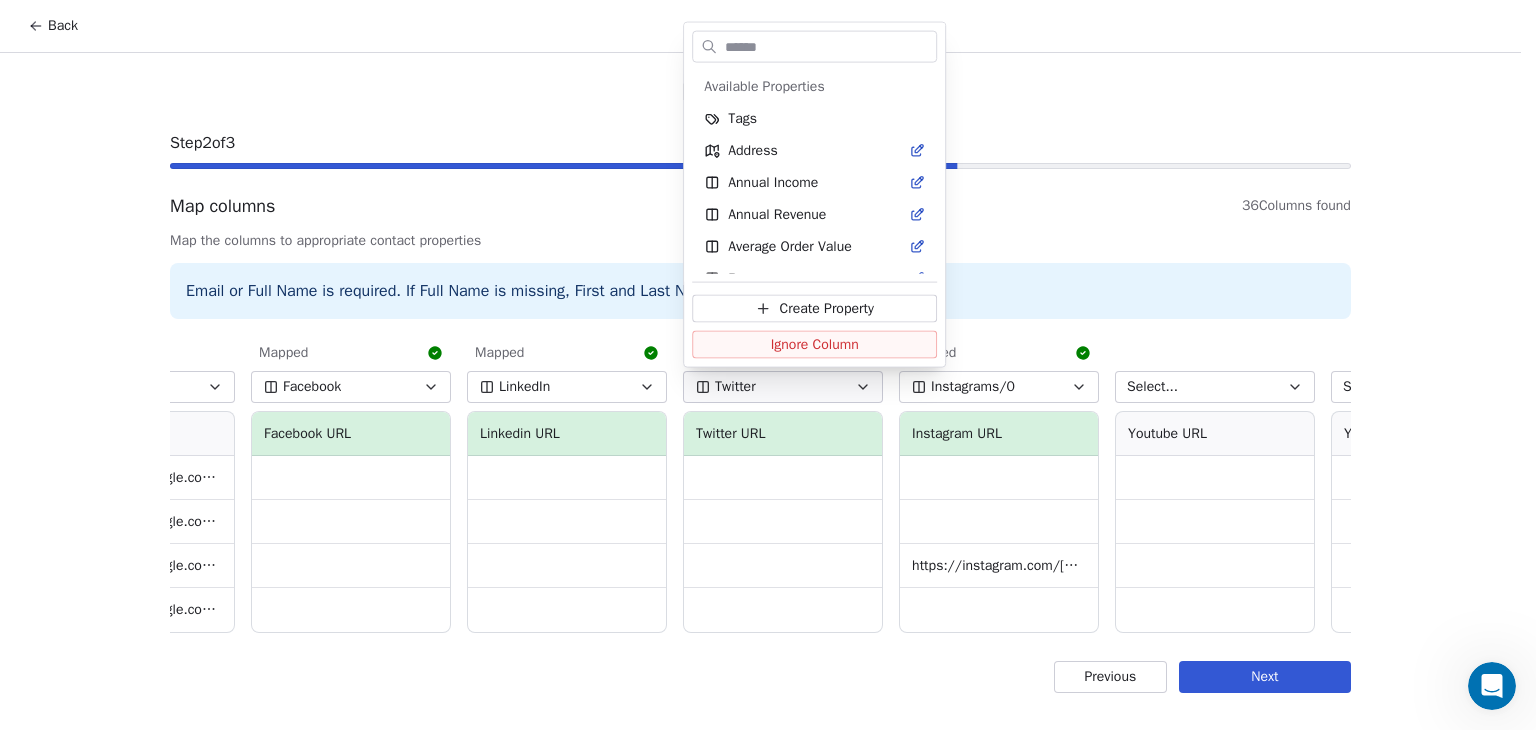 scroll, scrollTop: 2612, scrollLeft: 0, axis: vertical 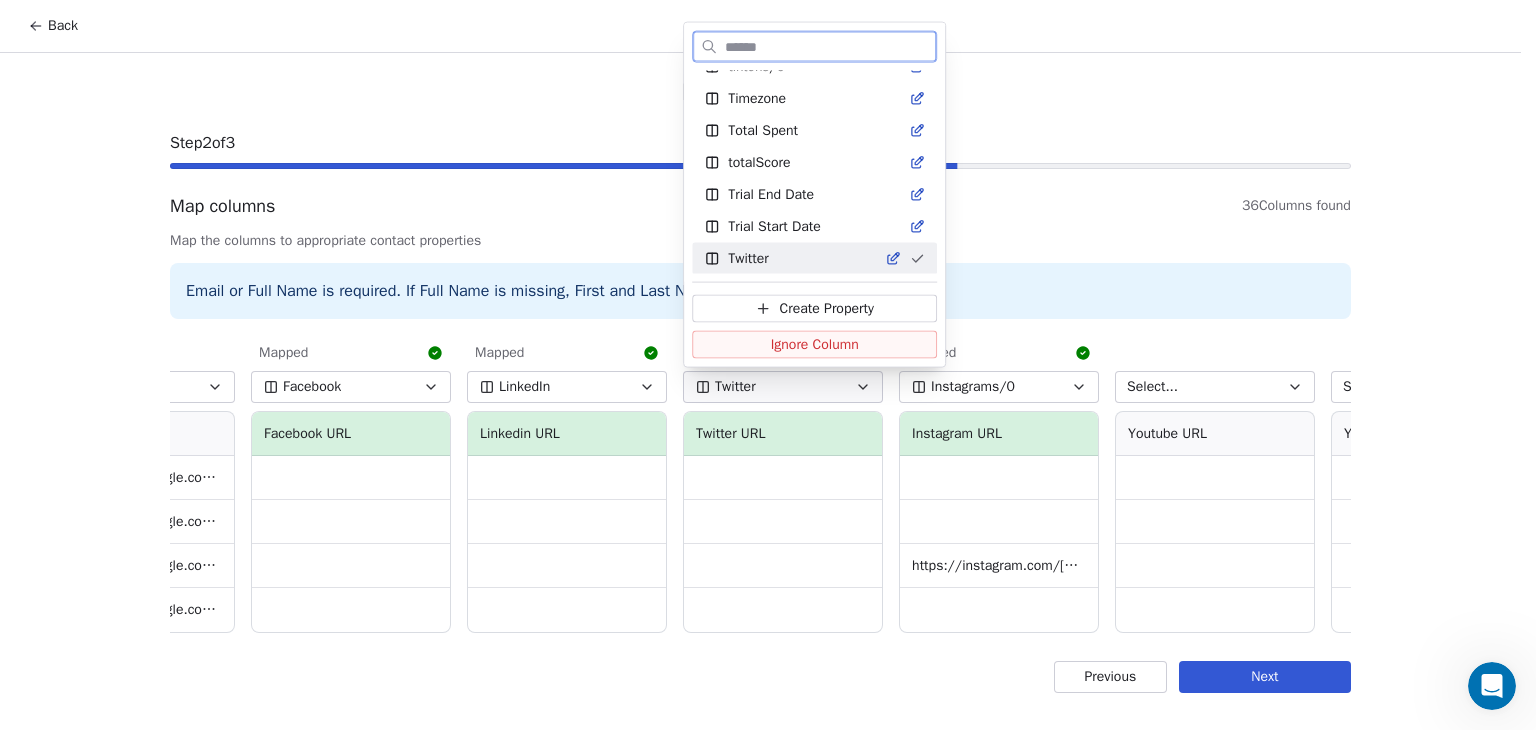 click 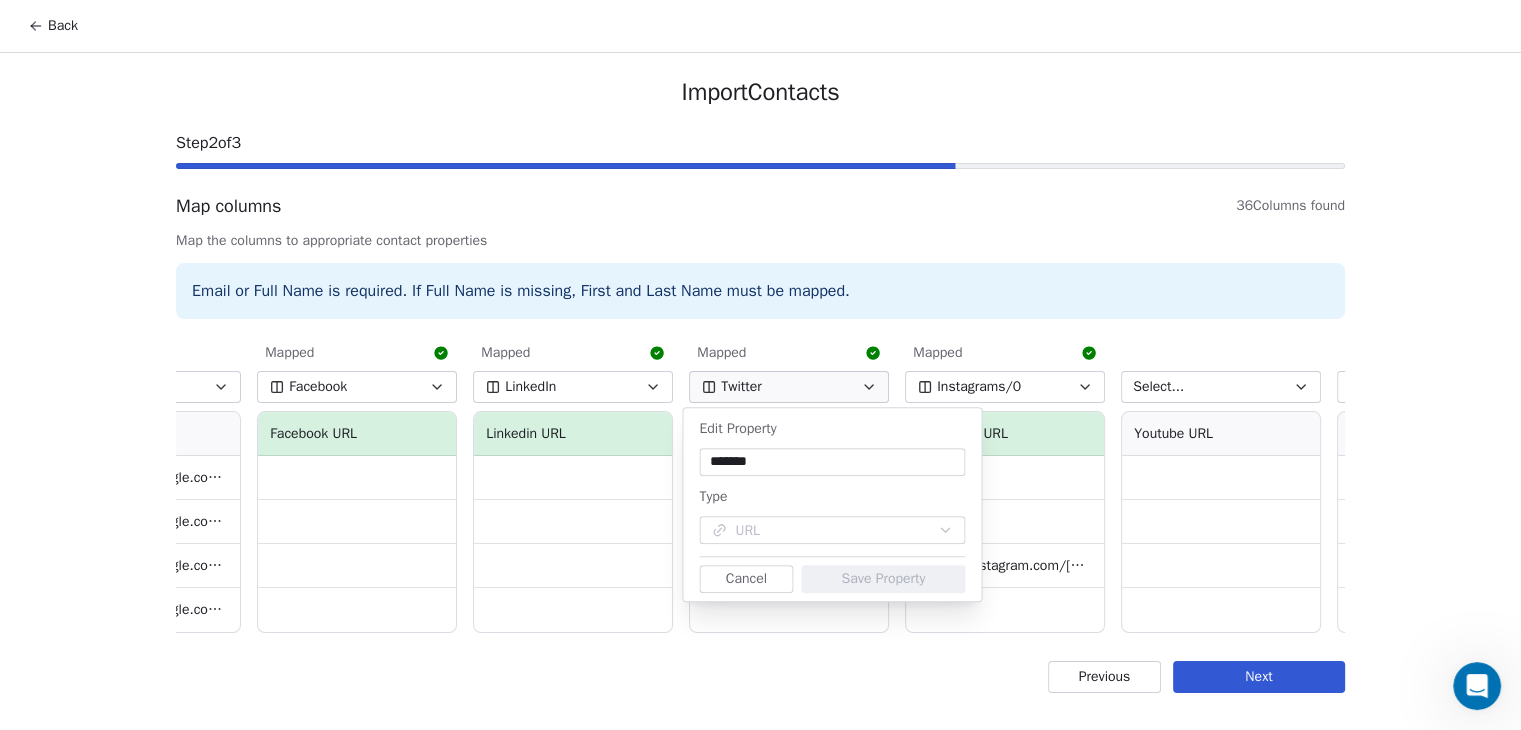 click on "Email or Full Name is required. If Full Name is missing, First and Last Name must be mapped." at bounding box center (760, 291) 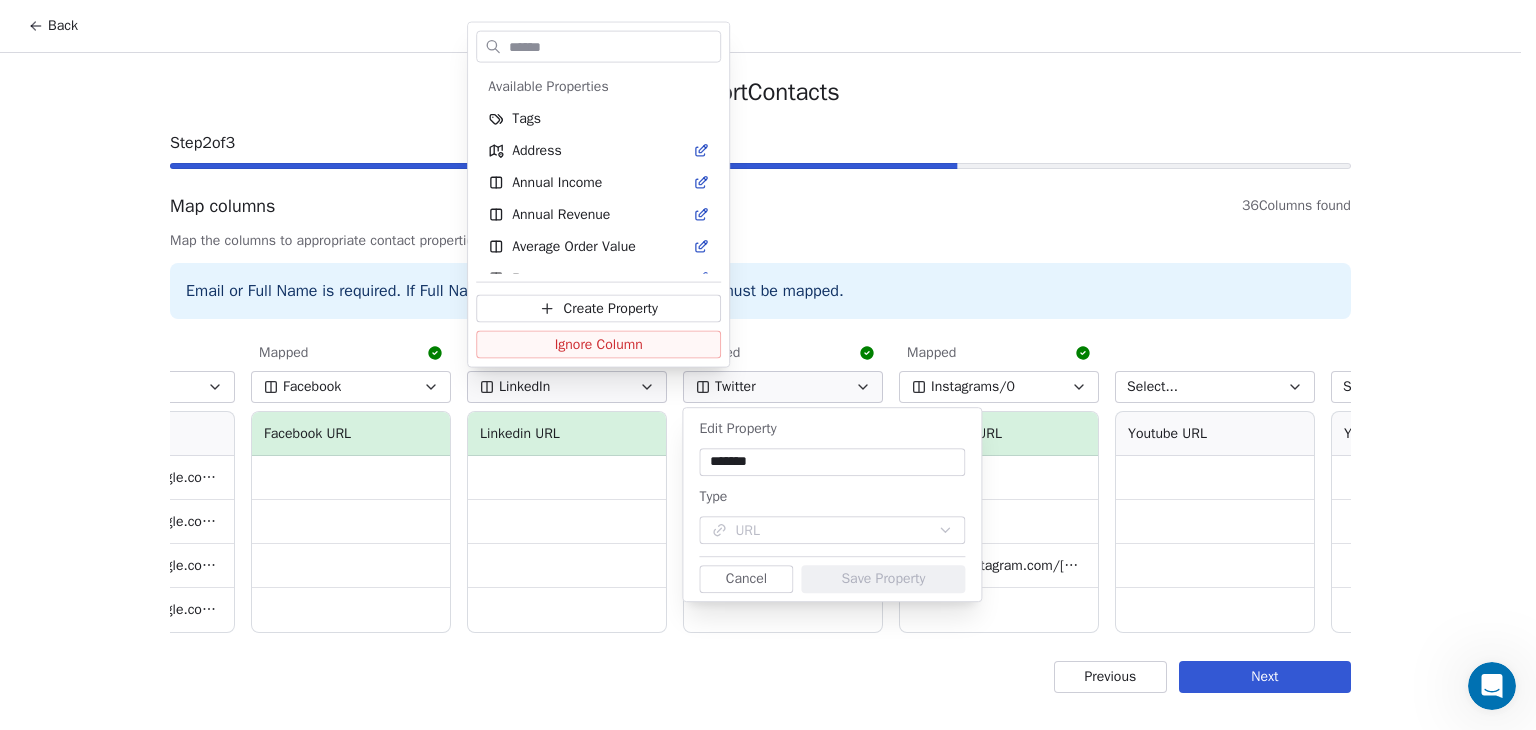 scroll, scrollTop: 1140, scrollLeft: 0, axis: vertical 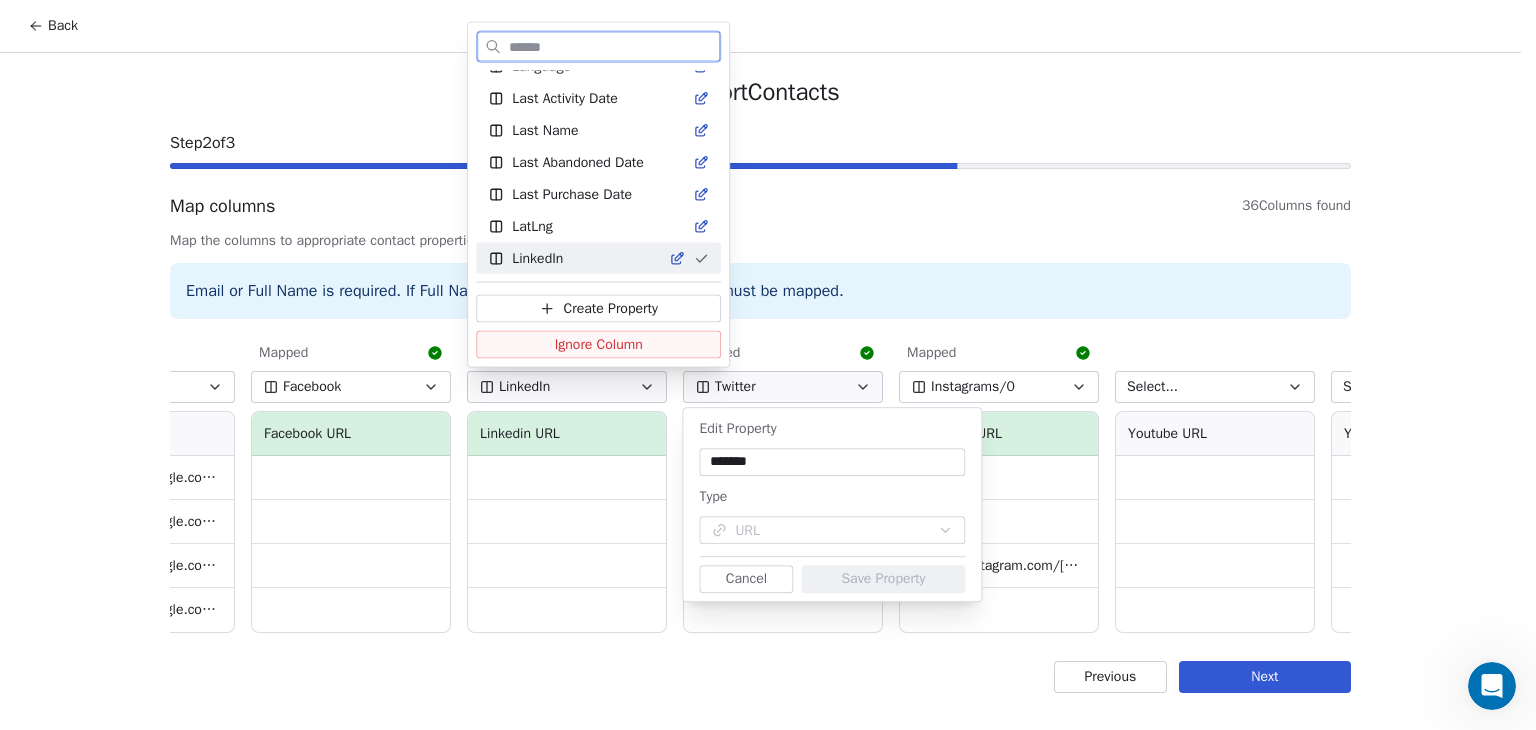 click on "LinkedIn" at bounding box center (586, 259) 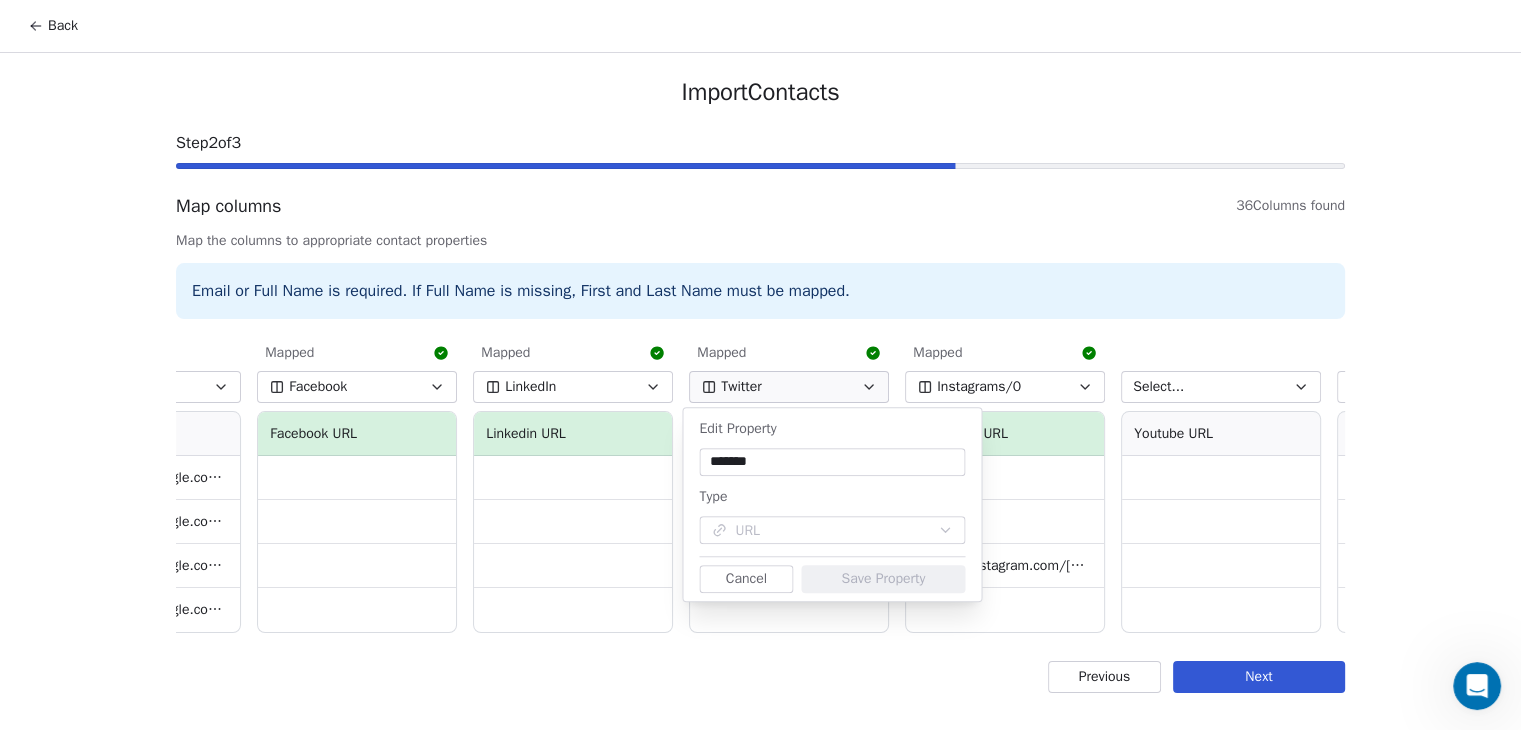 click 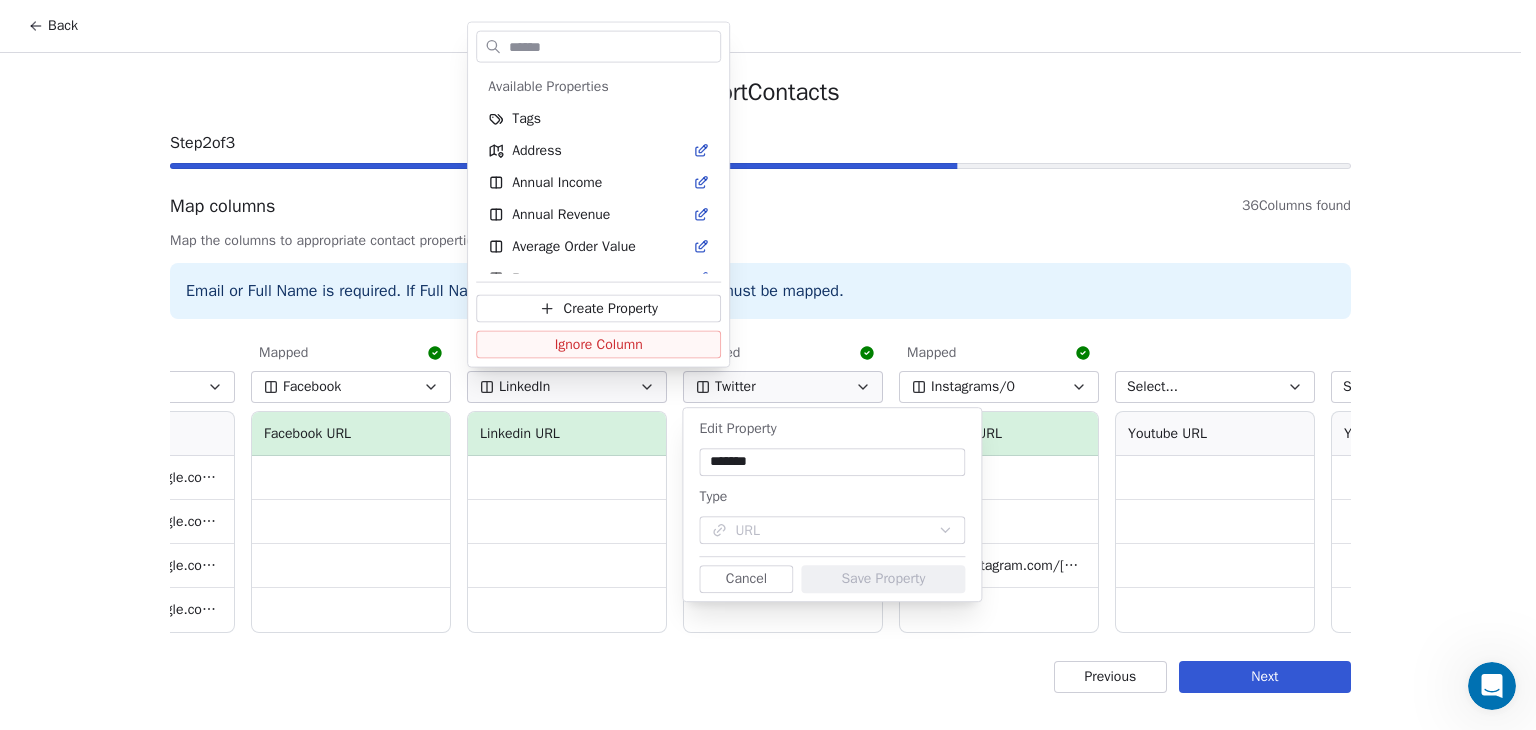scroll, scrollTop: 1140, scrollLeft: 0, axis: vertical 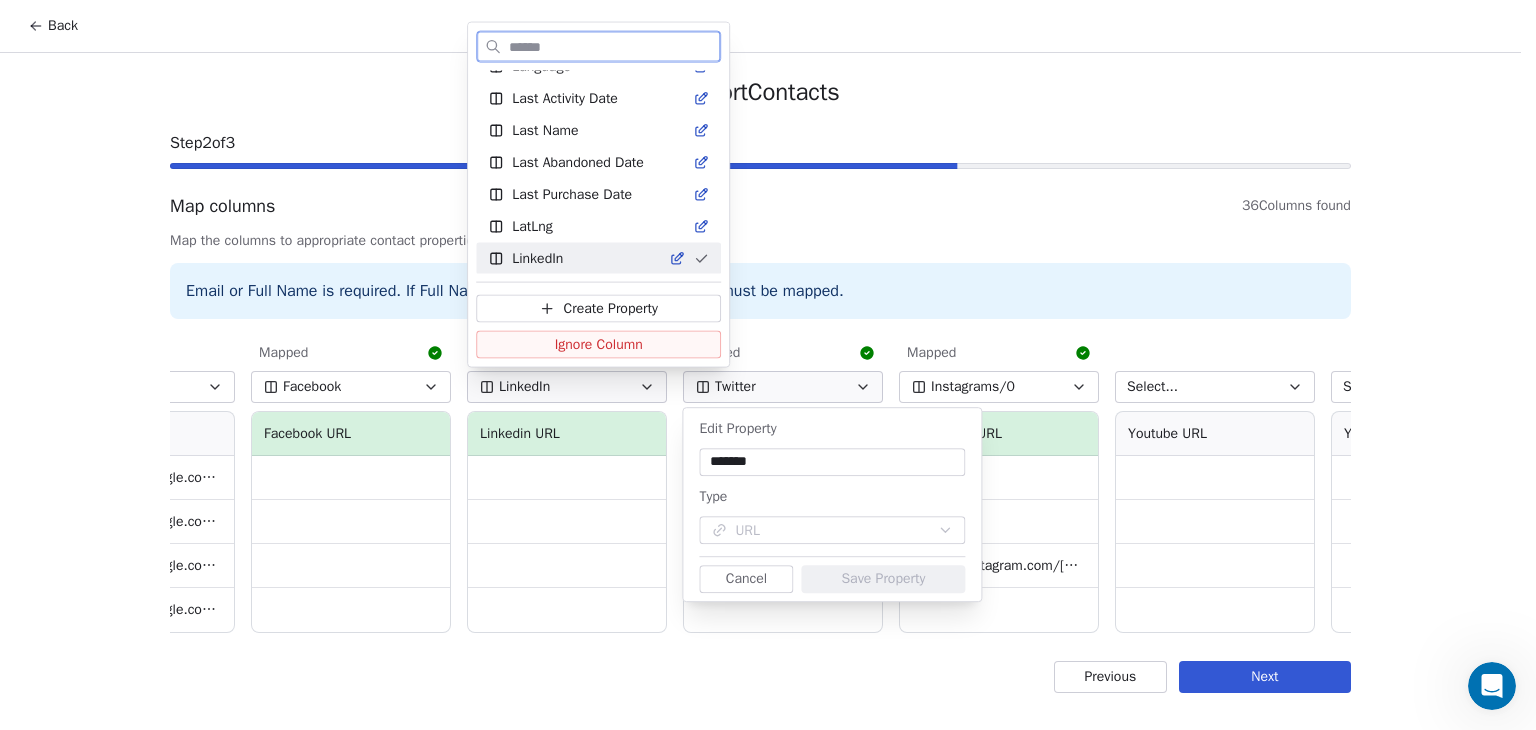 click 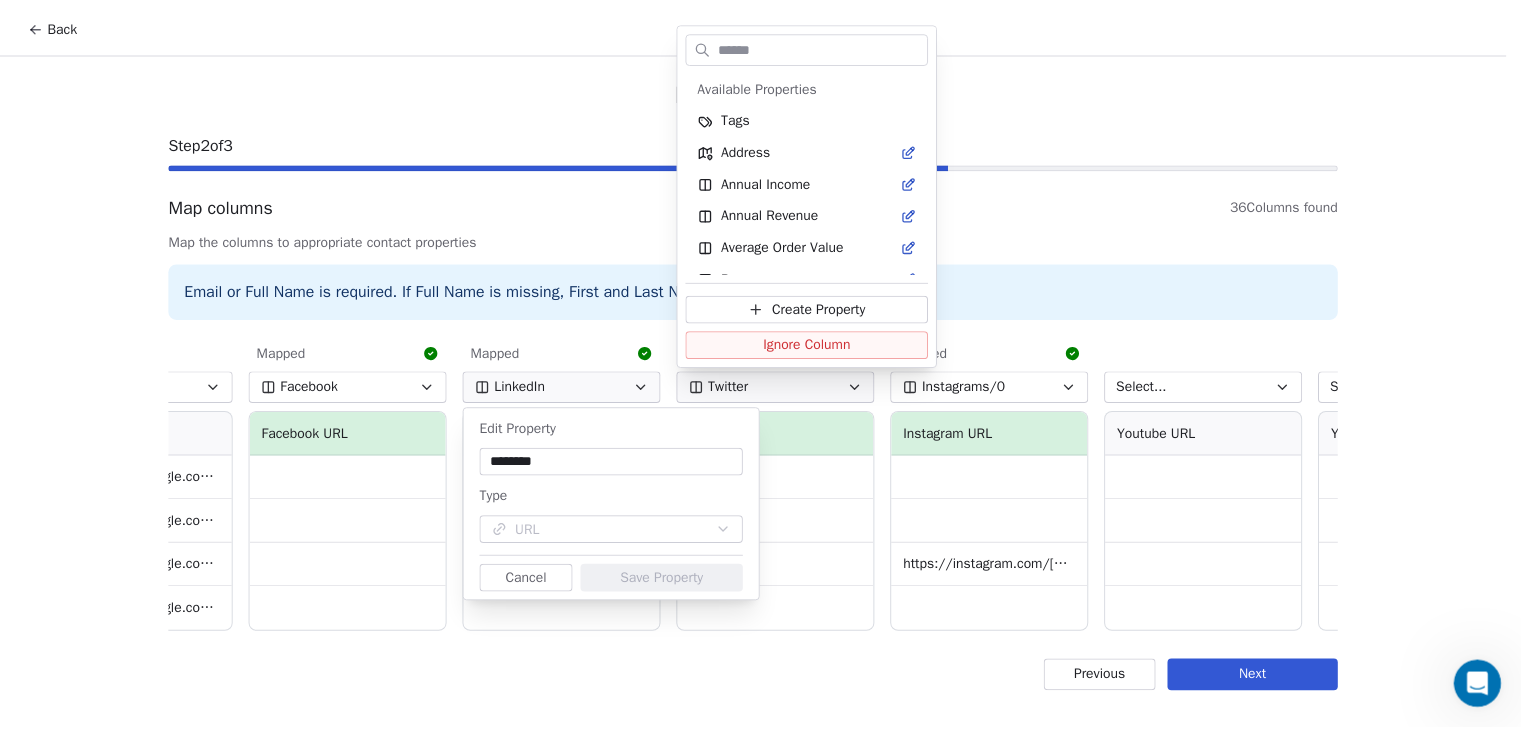 scroll, scrollTop: 2612, scrollLeft: 0, axis: vertical 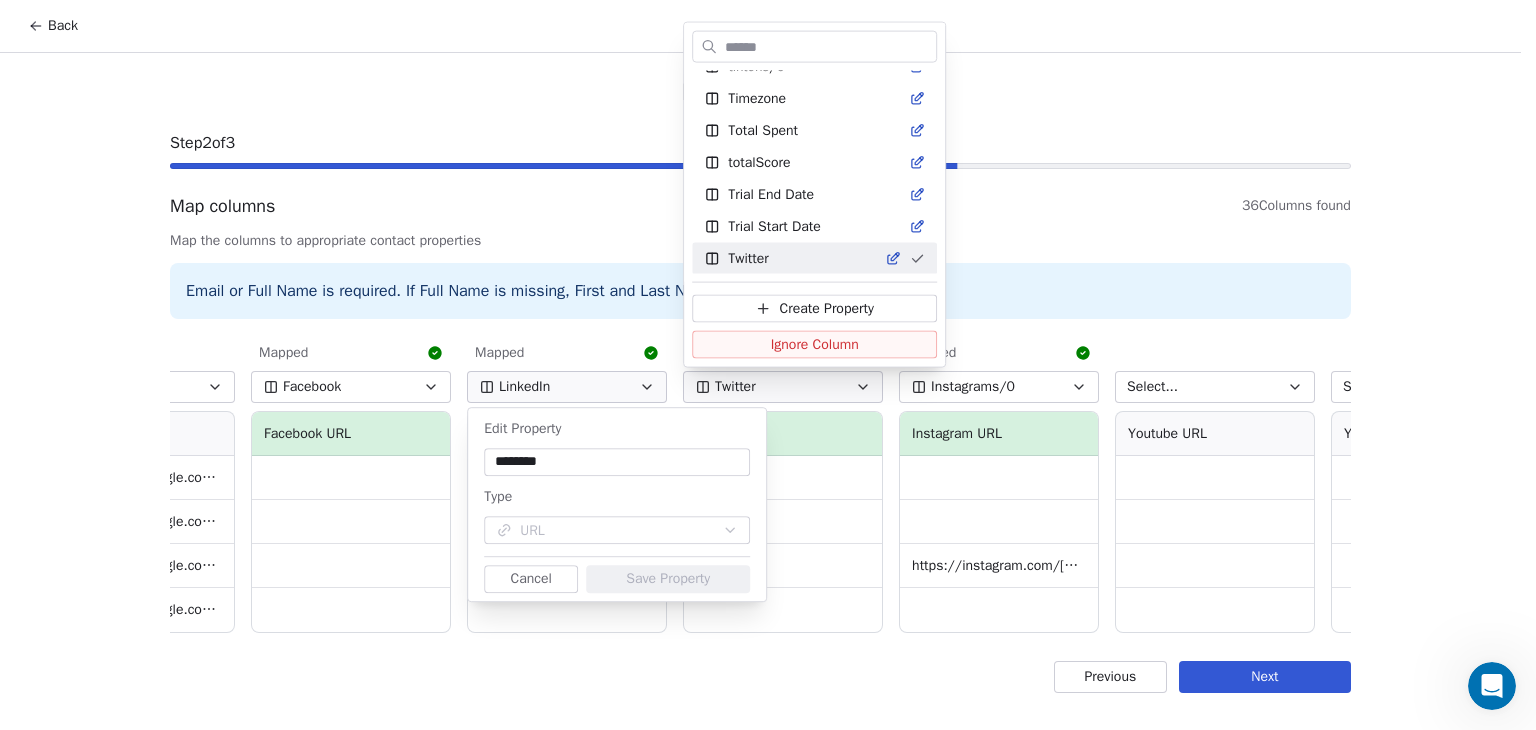 click on "Mapped keyword_FULL Keyword [BRAND] in [CITY], [COUNTRY] [BRAND] in [CITY], [COUNTRY] [PRODUCT] in [CITY], [COUNTRY] [BRAND] in [CITY], [COUNTRY]   Mapped Name des Ladens Name [BRAND] [BRAND] | [BRAND] - [BRAND]   Mapped Full Adress Full_Address [STREET_NAME] [NUMBER]  [POSTAL_CODE] [CITY] [COUNTRY] [STREET_NAME] [NUMBER]  [POSTAL_CODE] [CITY] [COUNTRY] [STREET_NAME] [NUMBER]  [POSTAL_CODE] [CITY] [COUNTRY] [STREET_NAME] [NUMBER]  [POSTAL_CODE] [CITY] [COUNTRY]   Mapped Street Street_Address [STREET_NAME] [NUMBER] [STREET_NAME] [NUMBER] [STREET_NAME] [NUMBER] [STREET_NAME] [NUMBER]   Mapped Stadt City [CITY] [CITY] [CITY] [CITY]   Mapped PLZ Zip [POSTAL_CODE] [POSTAL_CODE] [POSTAL_CODE] [POSTAL_CODE]   Select... Municipality [COUNTRY]" at bounding box center (768, 1236) 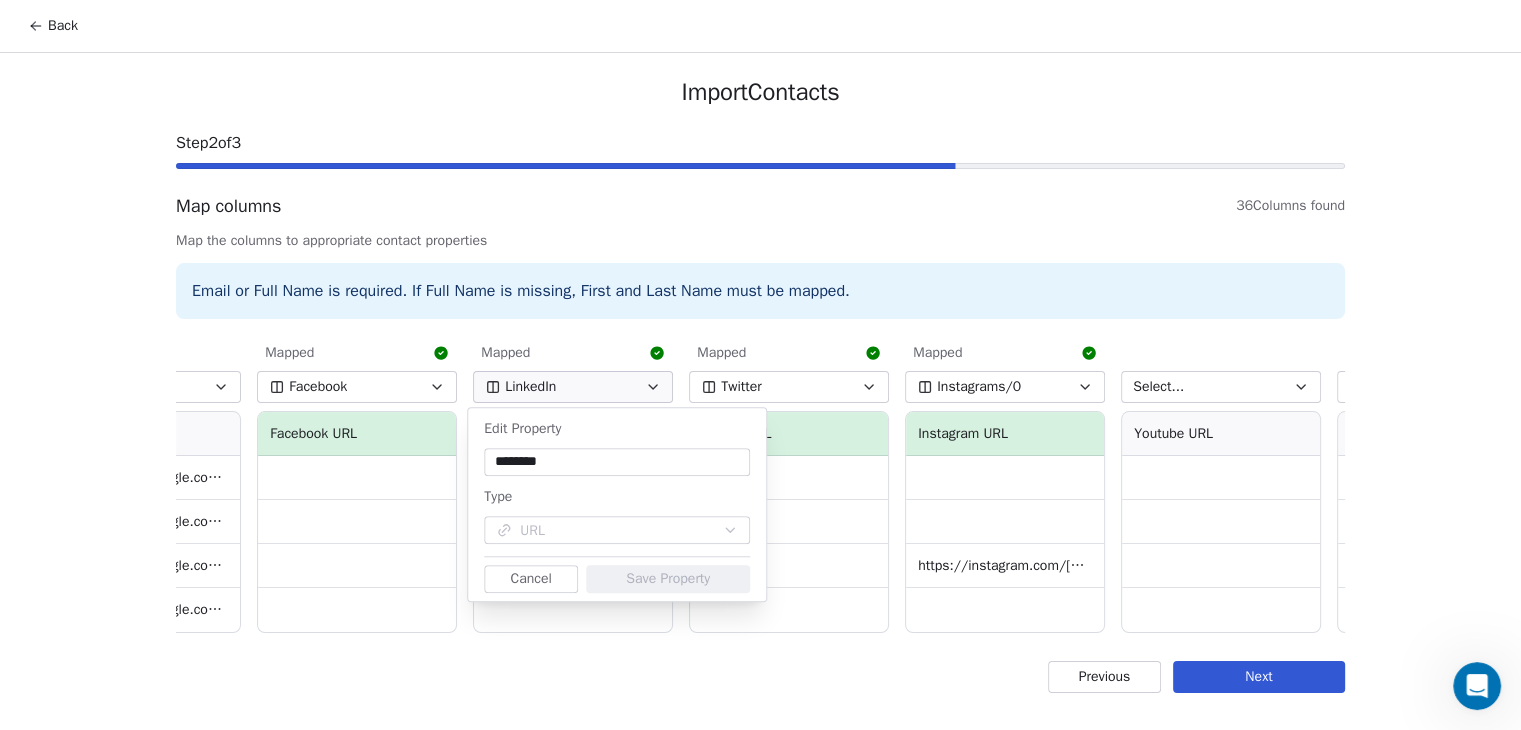 click on "Map the columns to appropriate contact properties" at bounding box center (760, 241) 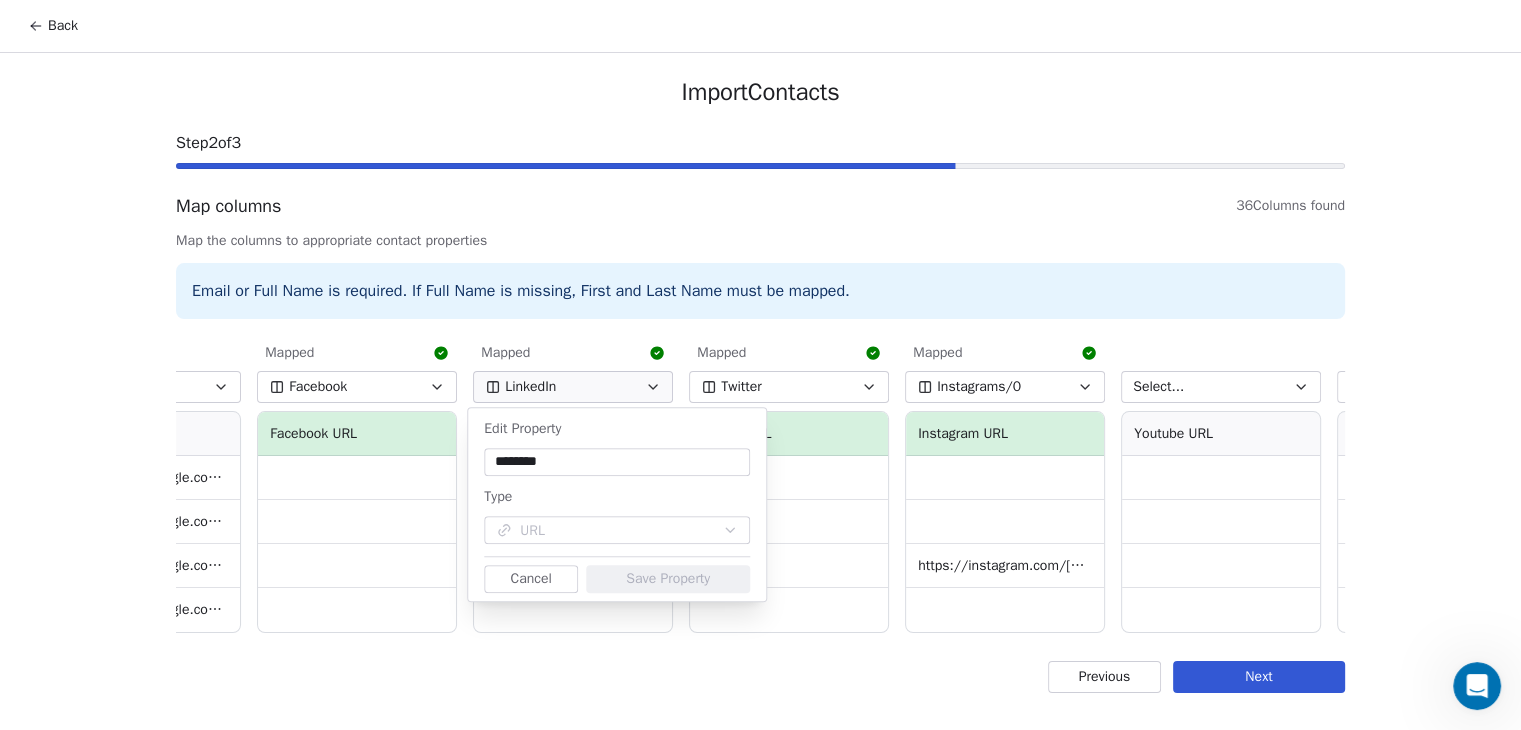 click on "Map columns 36  Columns found" at bounding box center (760, 206) 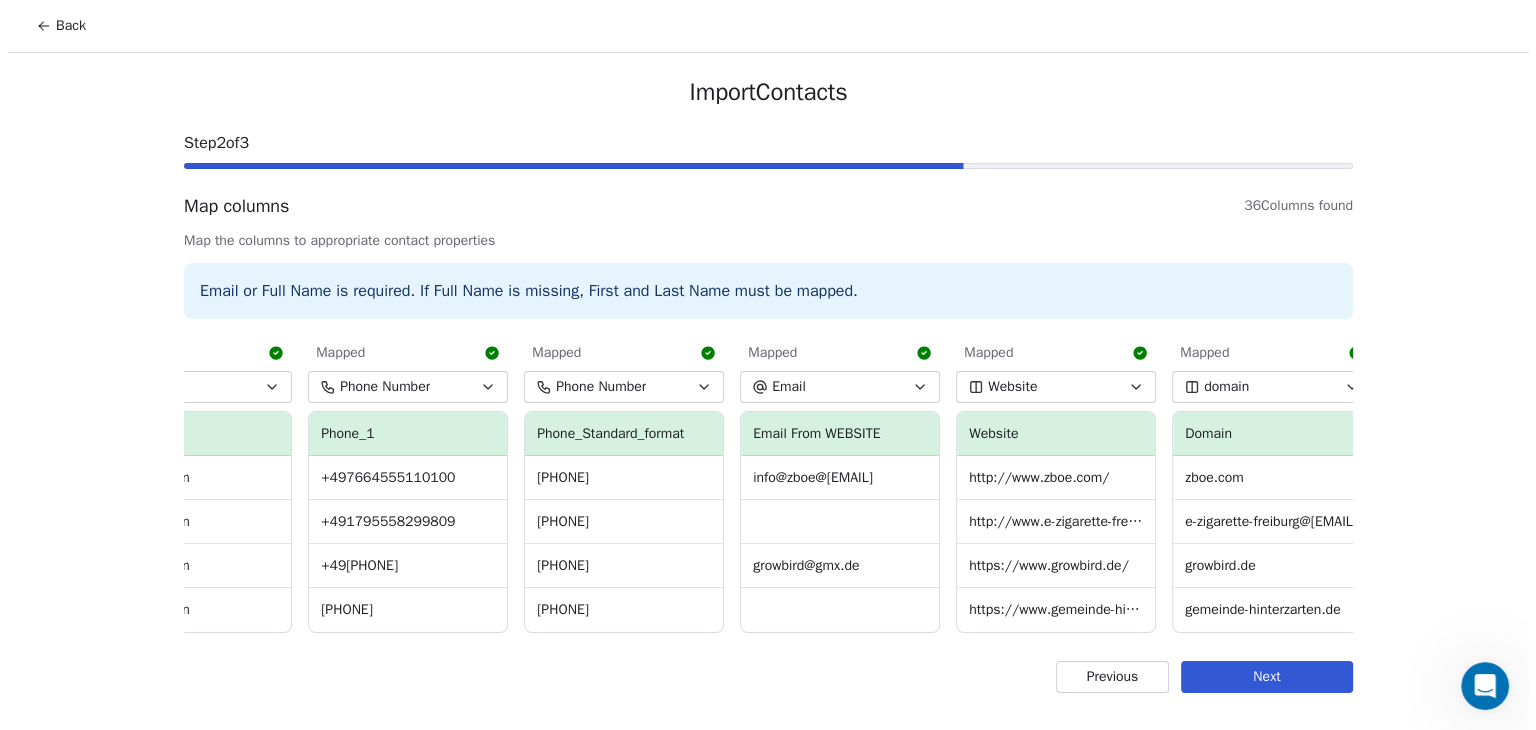 scroll, scrollTop: 0, scrollLeft: 1820, axis: horizontal 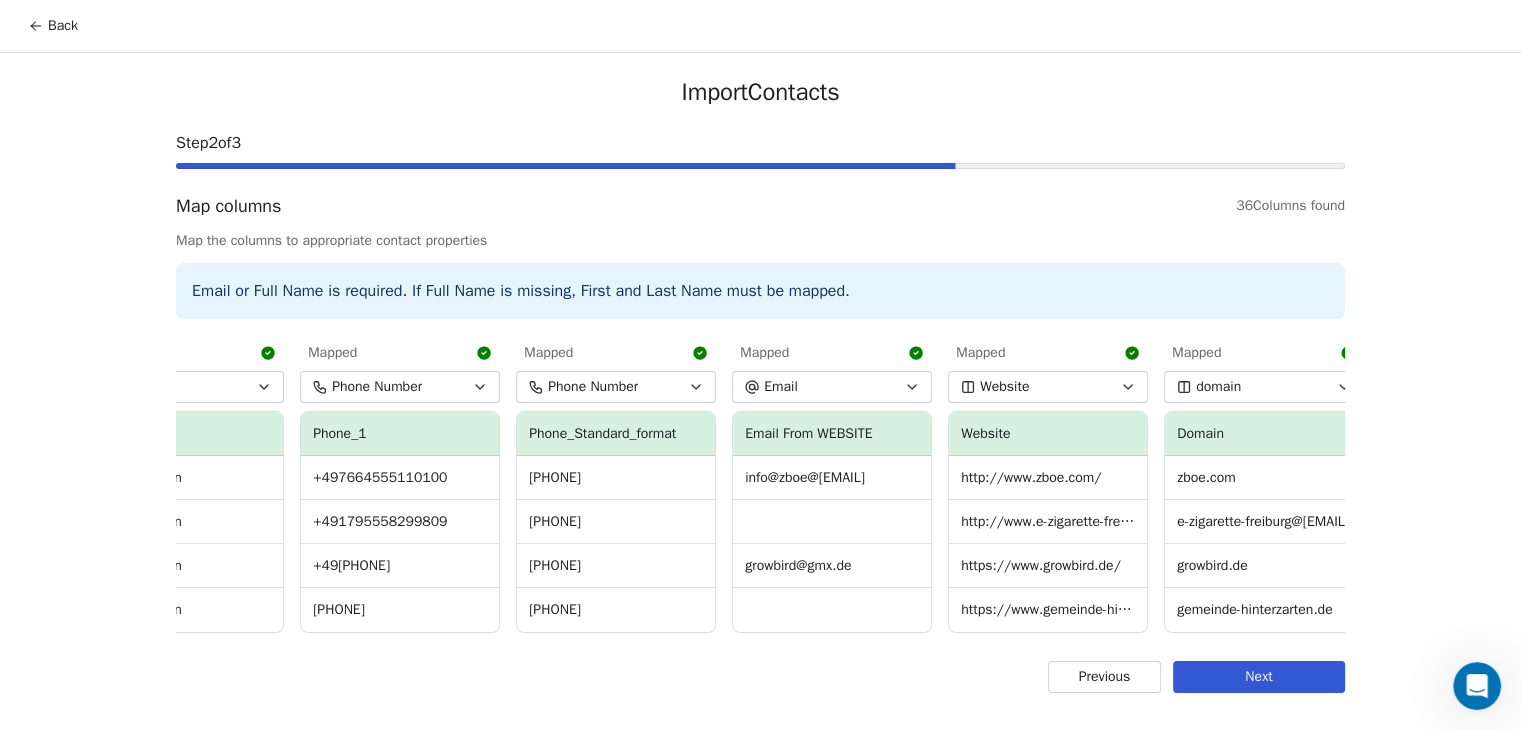 click on "Email" at bounding box center [832, 387] 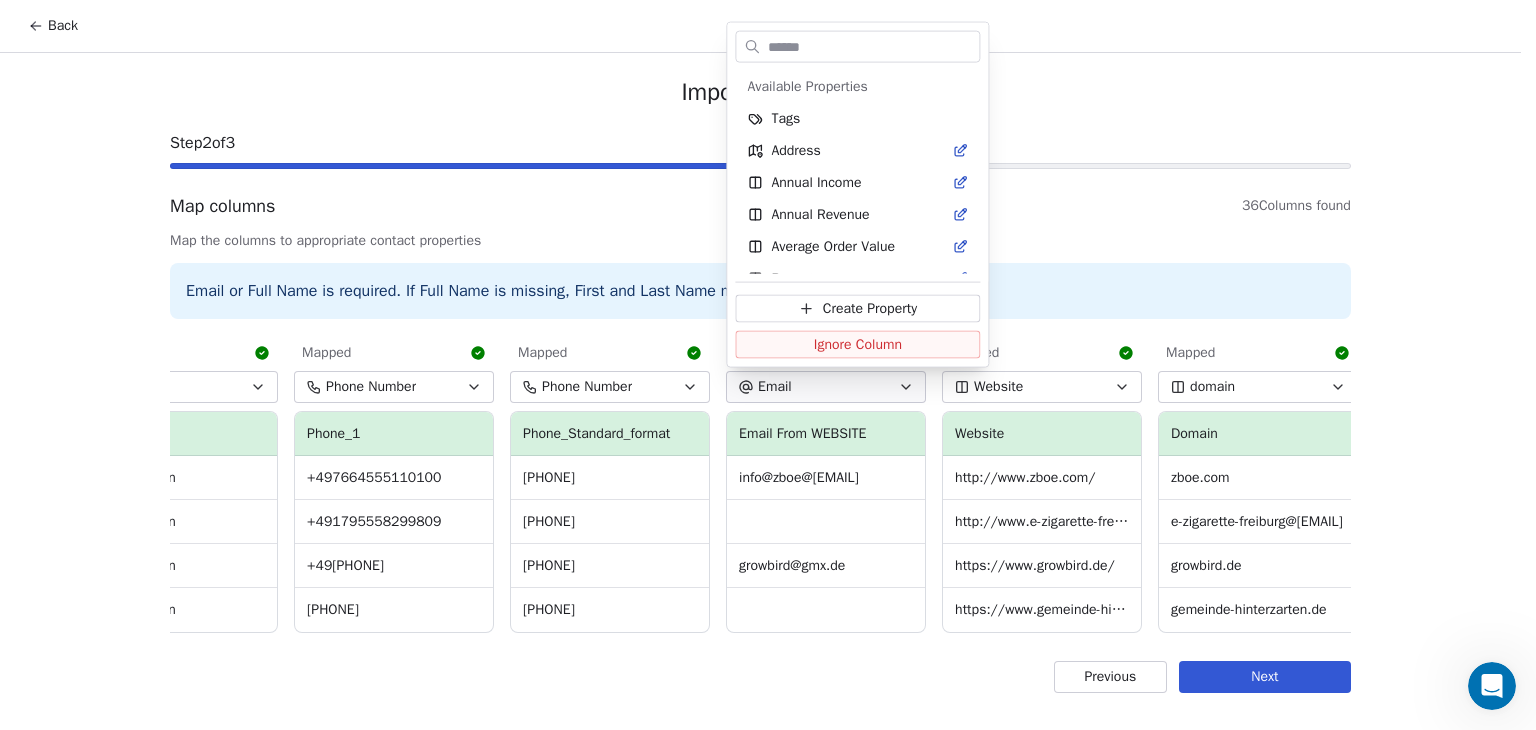 scroll, scrollTop: 404, scrollLeft: 0, axis: vertical 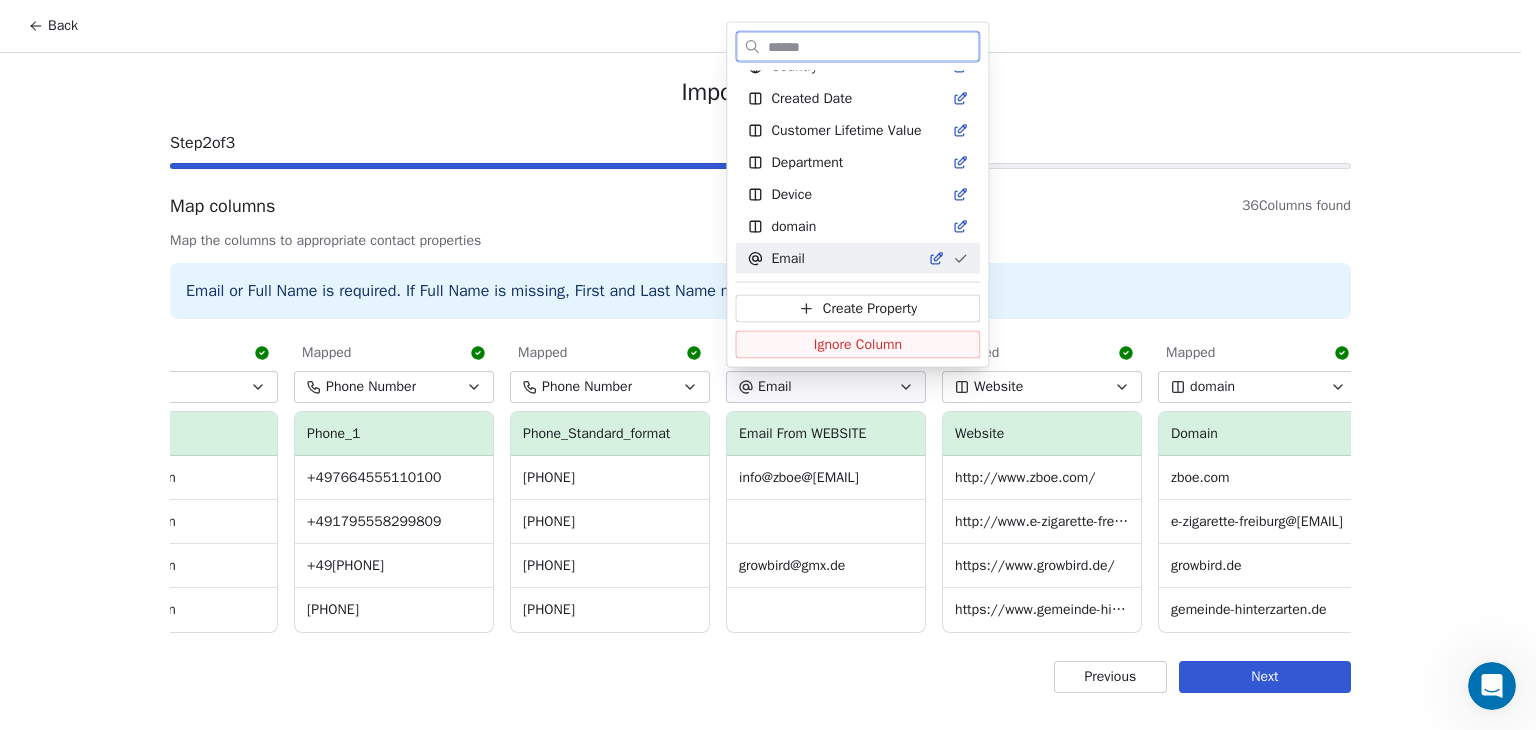 click 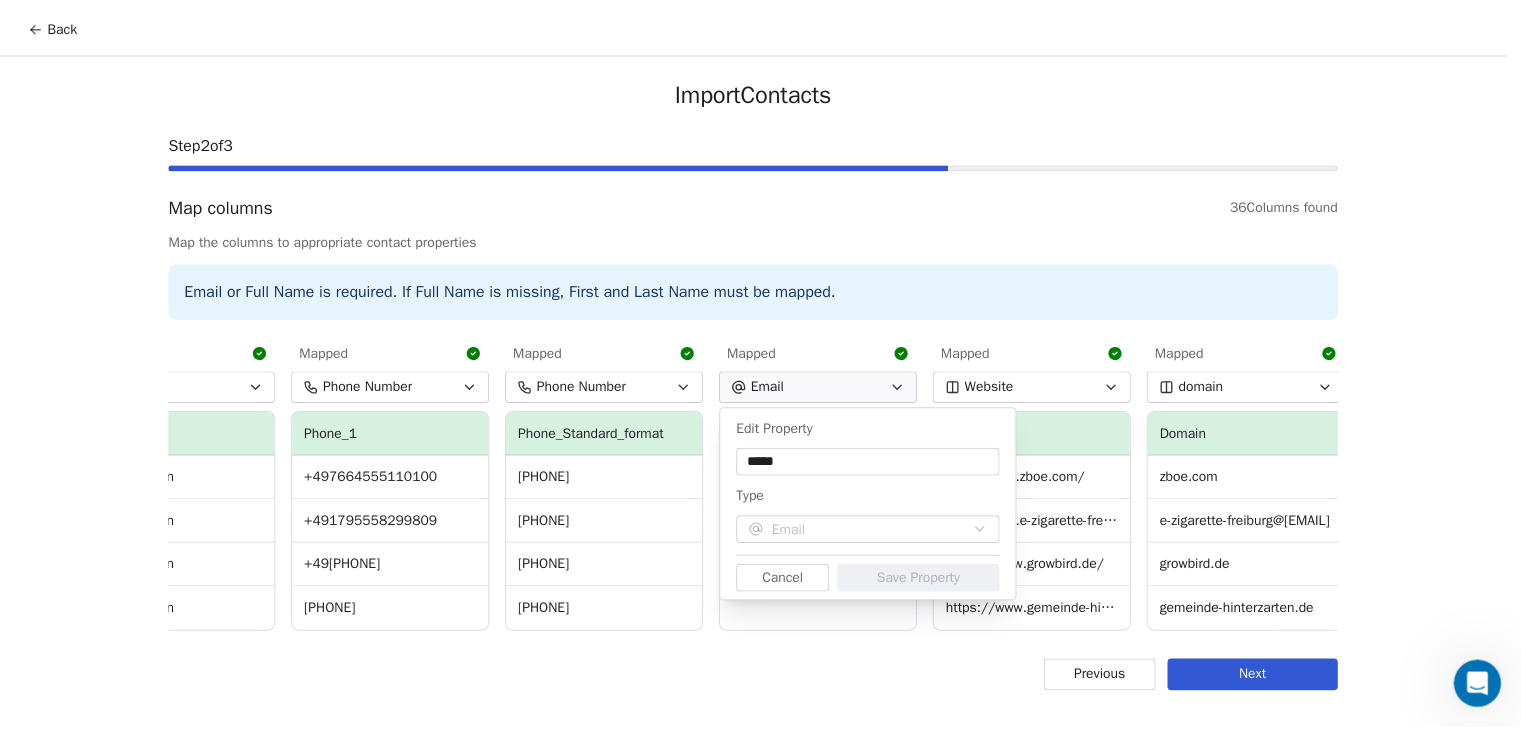 scroll, scrollTop: 1140, scrollLeft: 0, axis: vertical 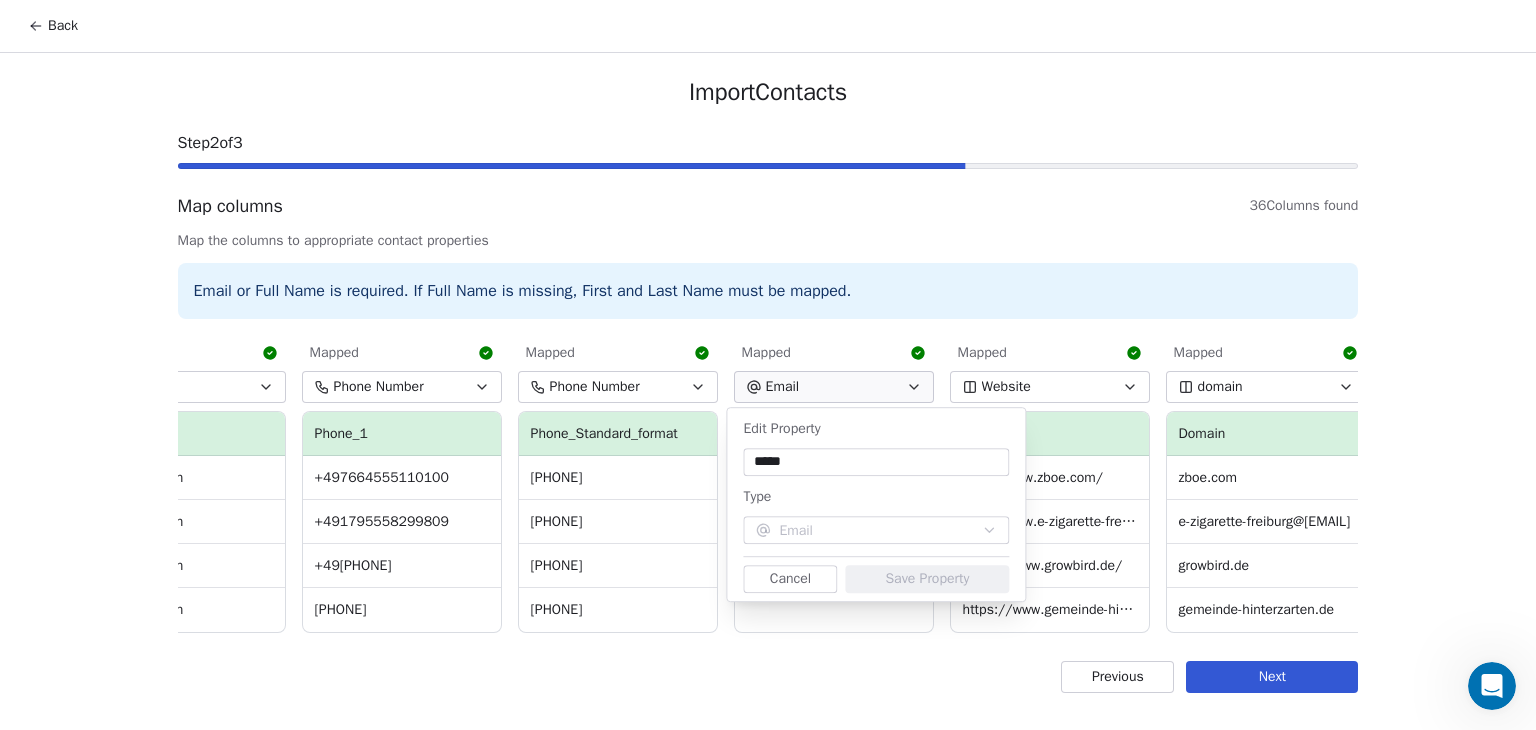 click on "Mapped keyword_FULL Keyword [BRAND] in [CITY], [COUNTRY] [BRAND] in [CITY], [COUNTRY] [PRODUCT] in [CITY], [COUNTRY] [BRAND] in [CITY], [COUNTRY]   Mapped Name des Ladens Name [BRAND] [BRAND] | [BRAND] - [BRAND]   Mapped Full Adress Full_Address [STREET_NAME] [NUMBER]  [POSTAL_CODE] [CITY] [COUNTRY] [STREET_NAME] [NUMBER]  [POSTAL_CODE] [CITY] [COUNTRY] [STREET_NAME] [NUMBER]  [POSTAL_CODE] [CITY] [COUNTRY] [STREET_NAME] [NUMBER]  [POSTAL_CODE] [CITY] [COUNTRY]   Mapped Street Street_Address [STREET_NAME] [NUMBER] [STREET_NAME] [NUMBER] [STREET_NAME] [NUMBER] [STREET_NAME] [NUMBER]   Mapped Stadt City [CITY] [CITY] [CITY] [CITY]   Mapped PLZ Zip [POSTAL_CODE] [POSTAL_CODE] [POSTAL_CODE] [POSTAL_CODE]   Select... Municipality [COUNTRY]" at bounding box center (768, 1236) 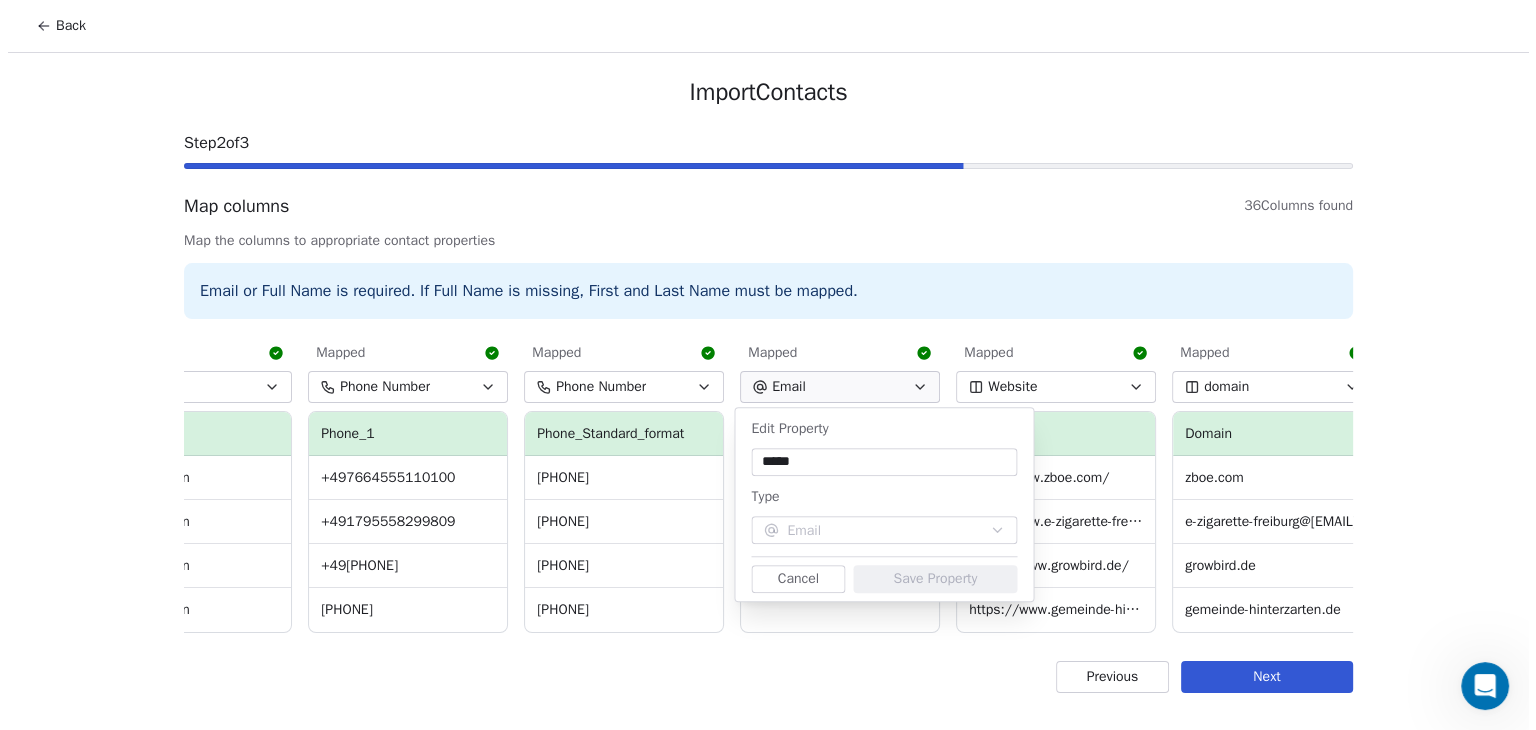 scroll, scrollTop: 0, scrollLeft: 5773, axis: horizontal 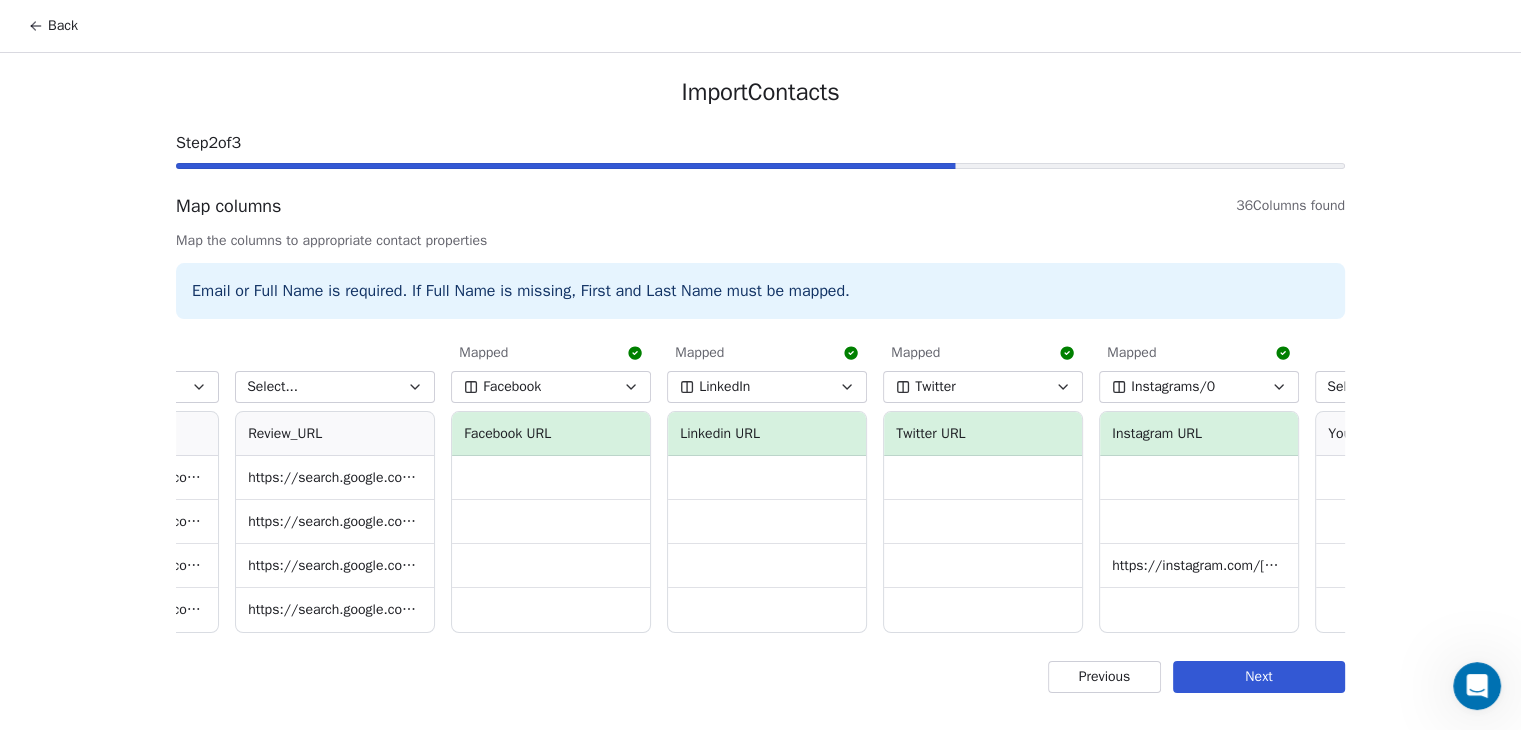 click on "Next" at bounding box center [1259, 677] 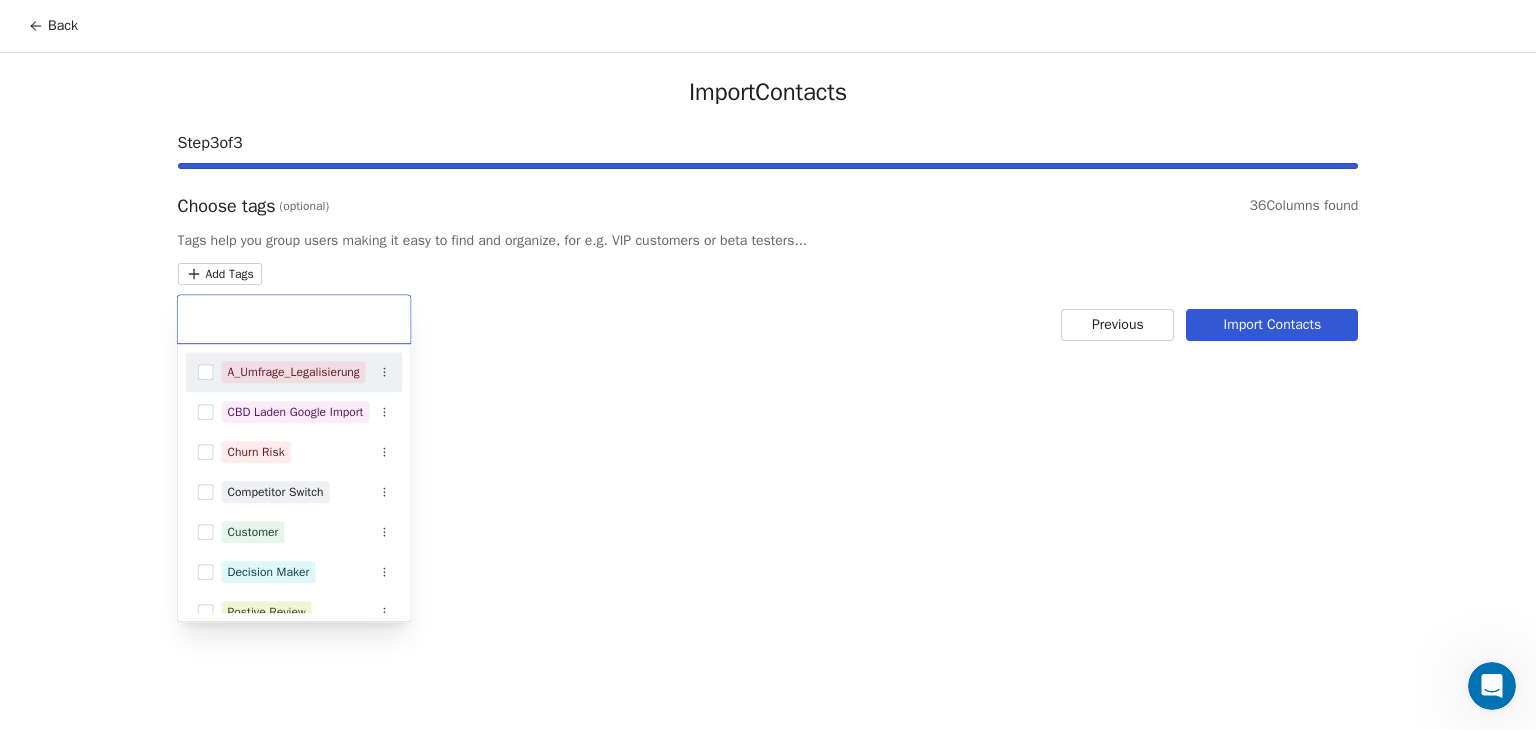 click on "**********" at bounding box center (768, 1236) 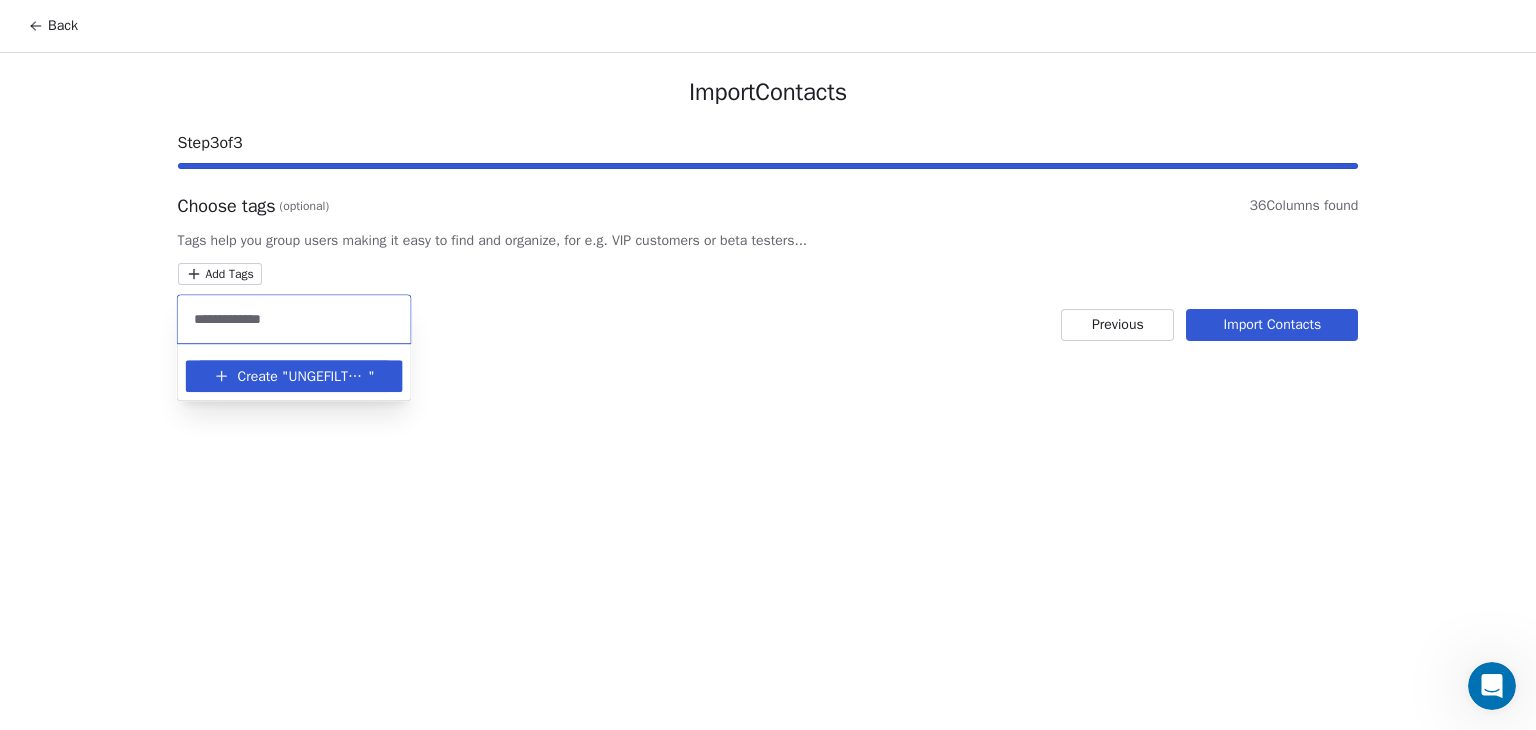 type on "**********" 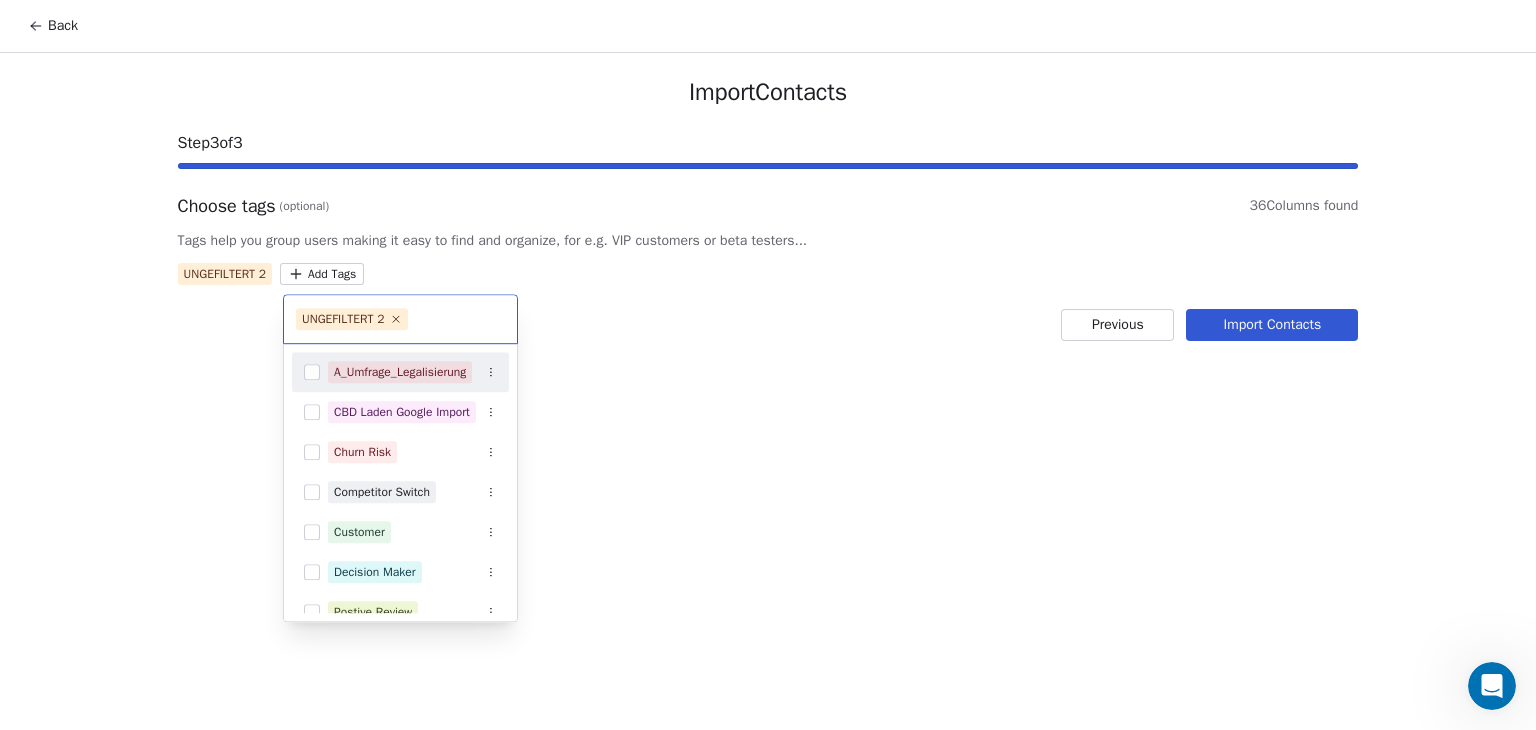 click on "**********" at bounding box center (768, 1236) 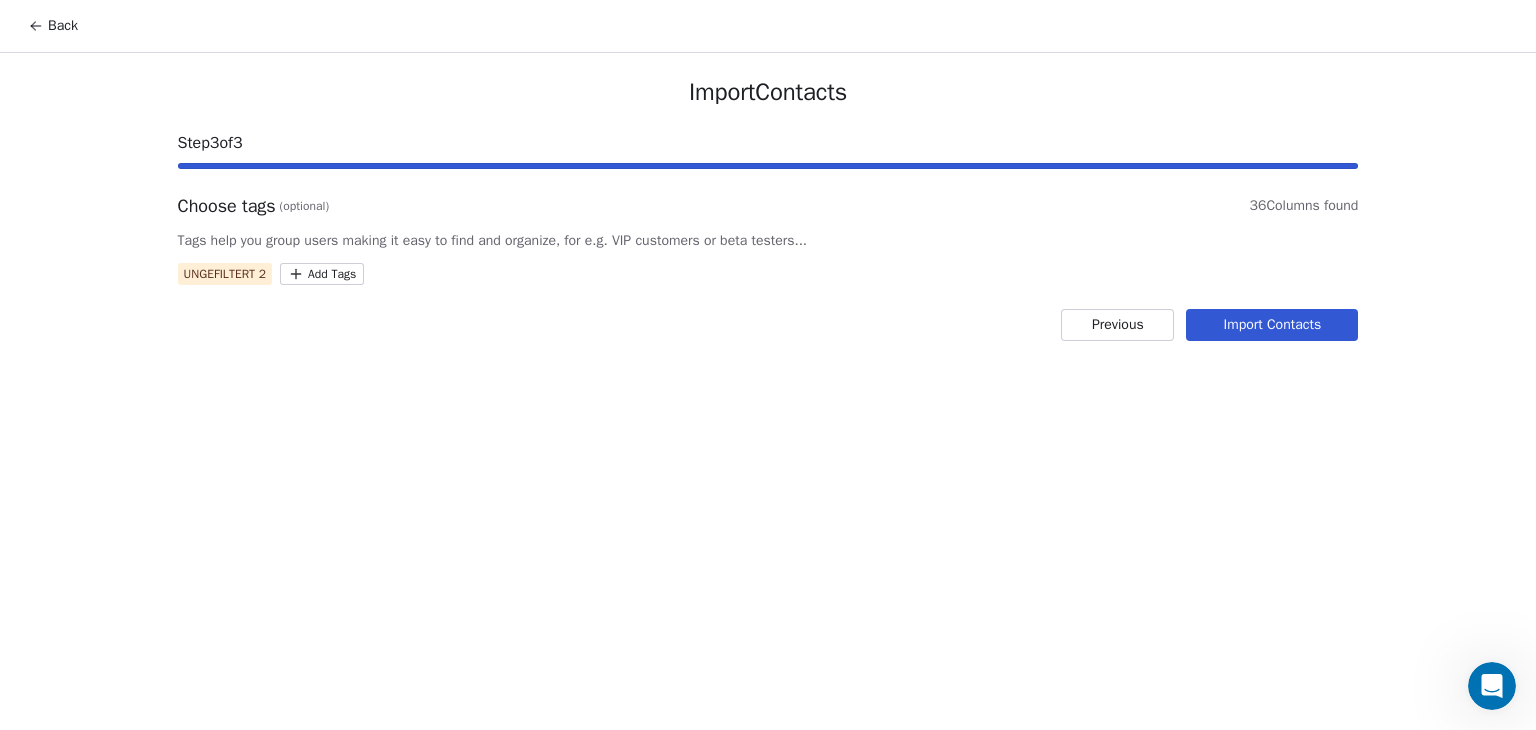 click on "Import Contacts" at bounding box center [1272, 325] 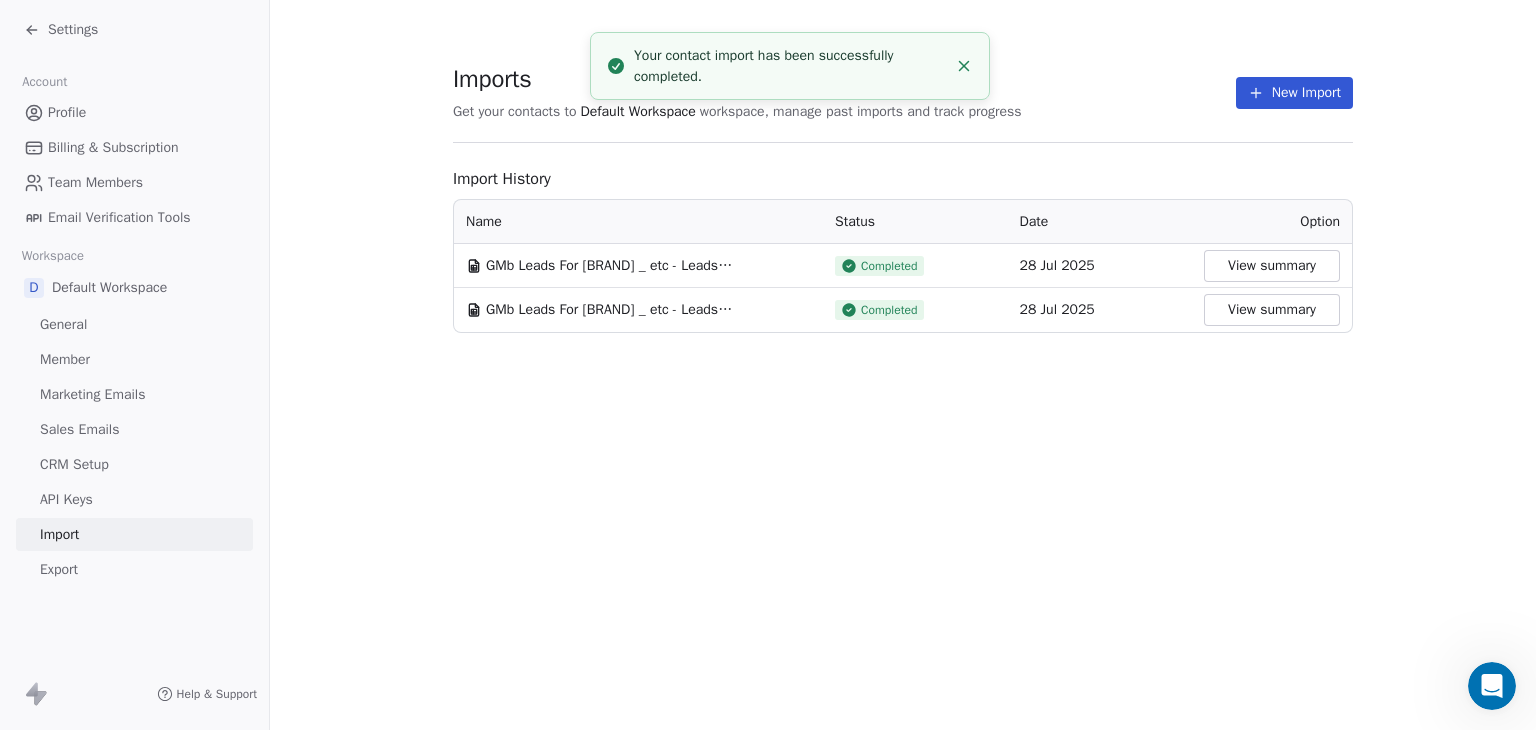 click on "View summary" at bounding box center [1272, 266] 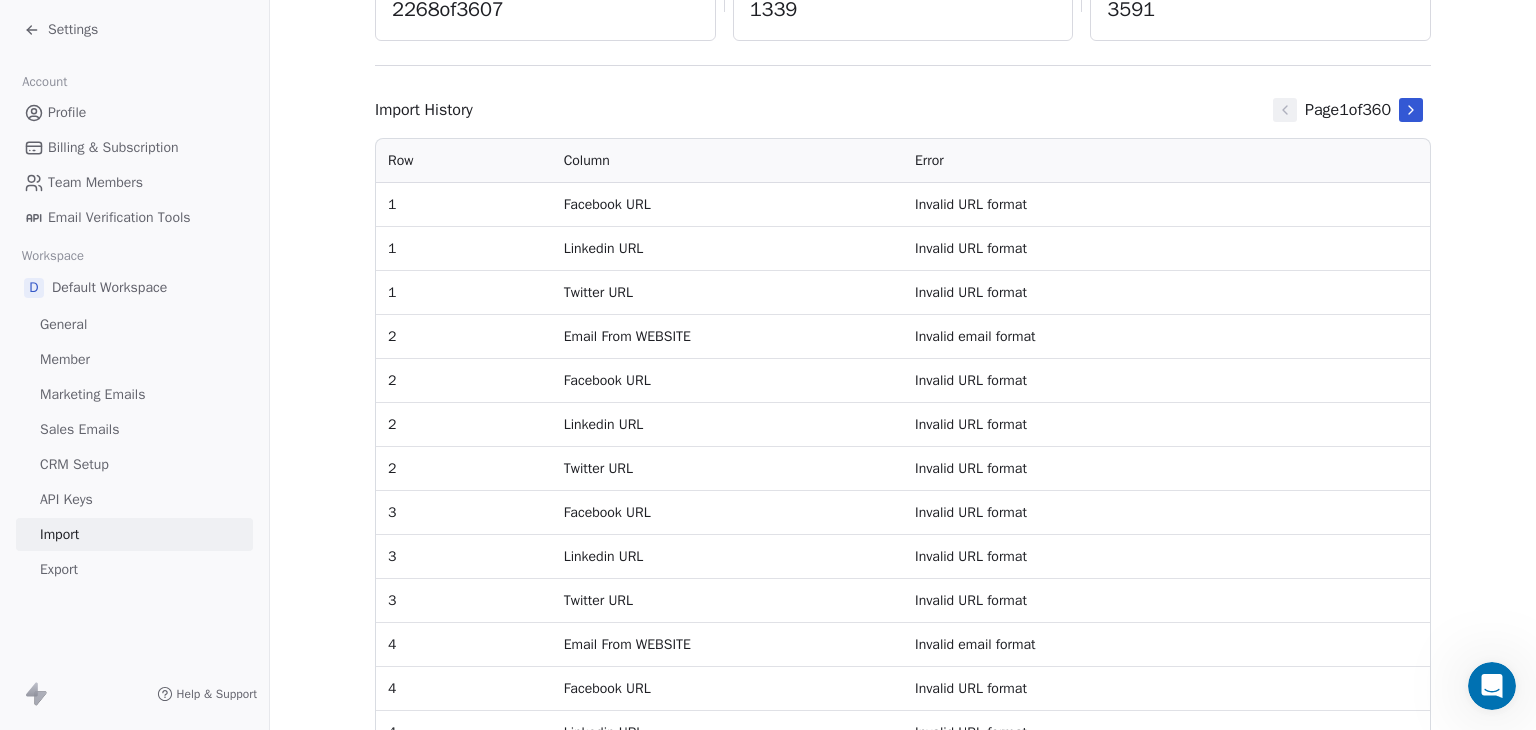 scroll, scrollTop: 274, scrollLeft: 0, axis: vertical 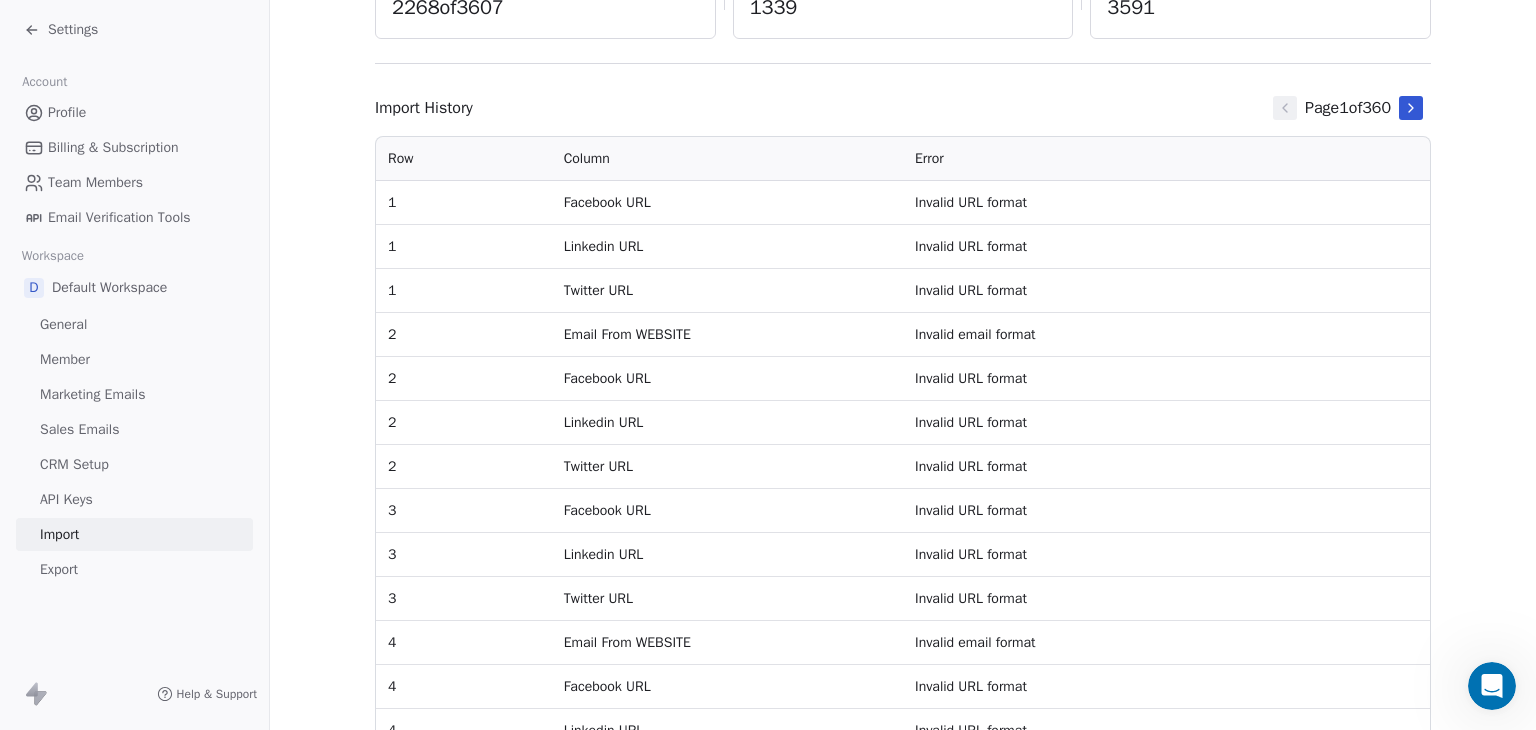 click 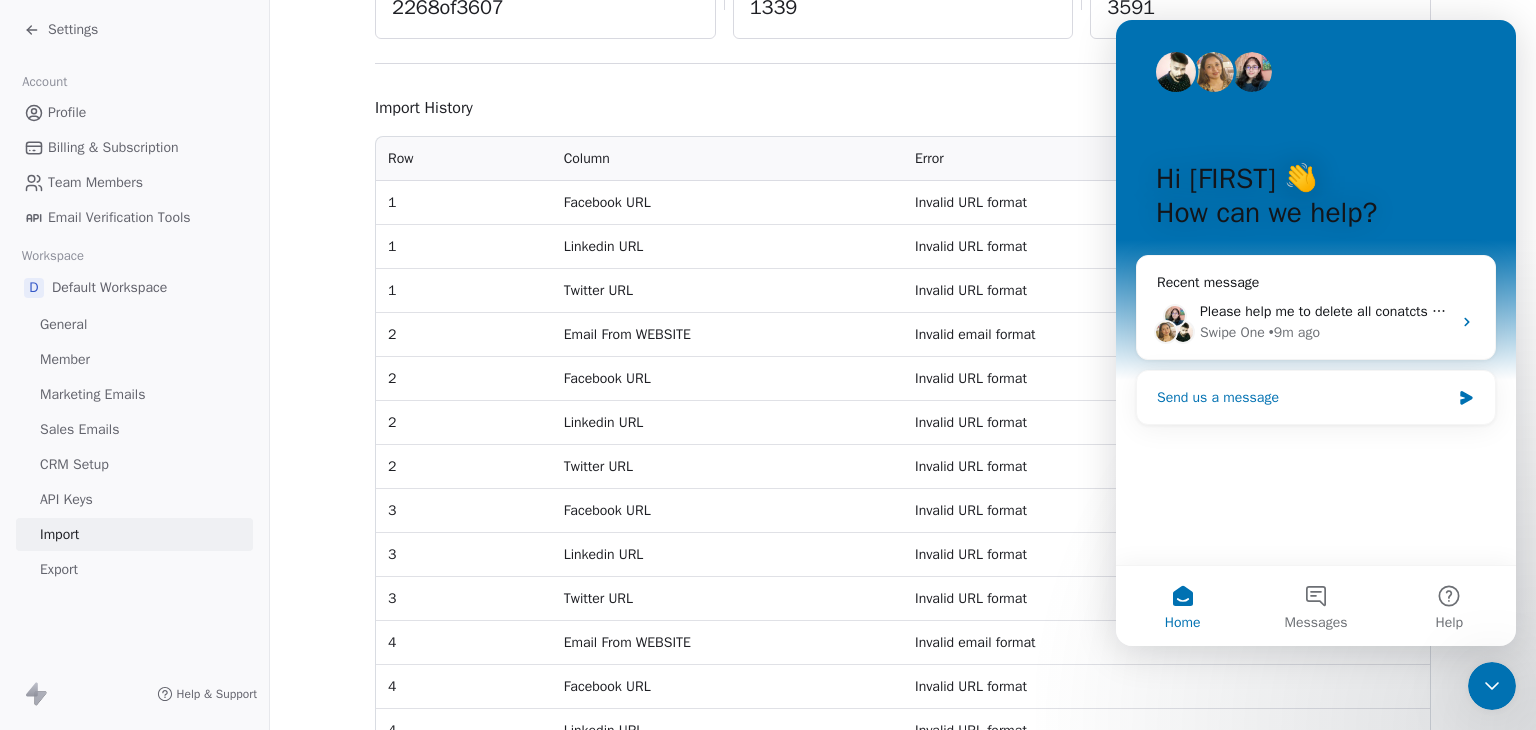 click on "Send us a message" at bounding box center [1316, 397] 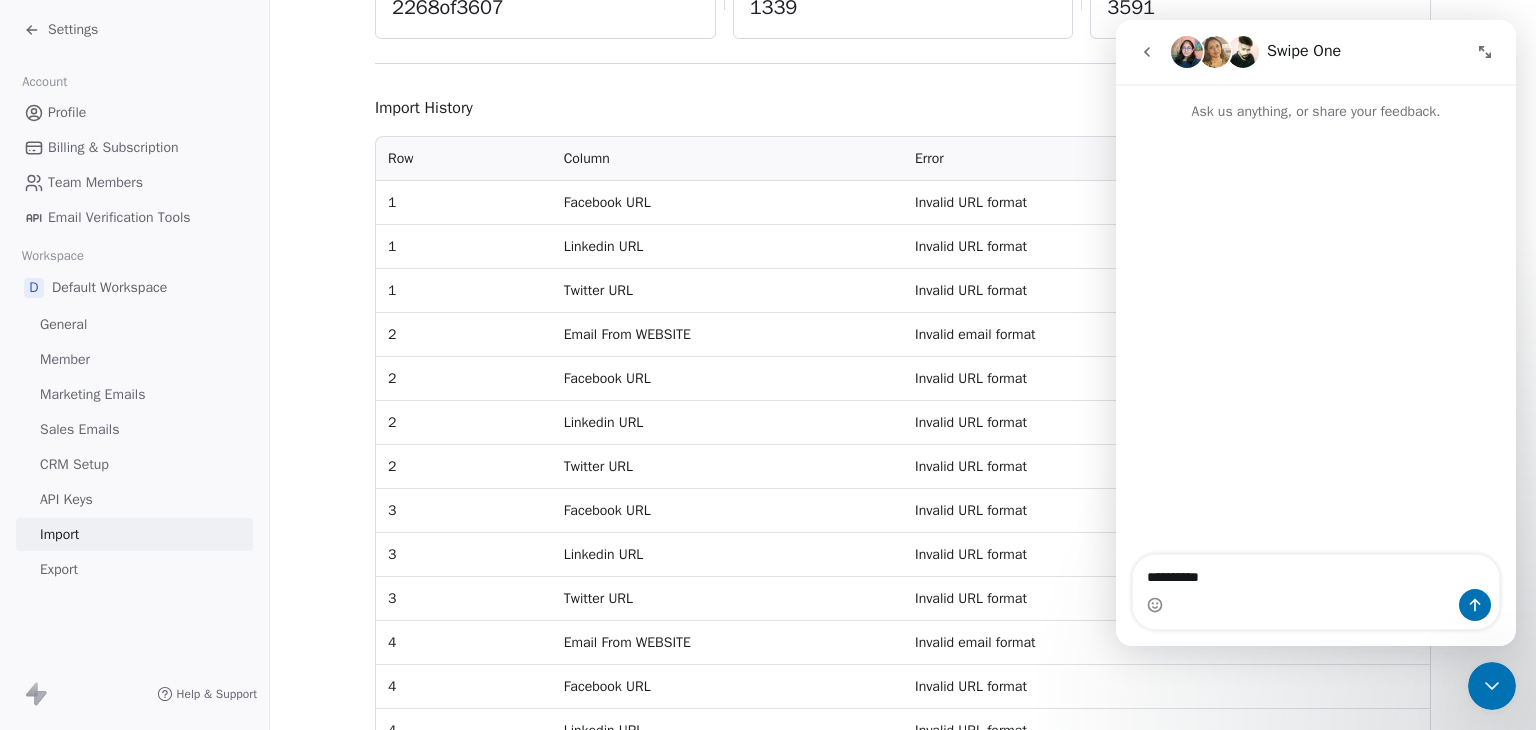 type on "**********" 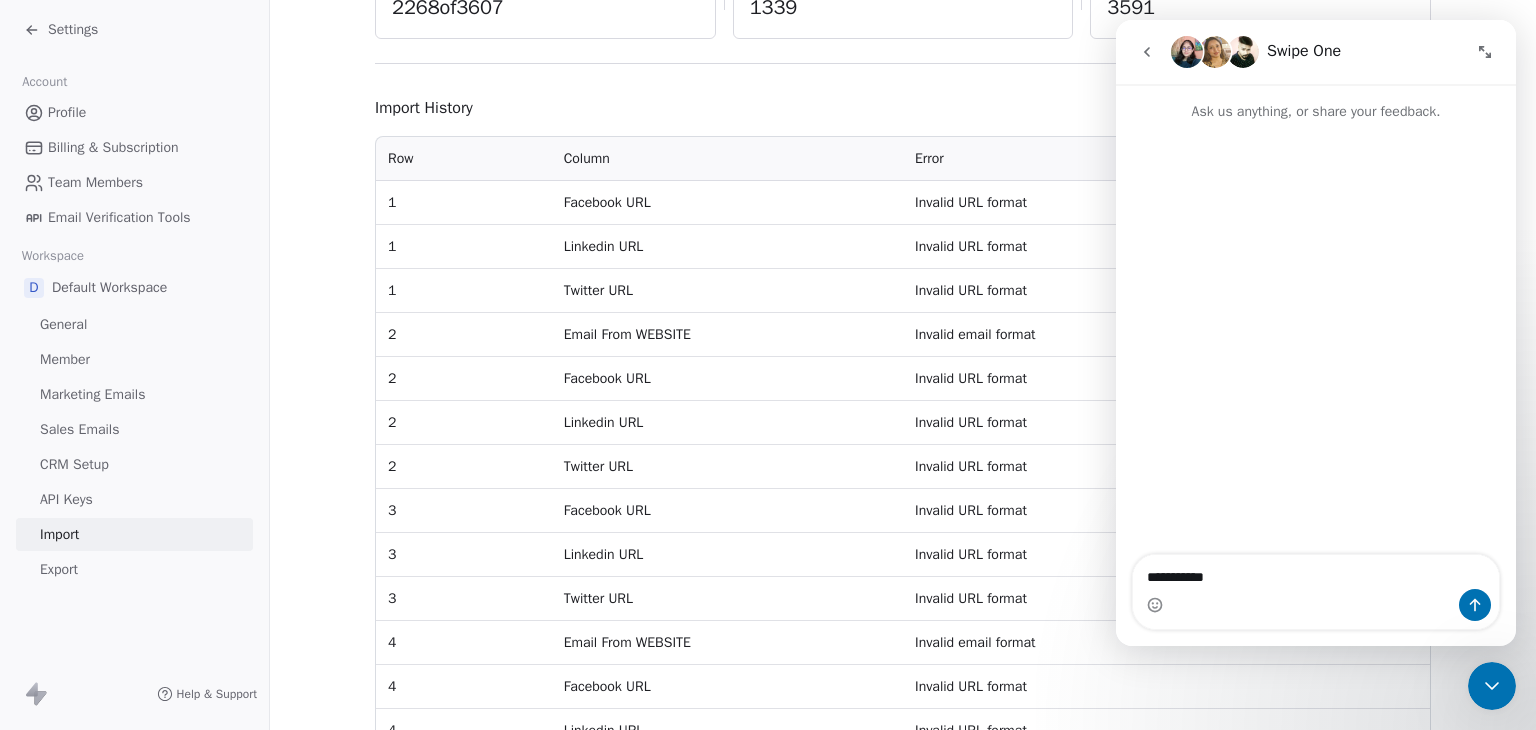 type 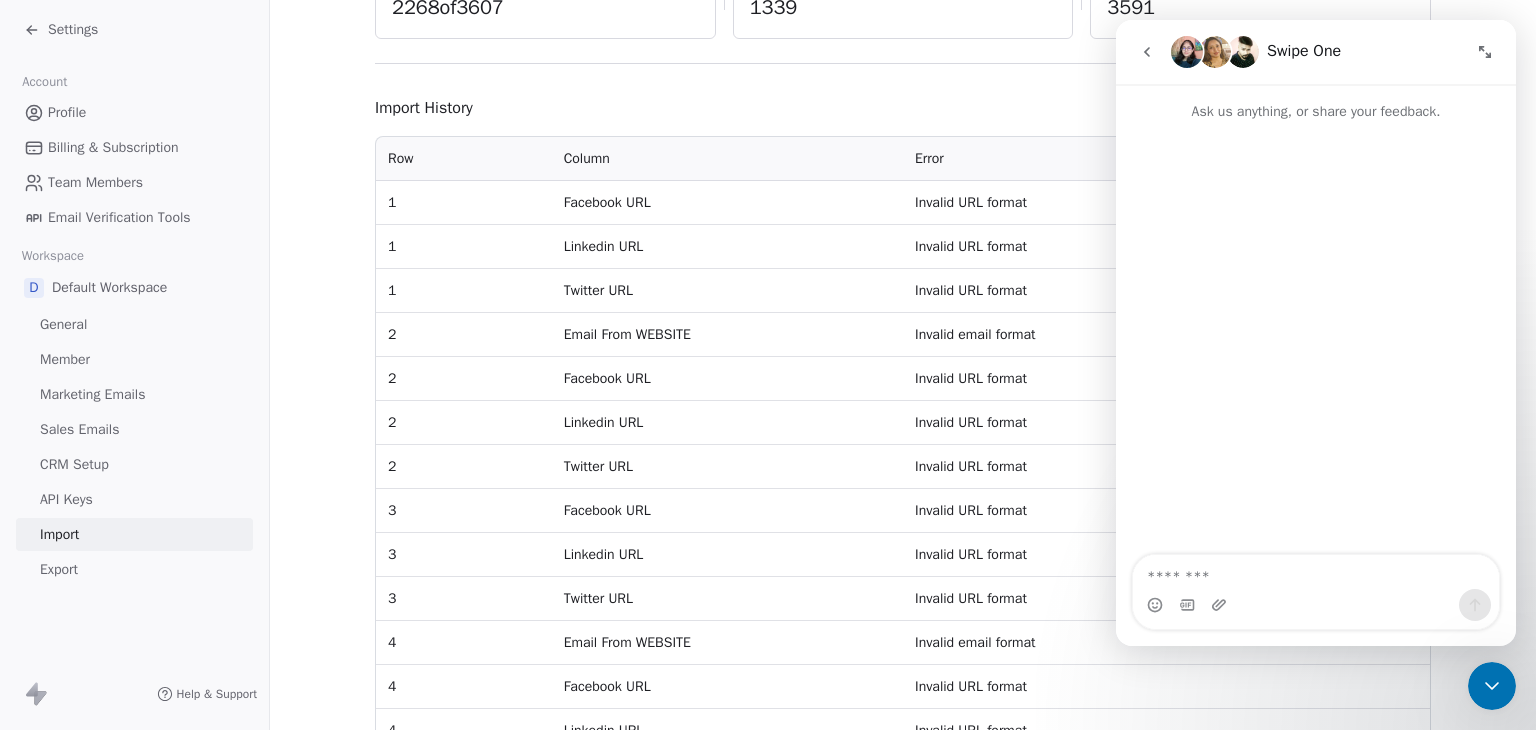 click at bounding box center [1485, 52] 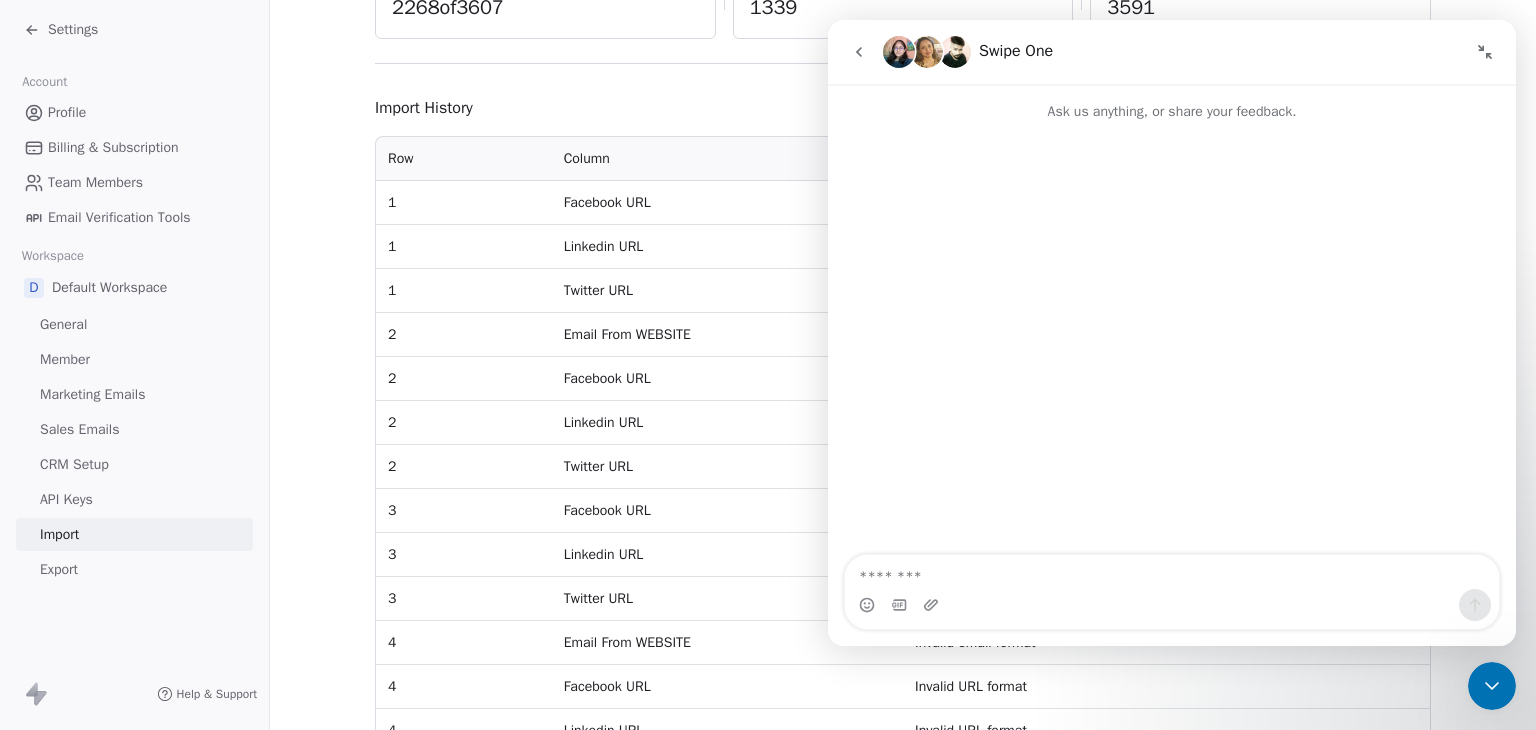 click 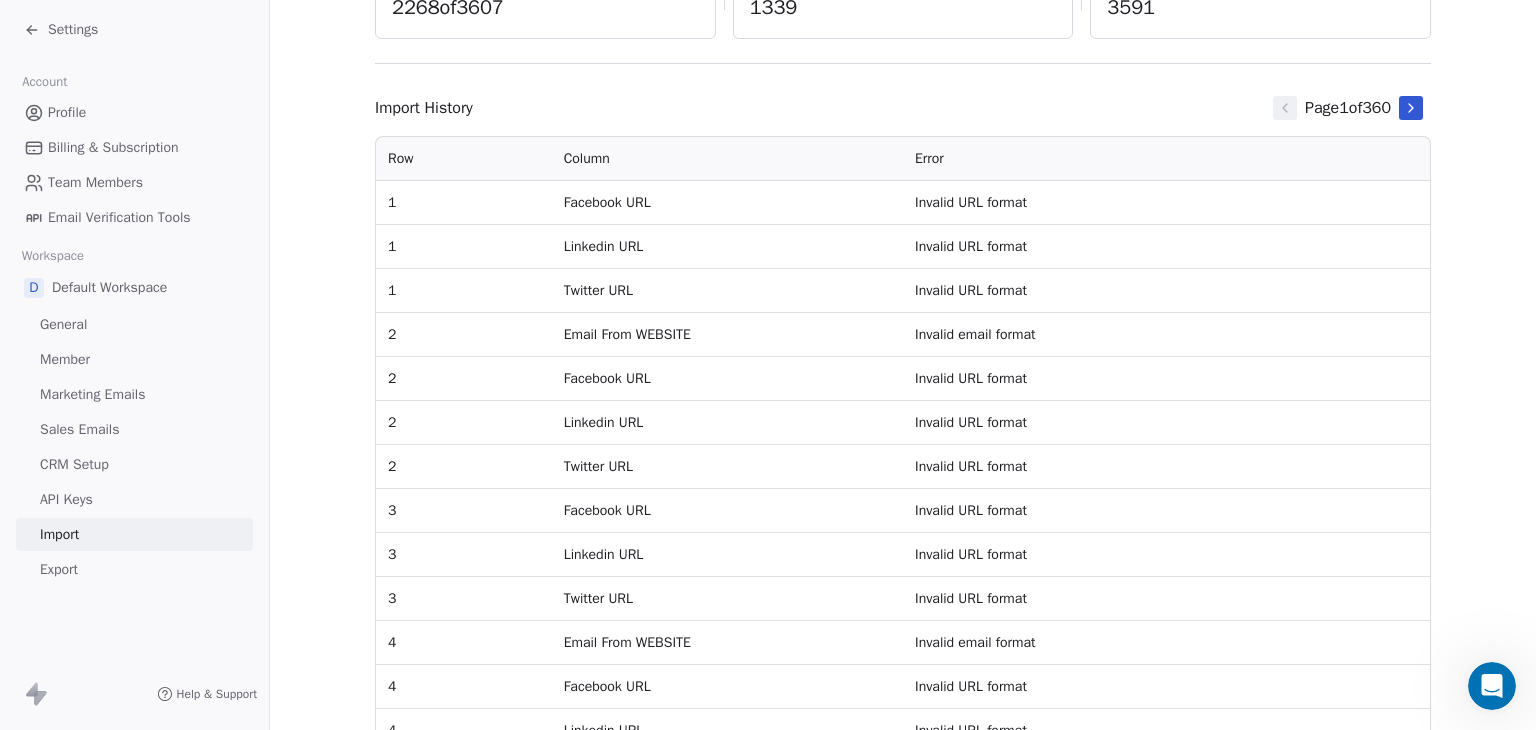 click 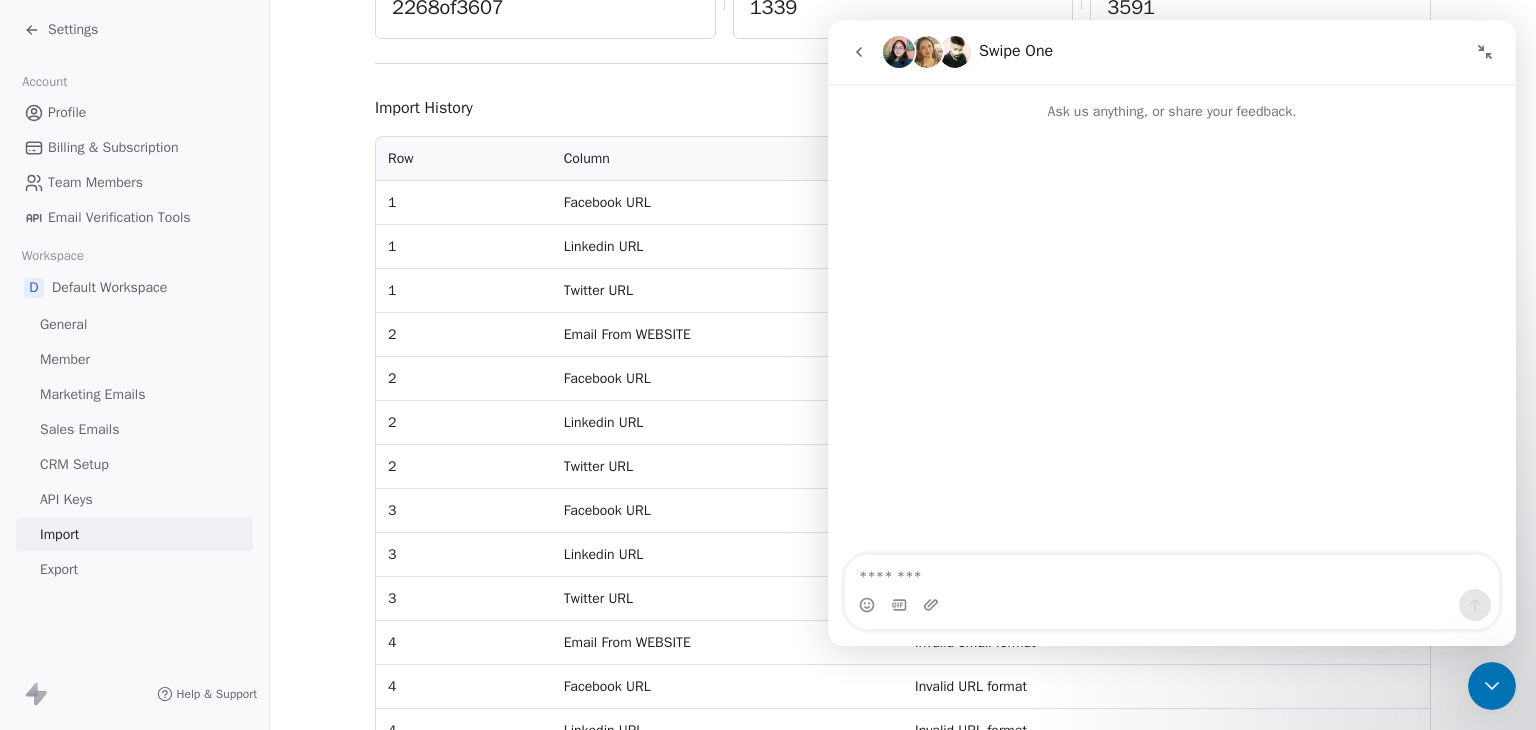 click 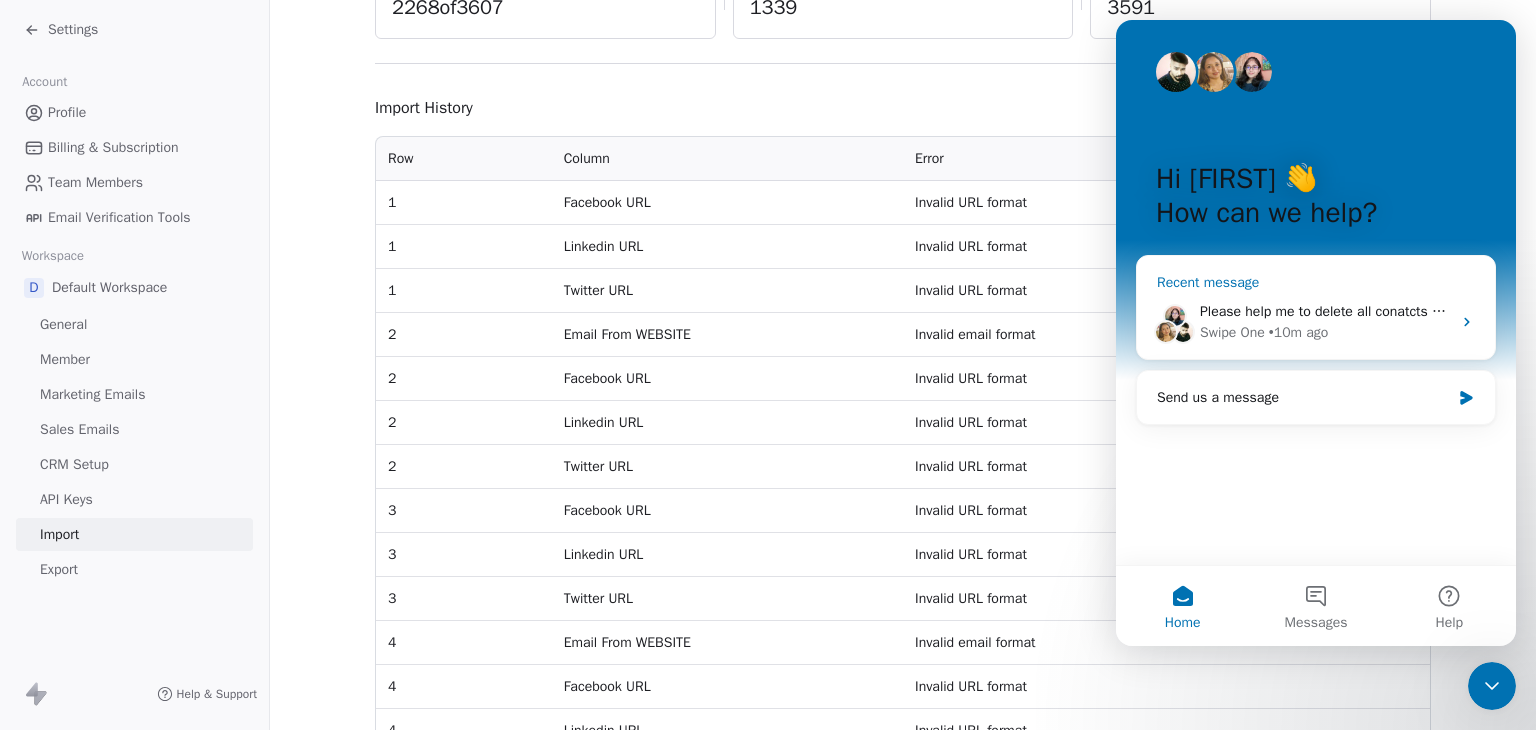 click on "Please help me to delete all conatcts with the TAG "Ungefiltert" - Thansk!" at bounding box center [1424, 311] 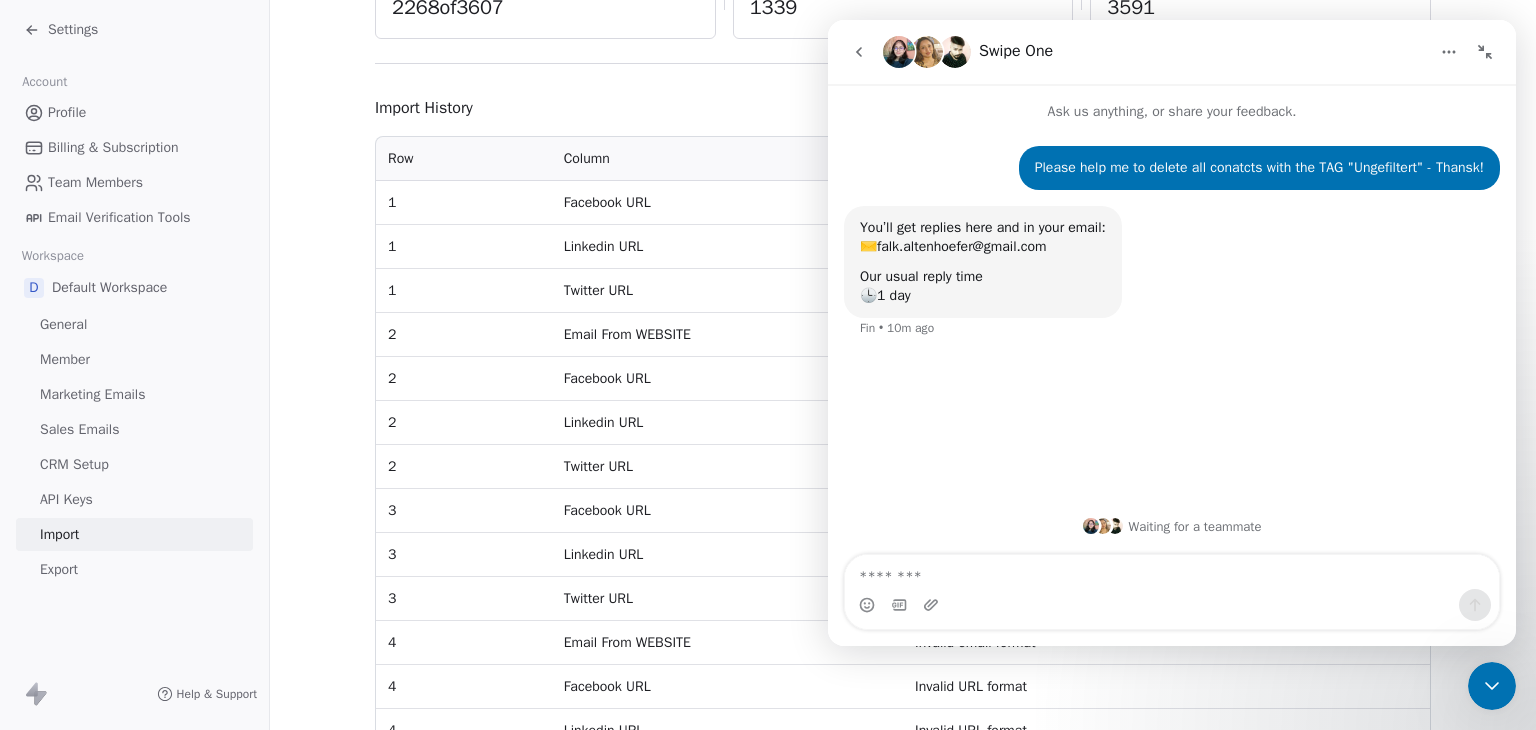 click at bounding box center (1172, 572) 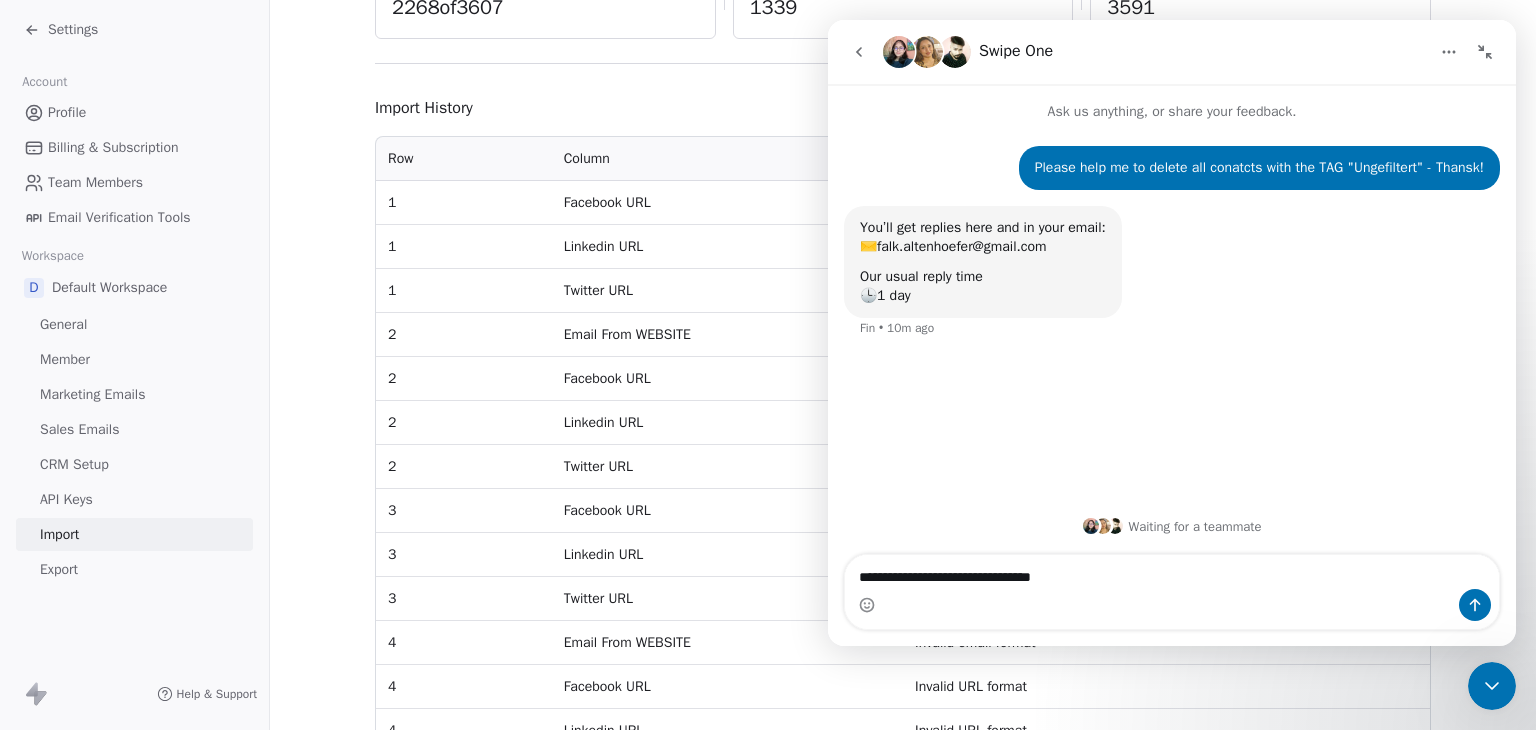 type on "**********" 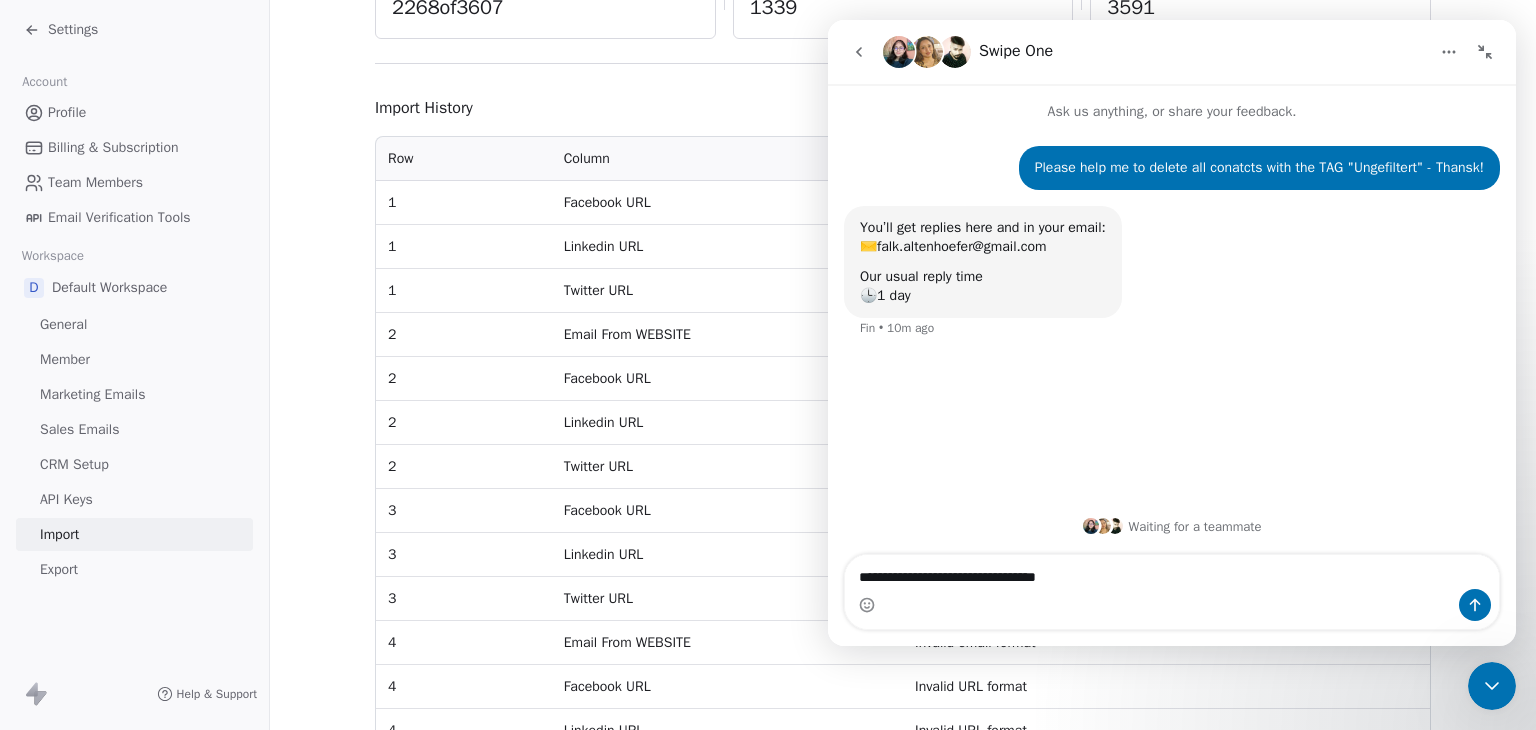 type 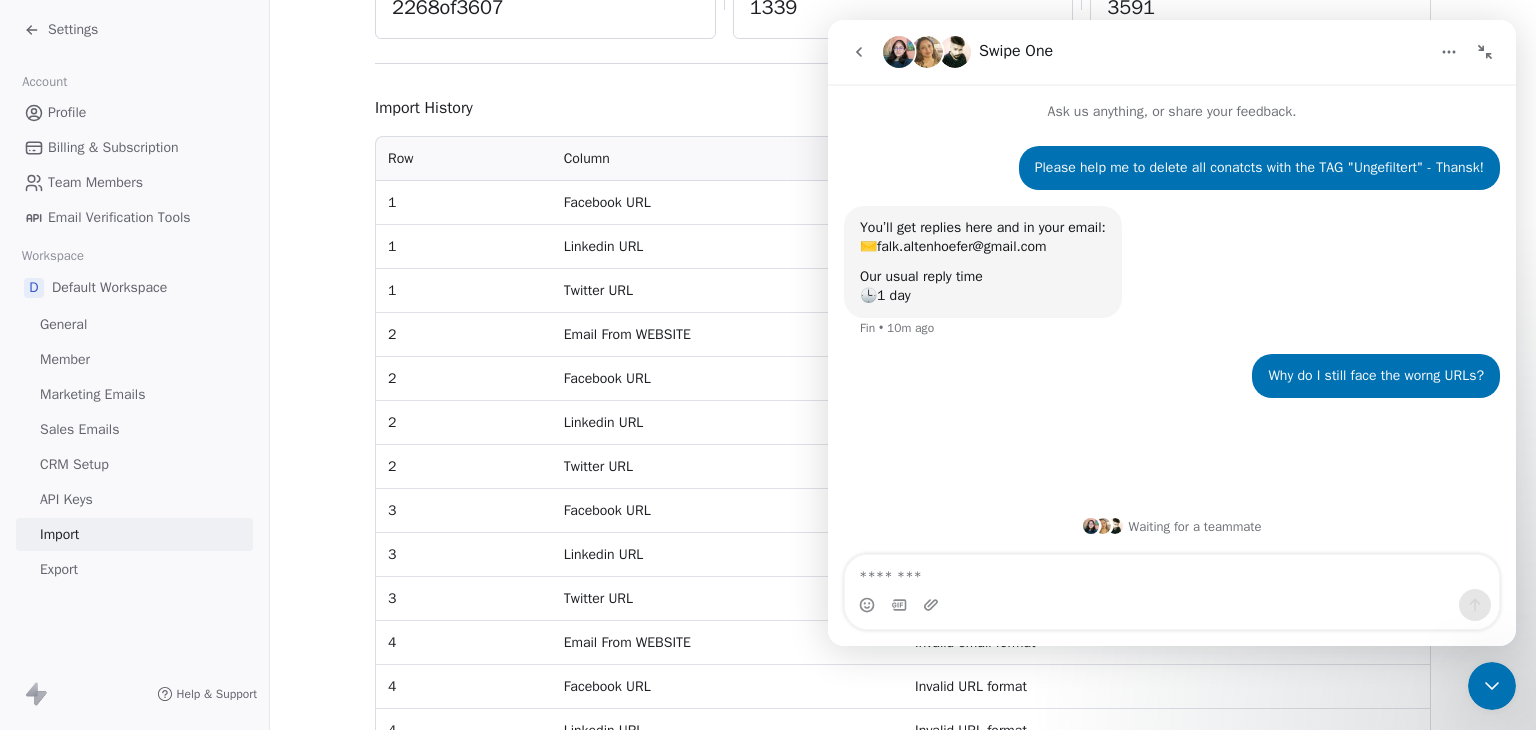 click 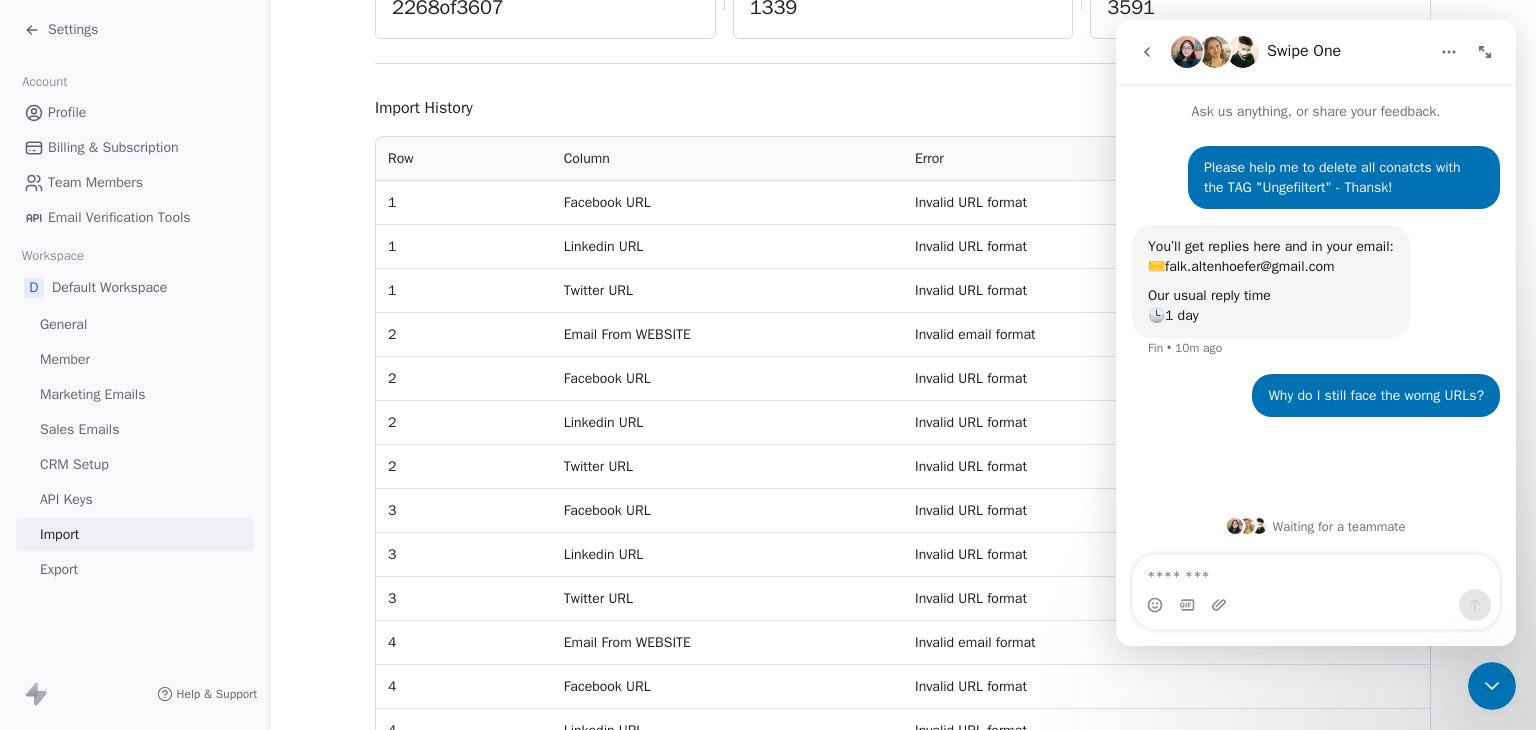 click 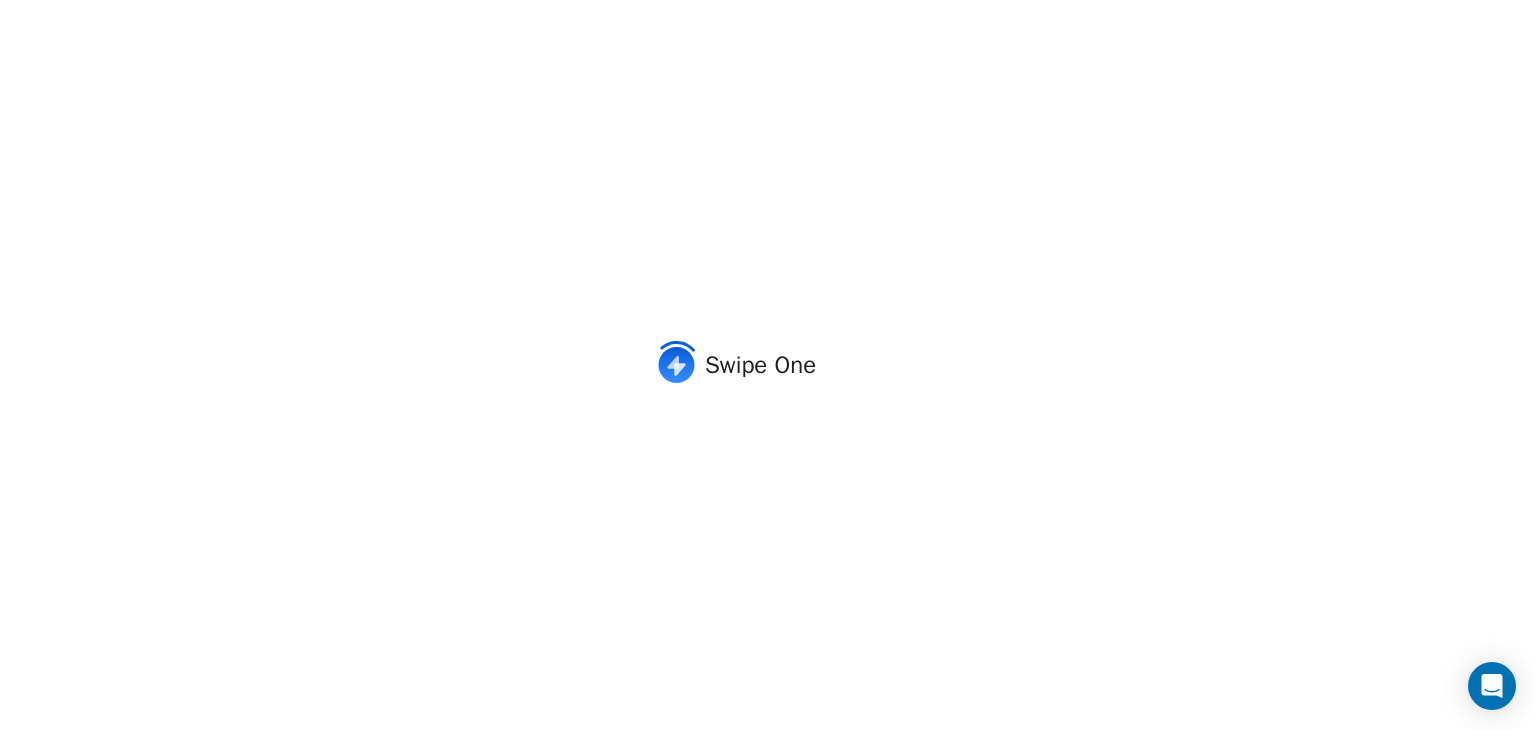 scroll, scrollTop: 0, scrollLeft: 0, axis: both 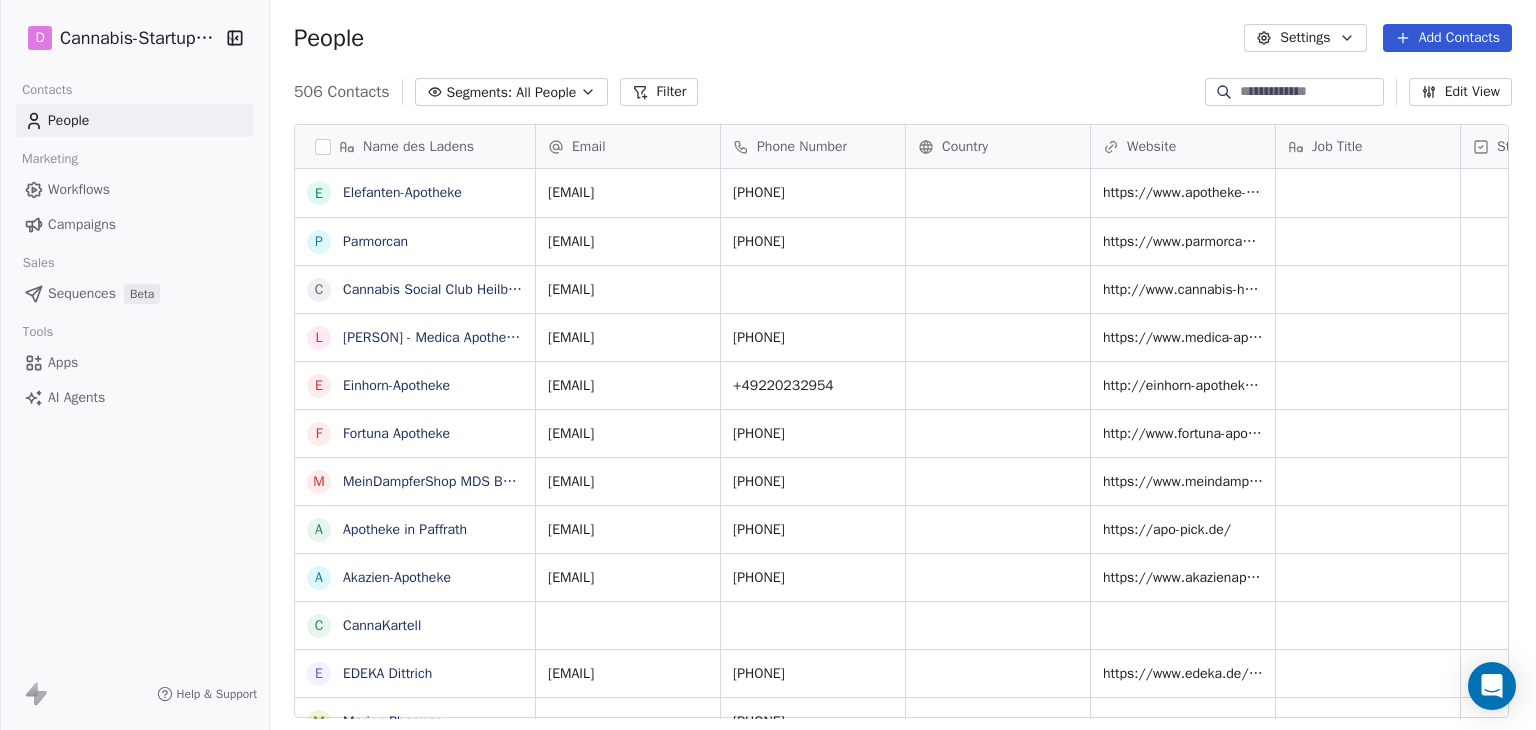 click on "Settings" at bounding box center (1305, 38) 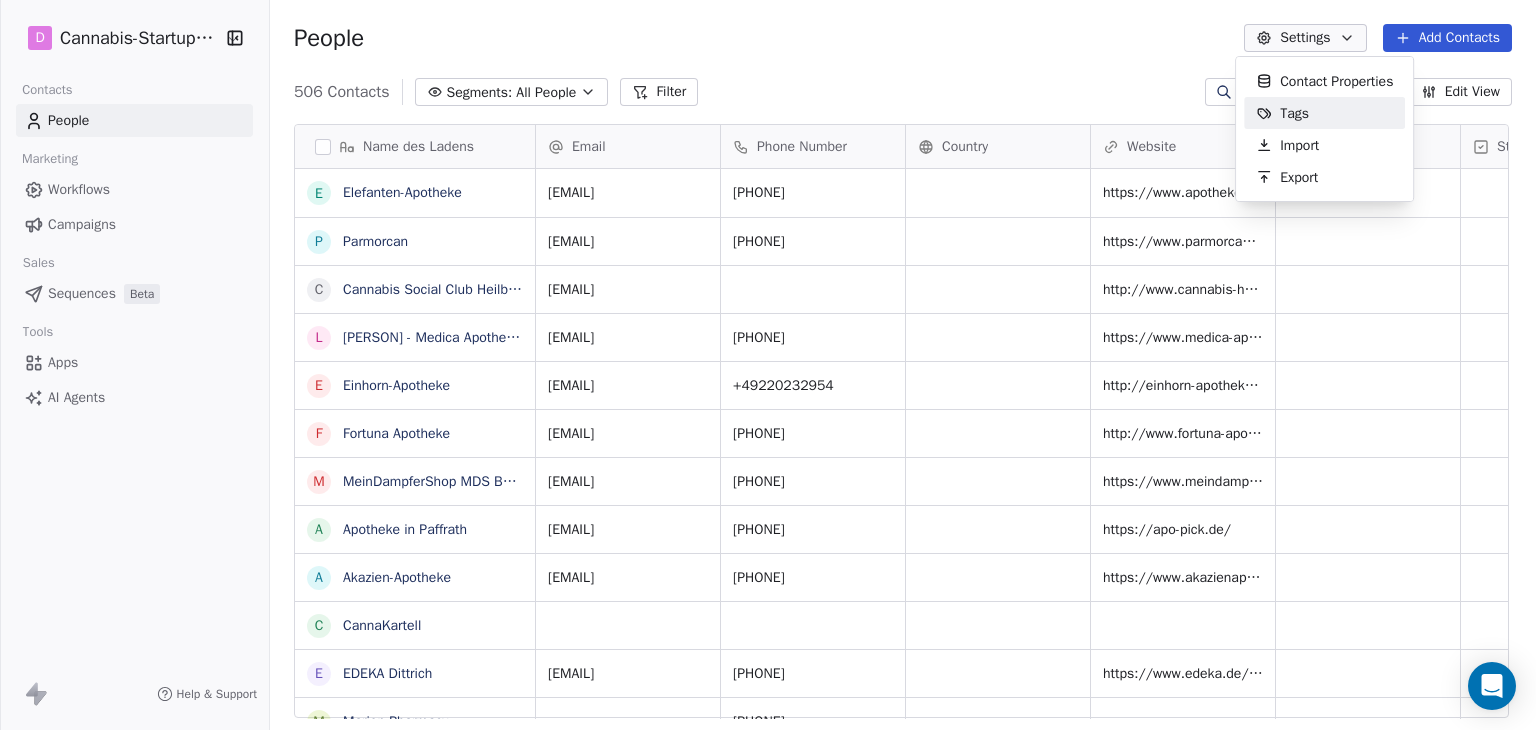 click on "Tags" at bounding box center [1282, 113] 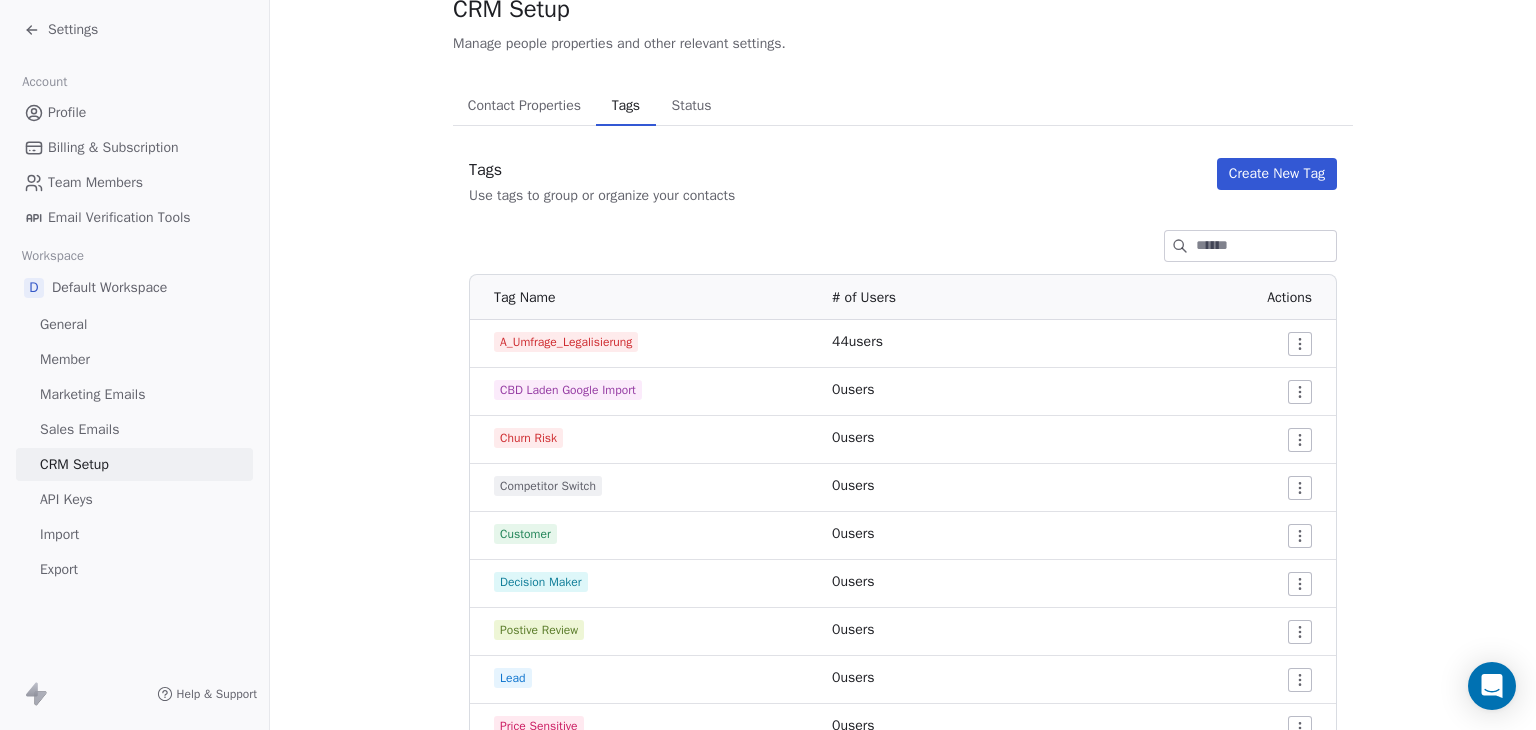 scroll, scrollTop: 72, scrollLeft: 0, axis: vertical 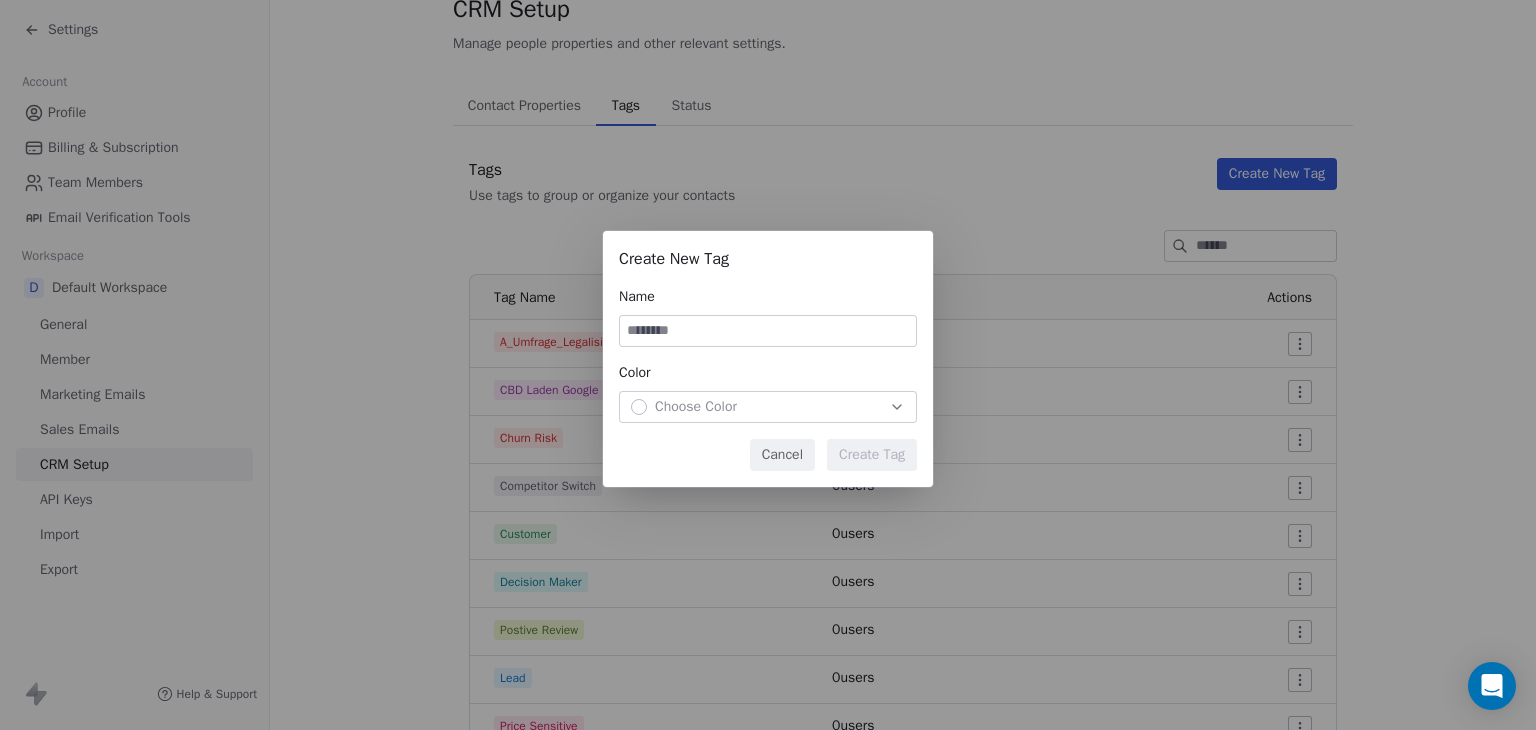 click at bounding box center [768, 331] 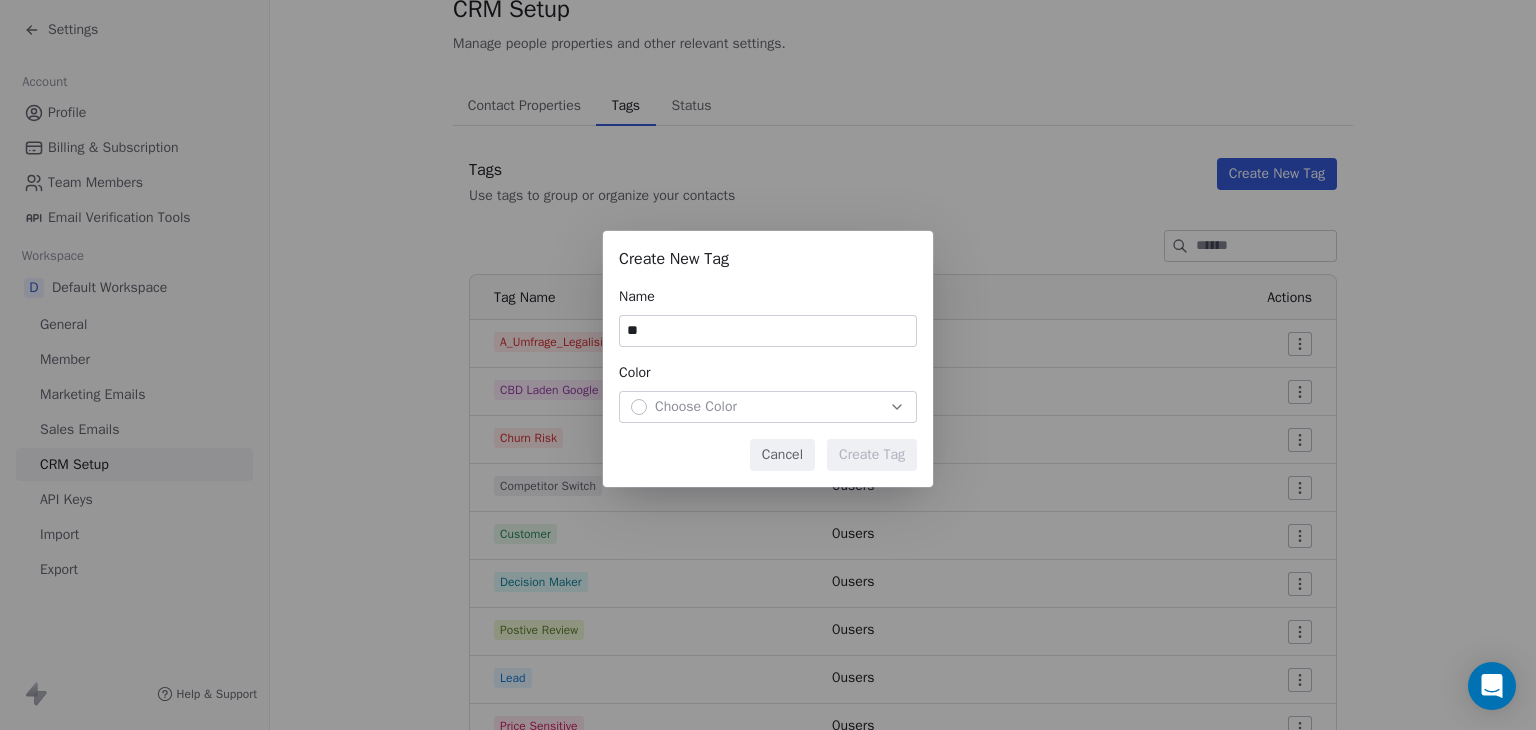 type on "*" 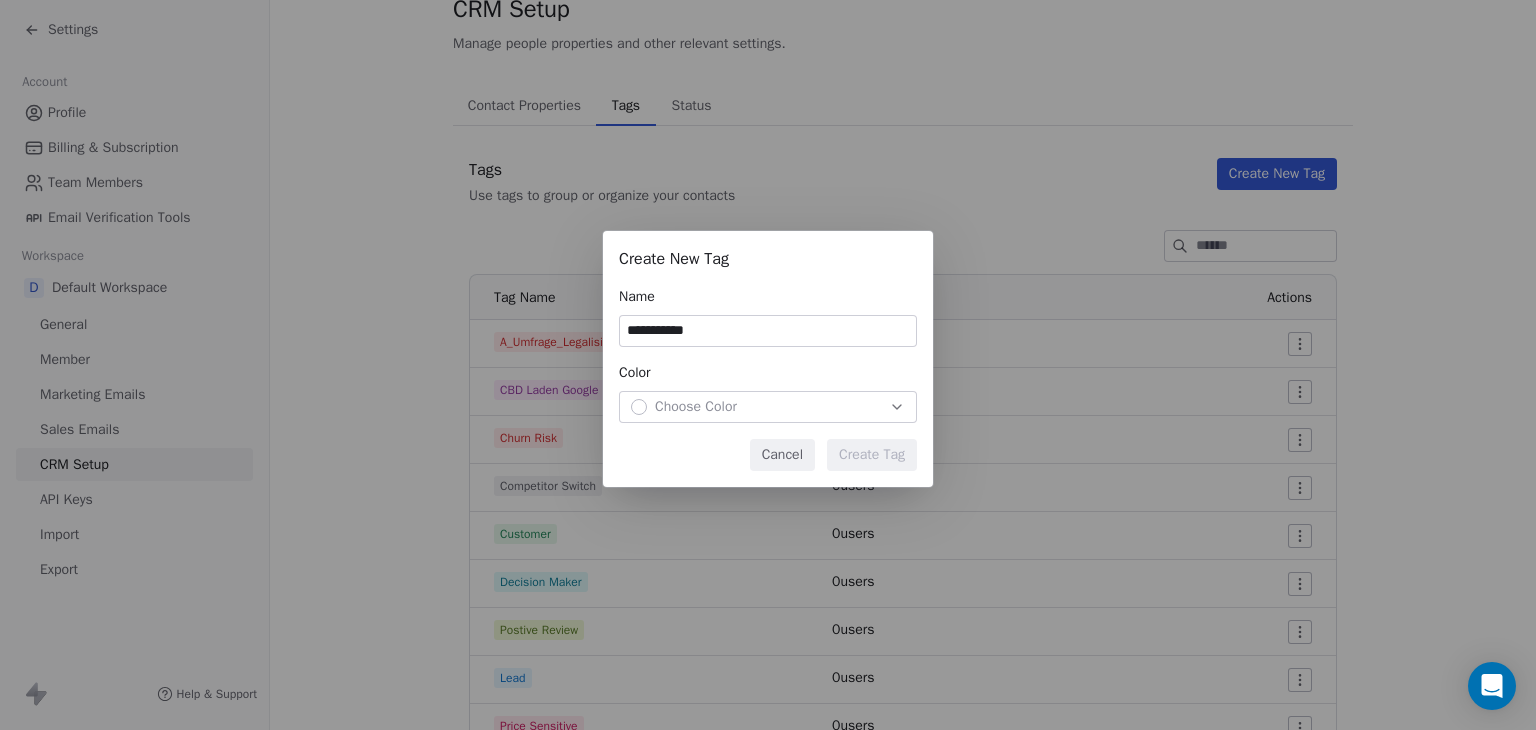 type on "**********" 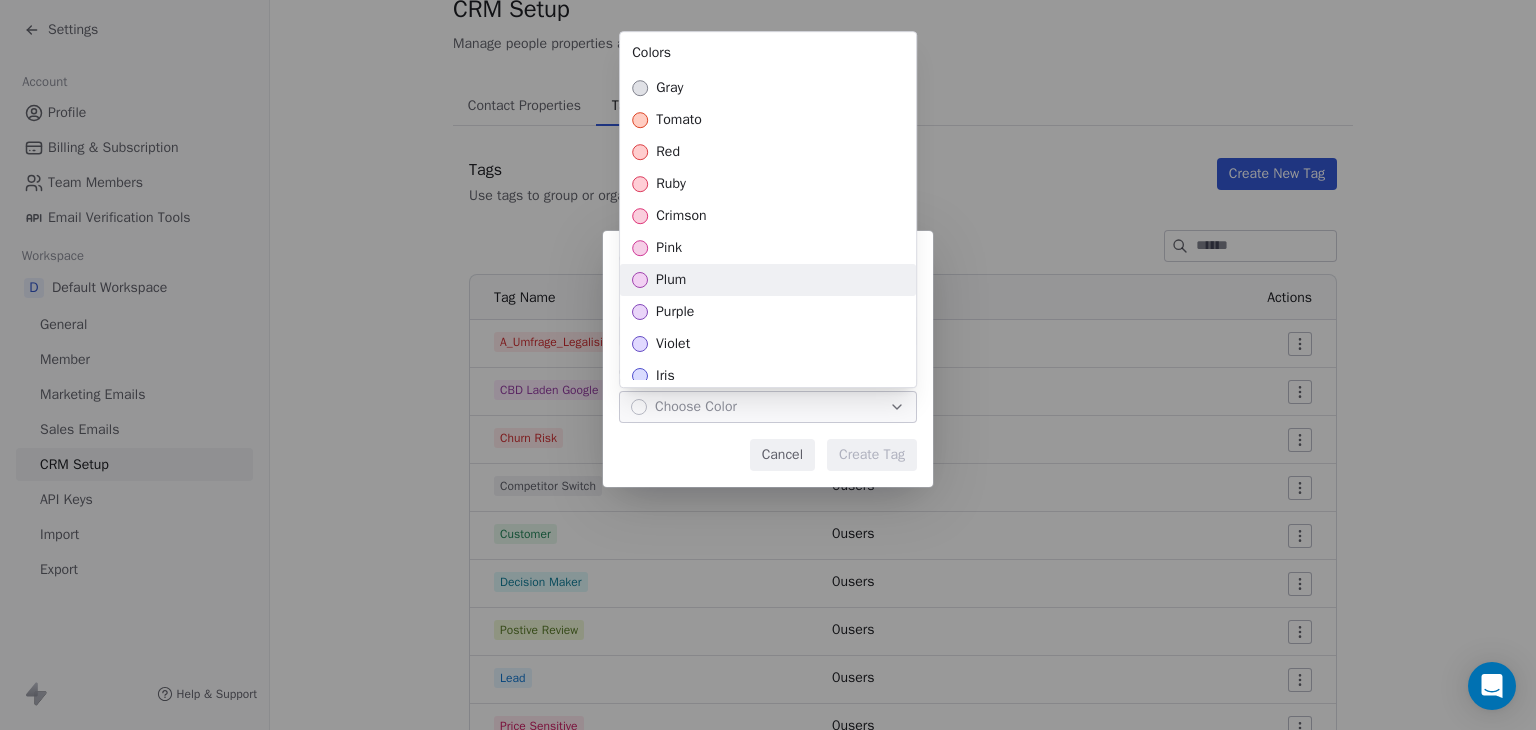 click on "plum" at bounding box center (671, 280) 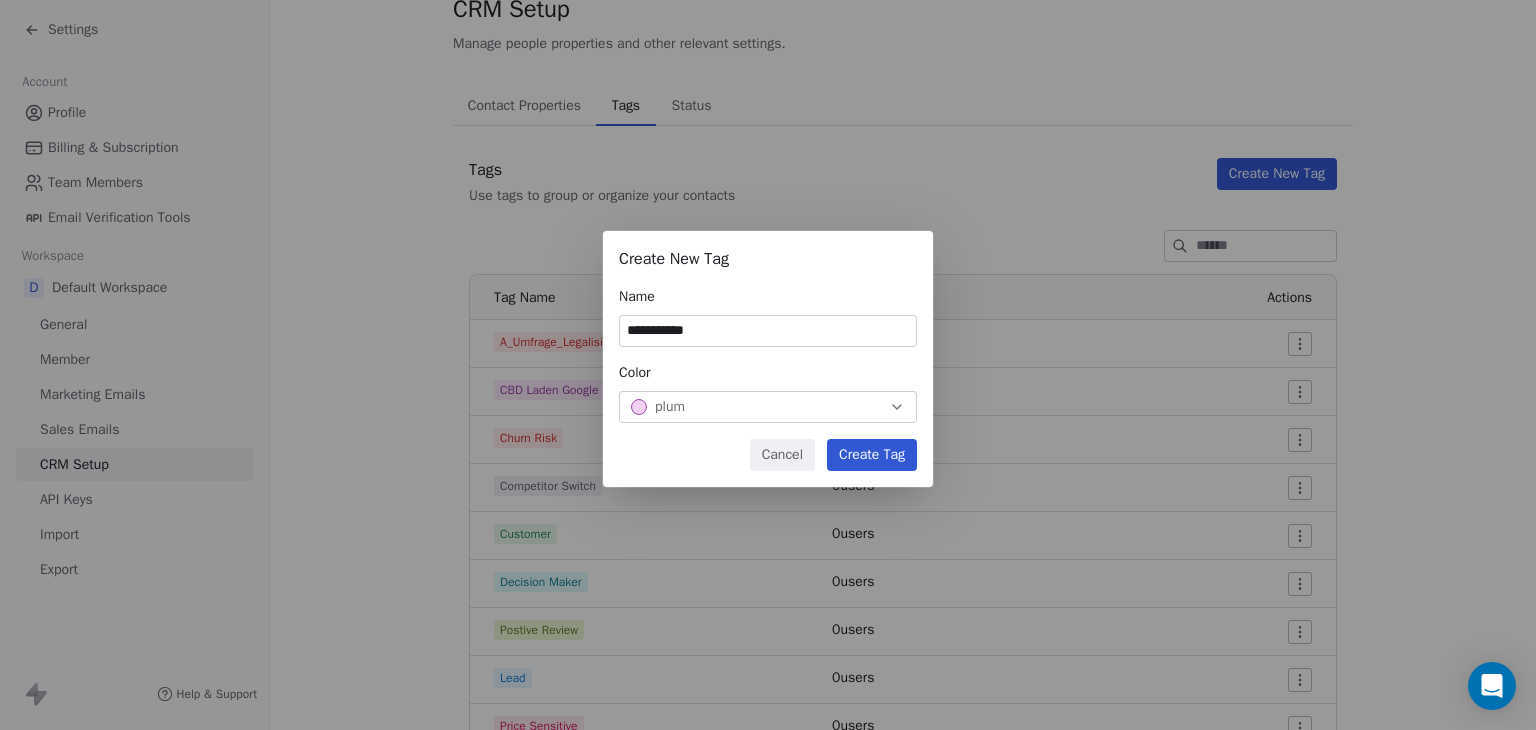 click on "**********" at bounding box center (768, 365) 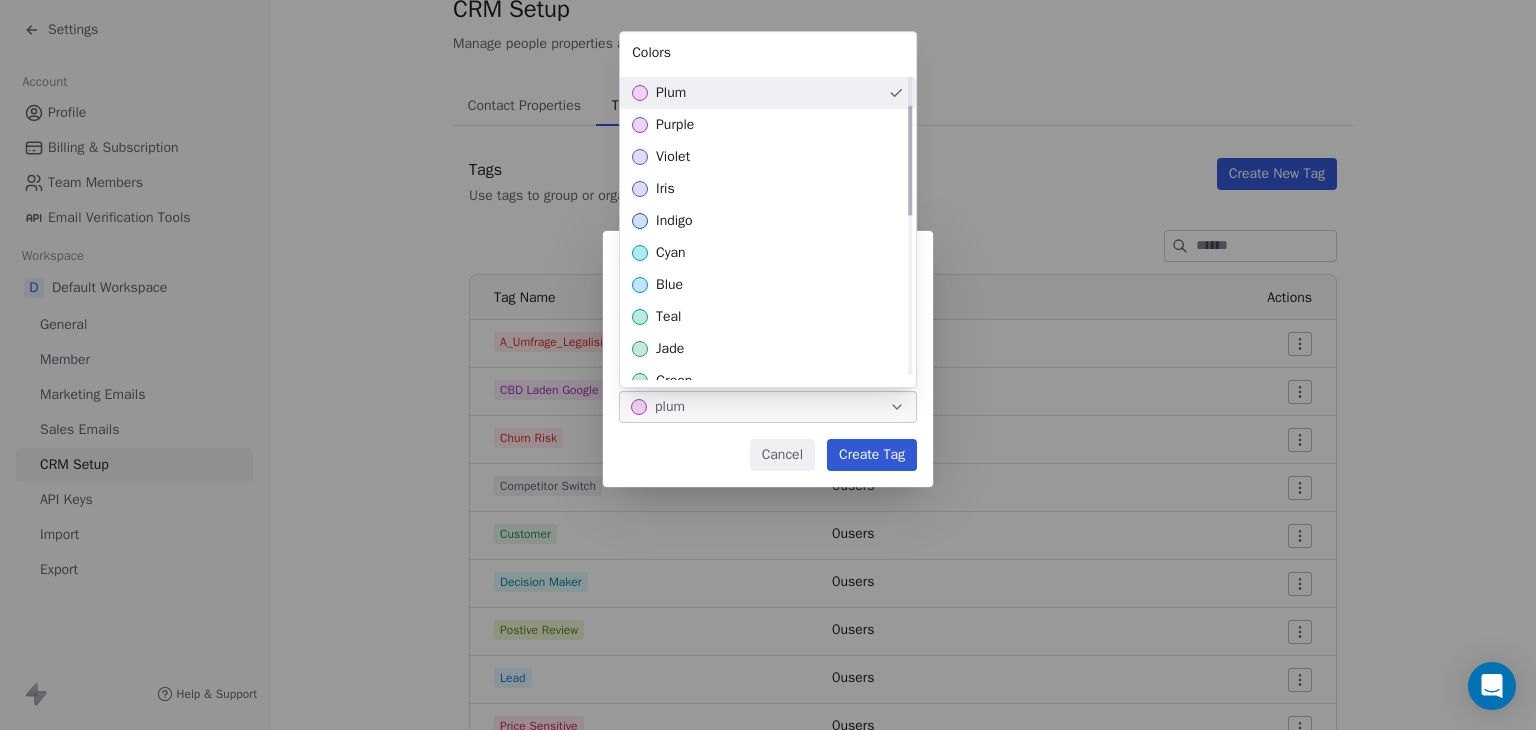 scroll, scrollTop: 0, scrollLeft: 0, axis: both 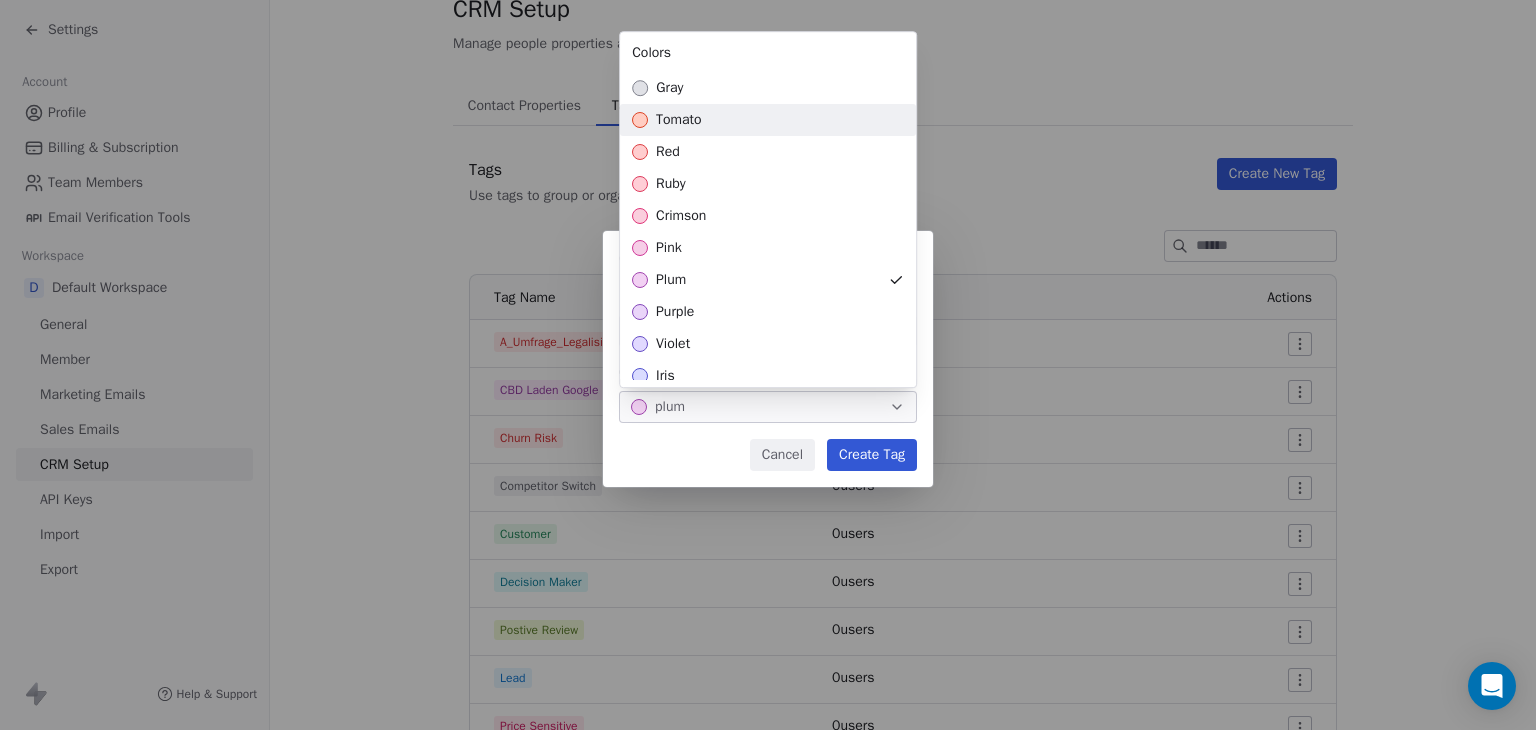 click on "tomato" at bounding box center (679, 120) 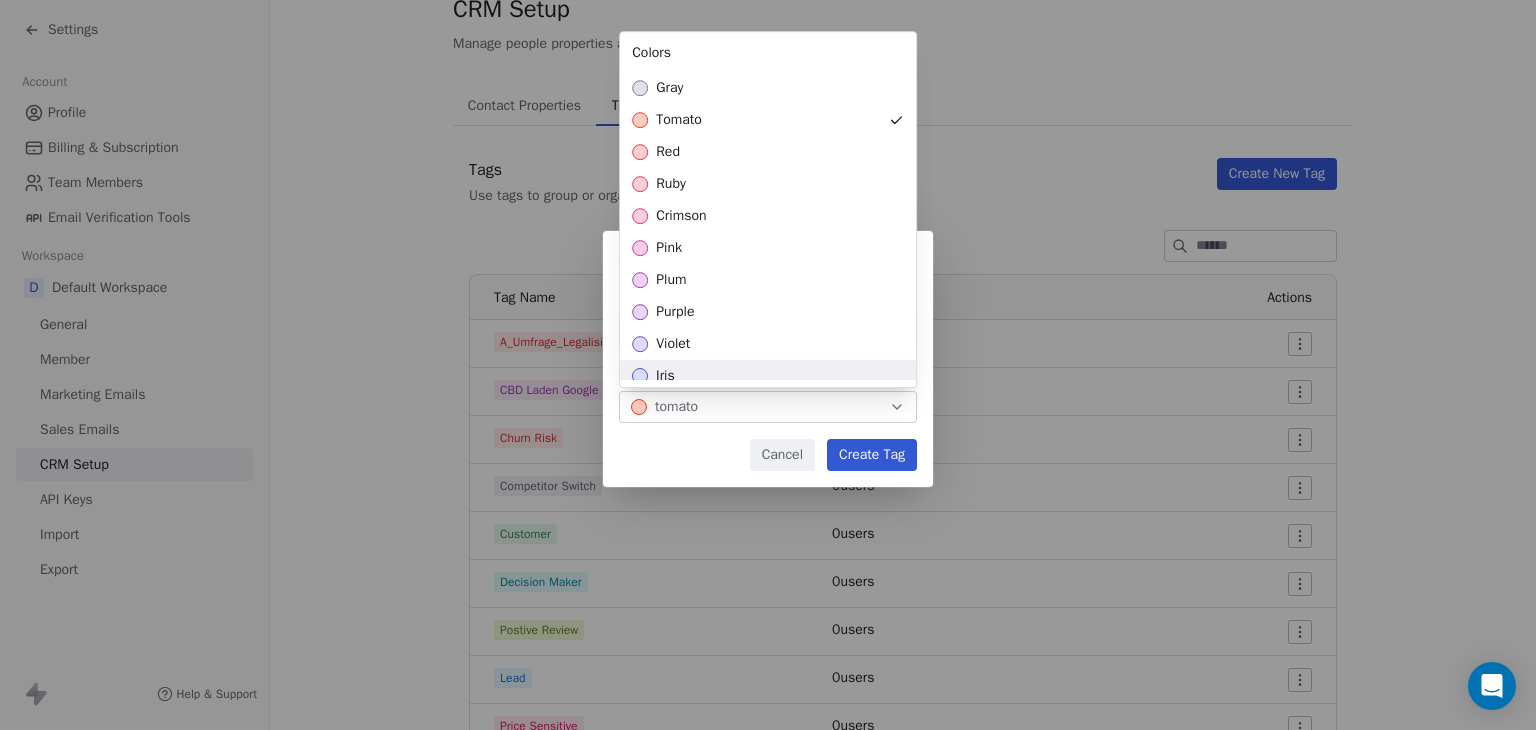 click on "**********" at bounding box center [768, 365] 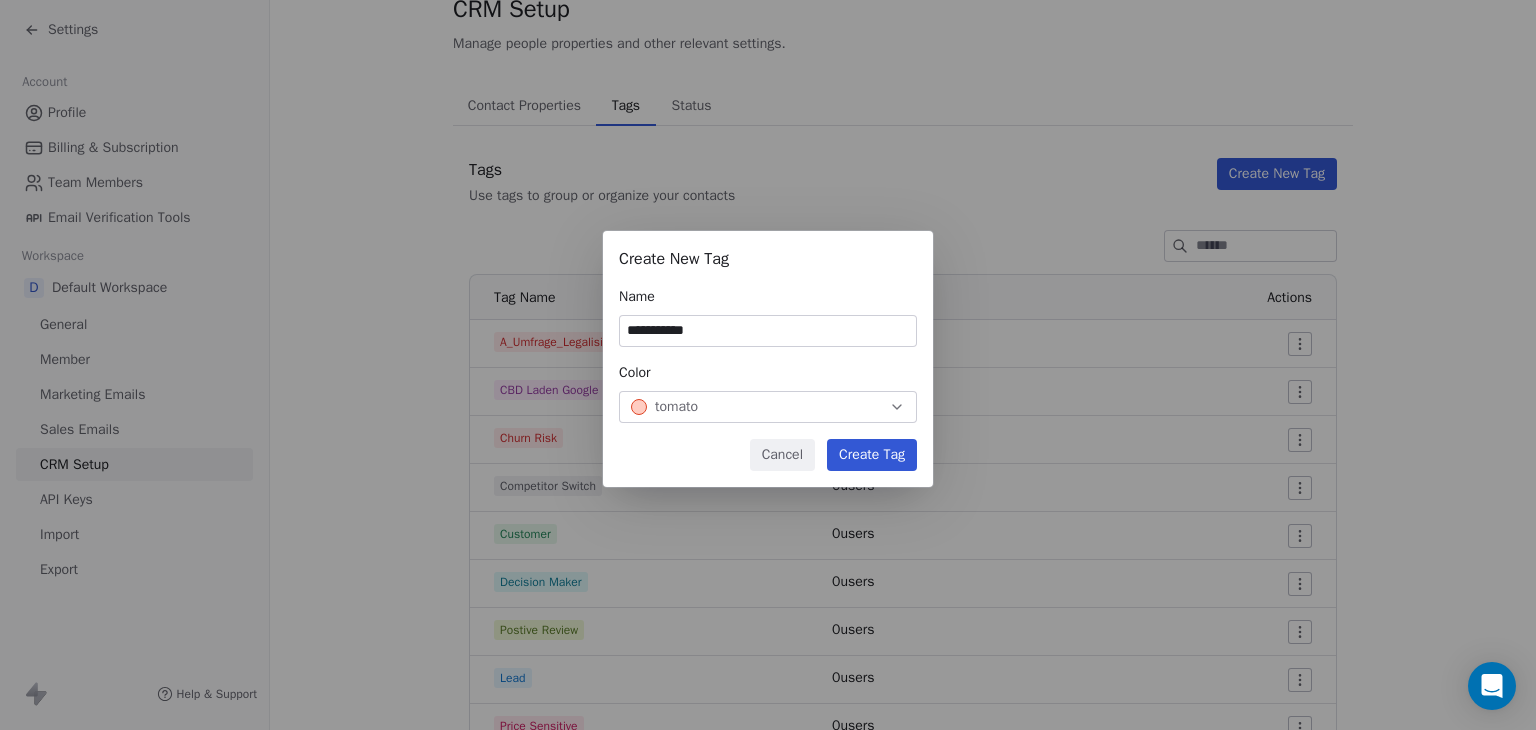 click on "Create Tag" at bounding box center [872, 455] 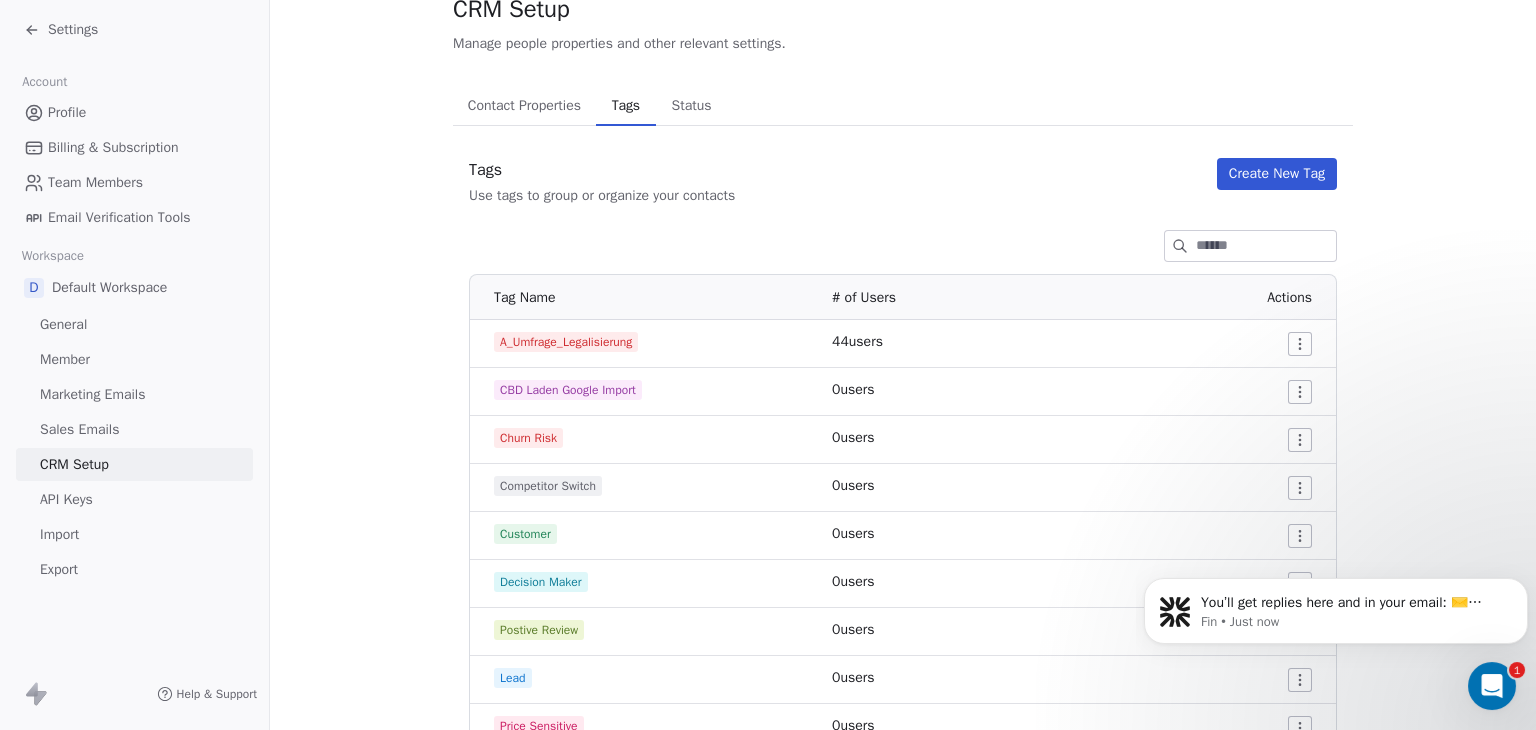 scroll, scrollTop: 0, scrollLeft: 0, axis: both 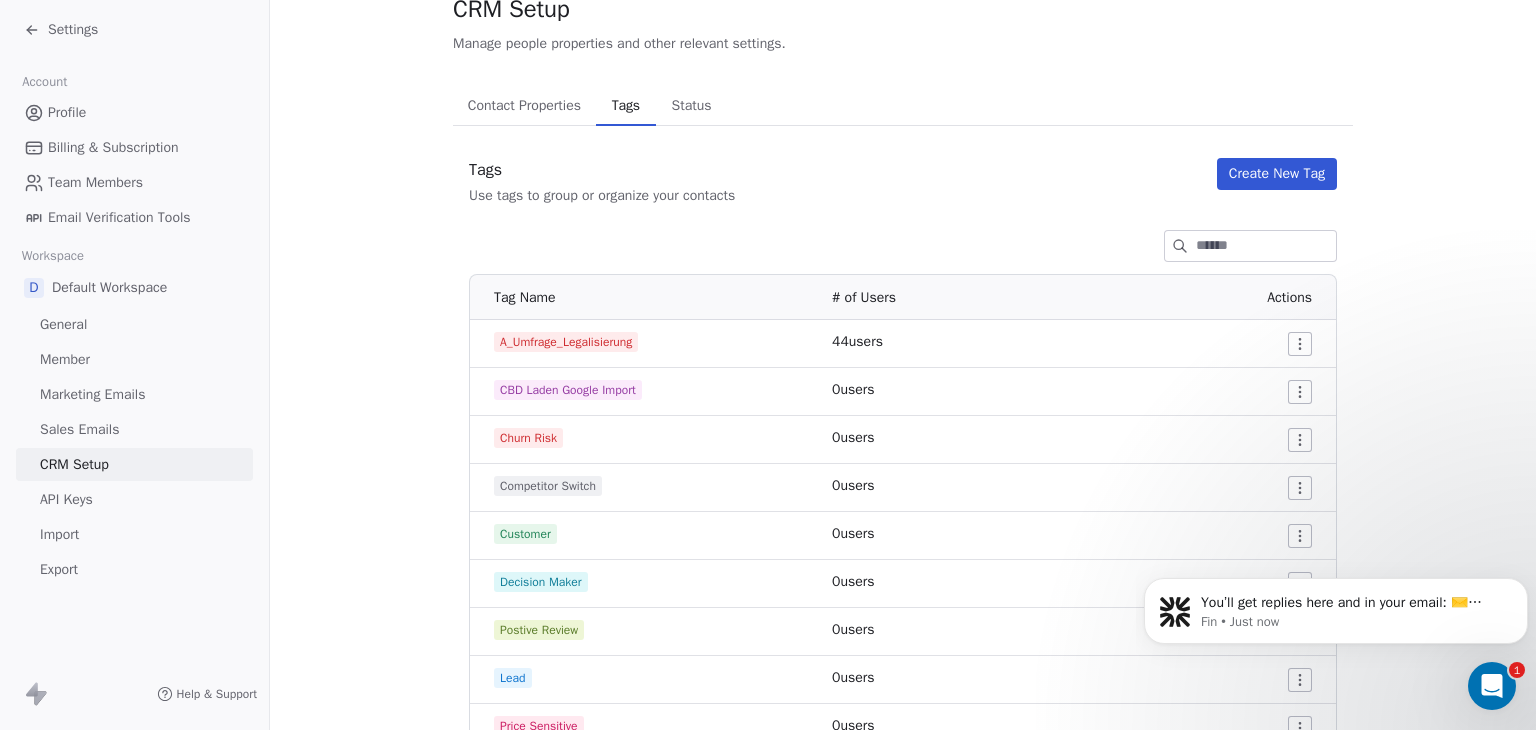 click on "Sales Emails" at bounding box center [79, 429] 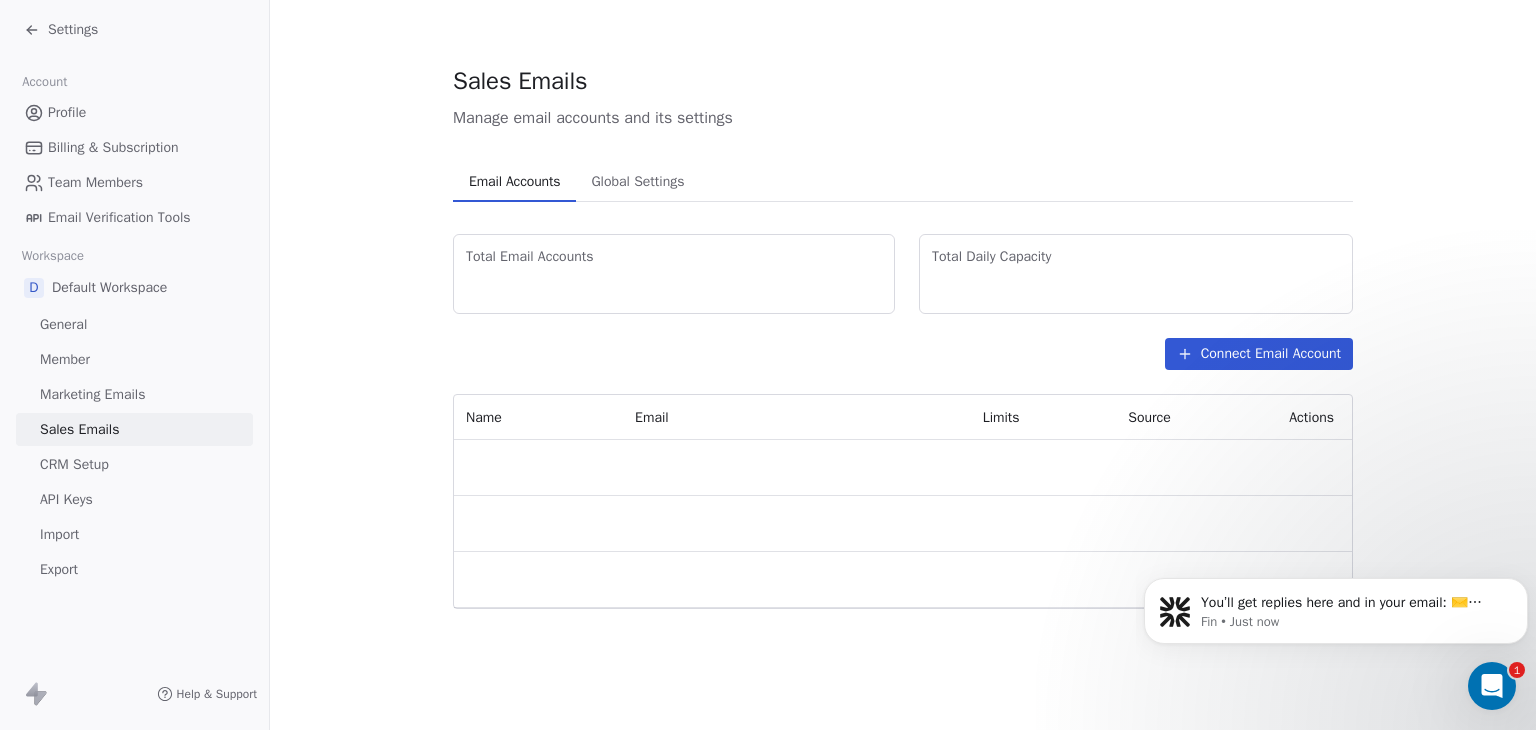 scroll, scrollTop: 0, scrollLeft: 0, axis: both 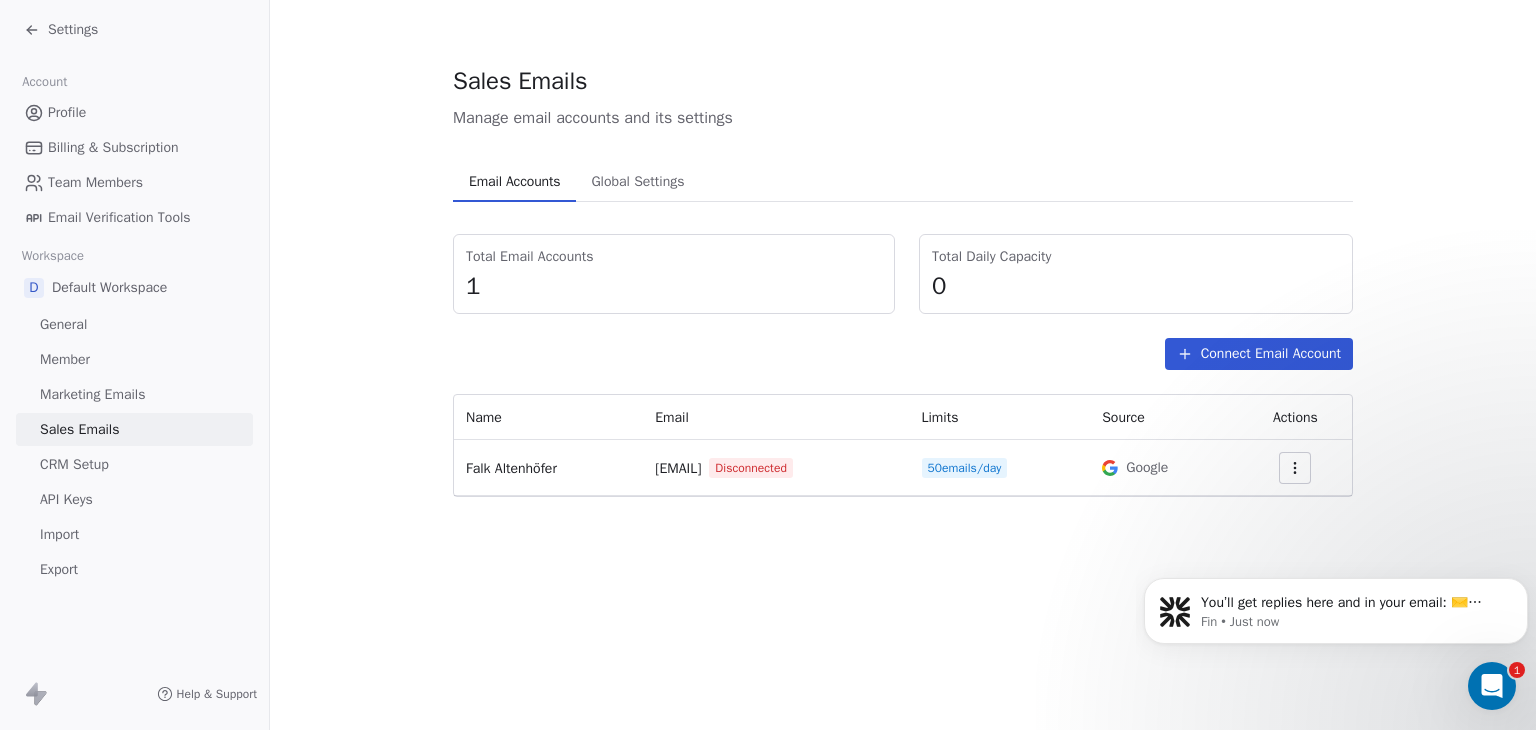 click at bounding box center [1295, 468] 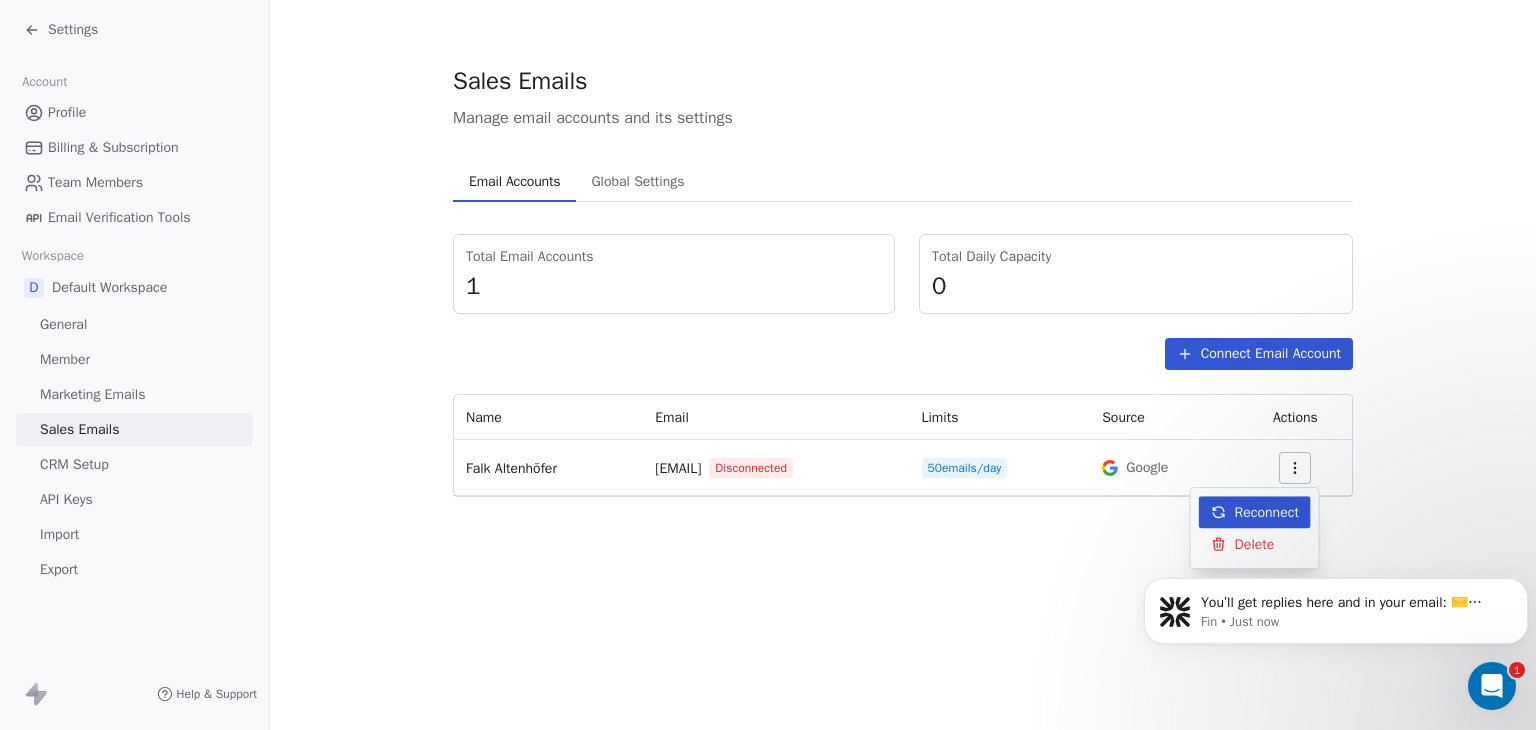 click on "Reconnect" at bounding box center [1267, 512] 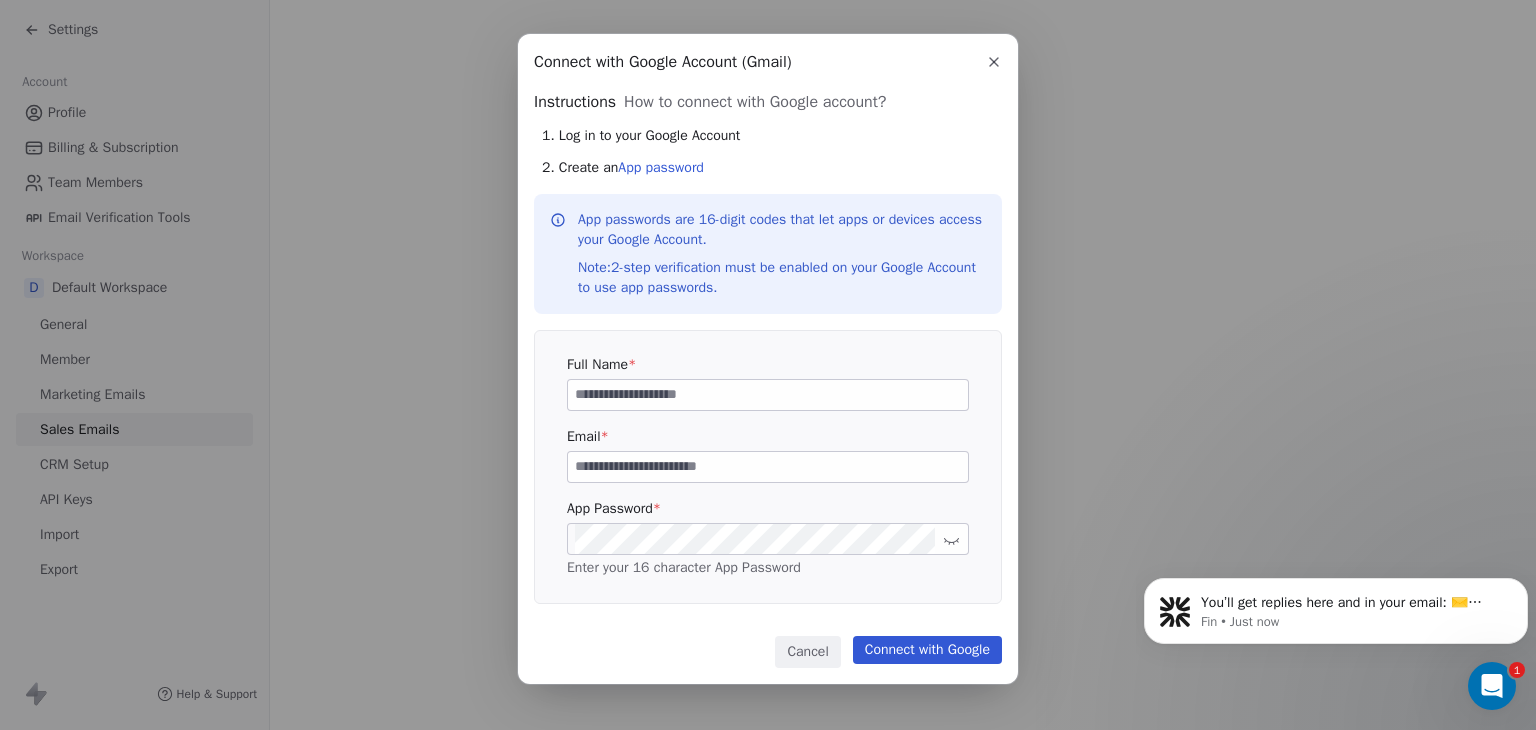 click at bounding box center [994, 62] 